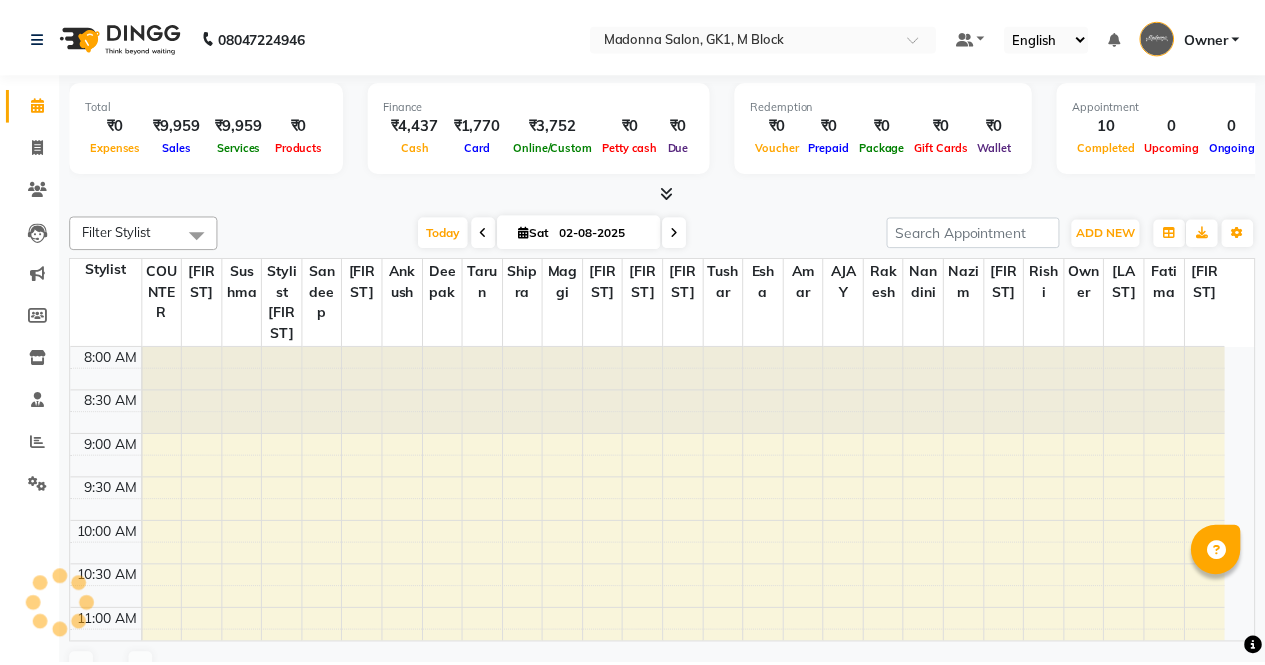 scroll, scrollTop: 0, scrollLeft: 0, axis: both 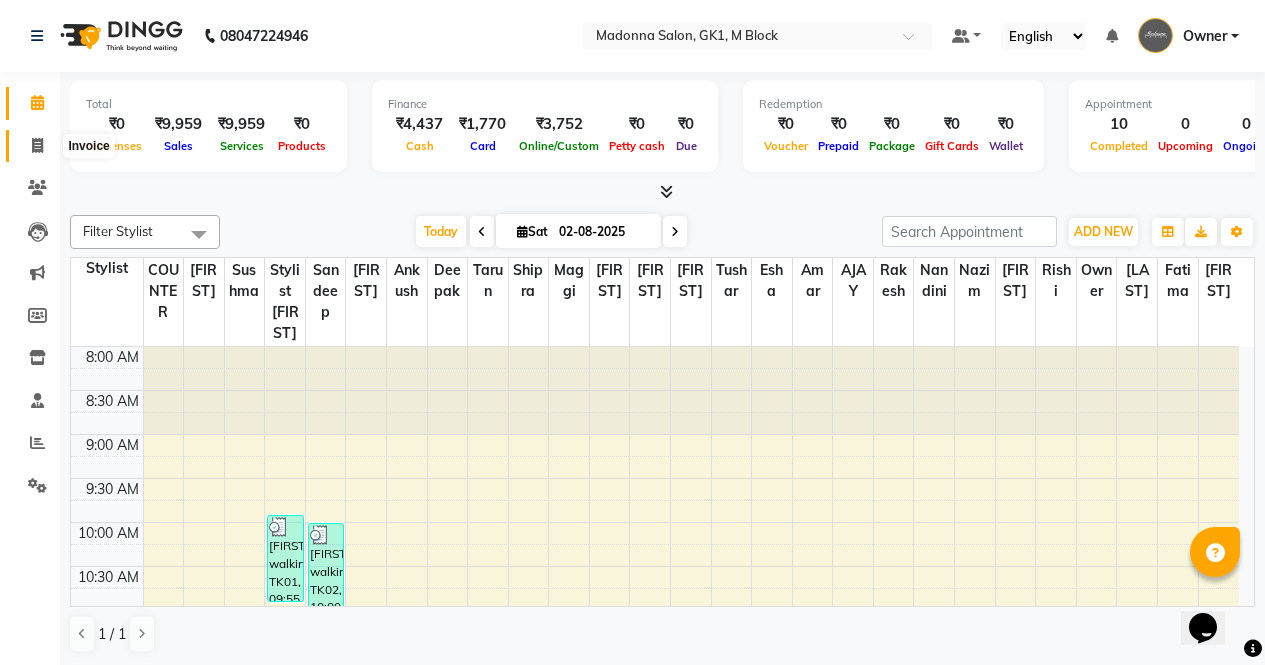 click 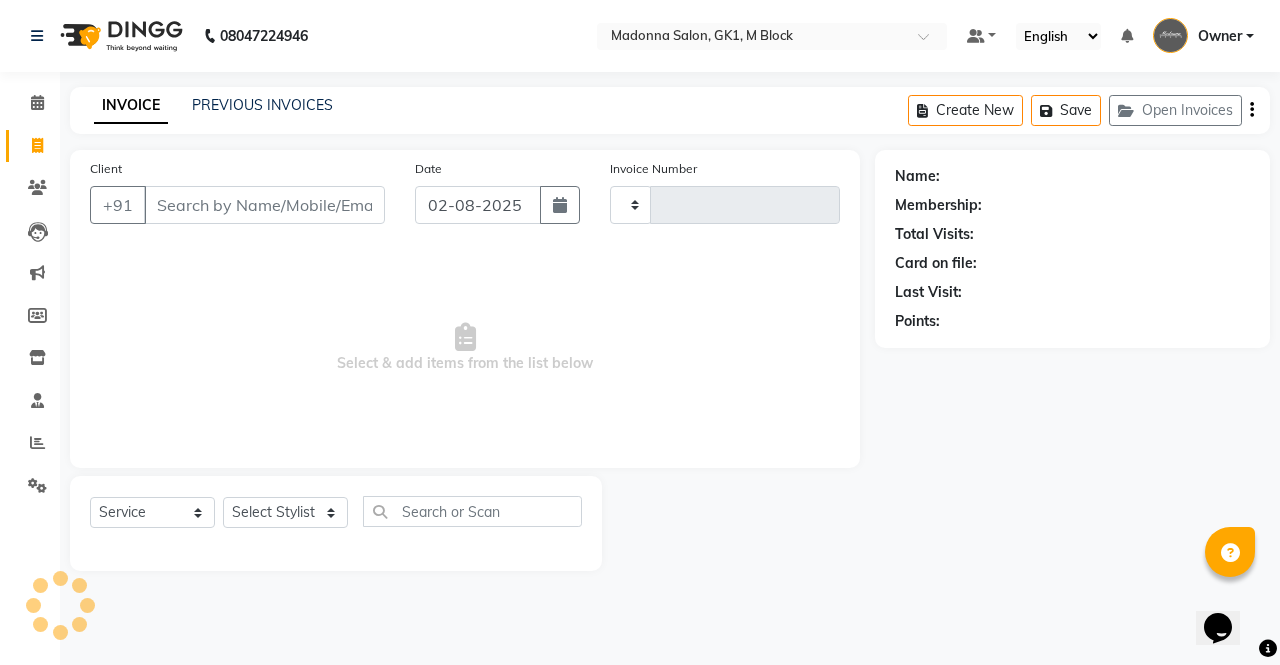 type on "4777" 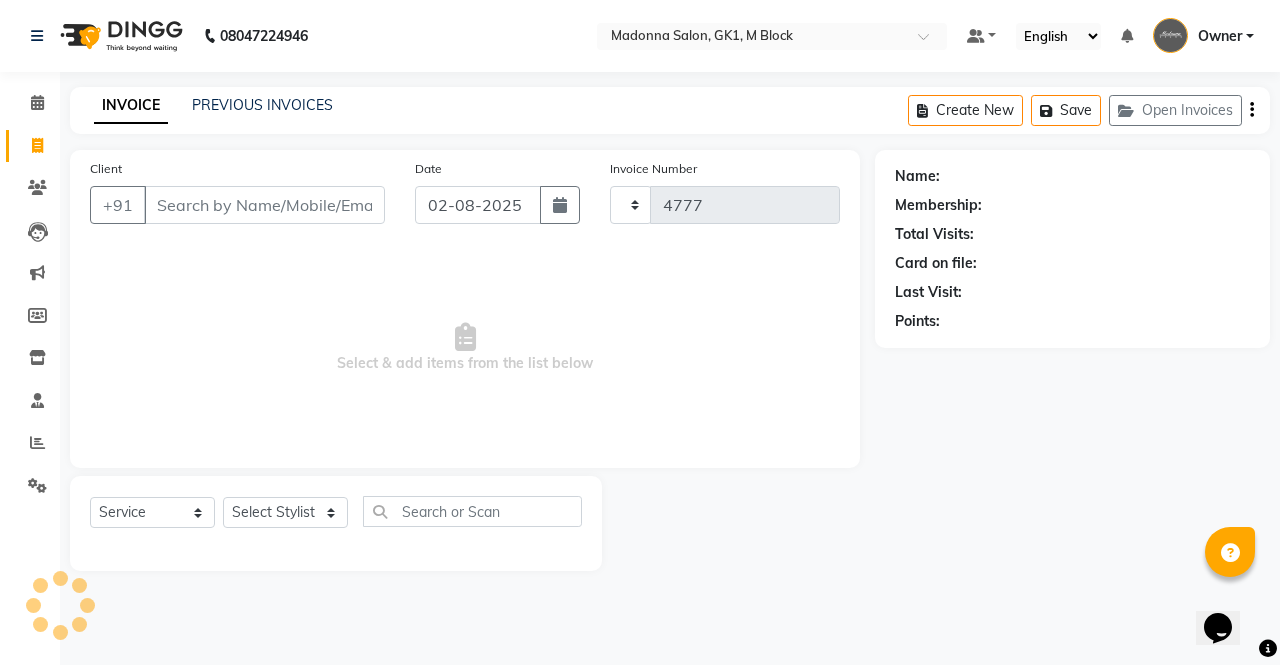 select on "6312" 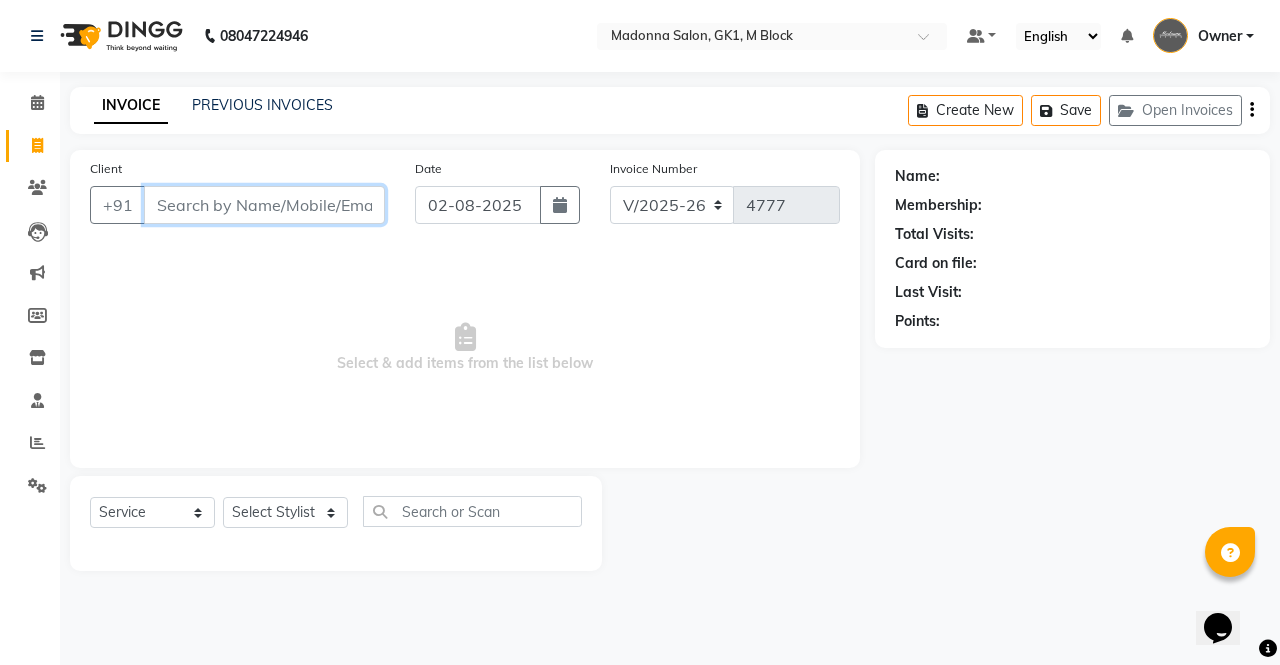 click on "Client" at bounding box center (264, 205) 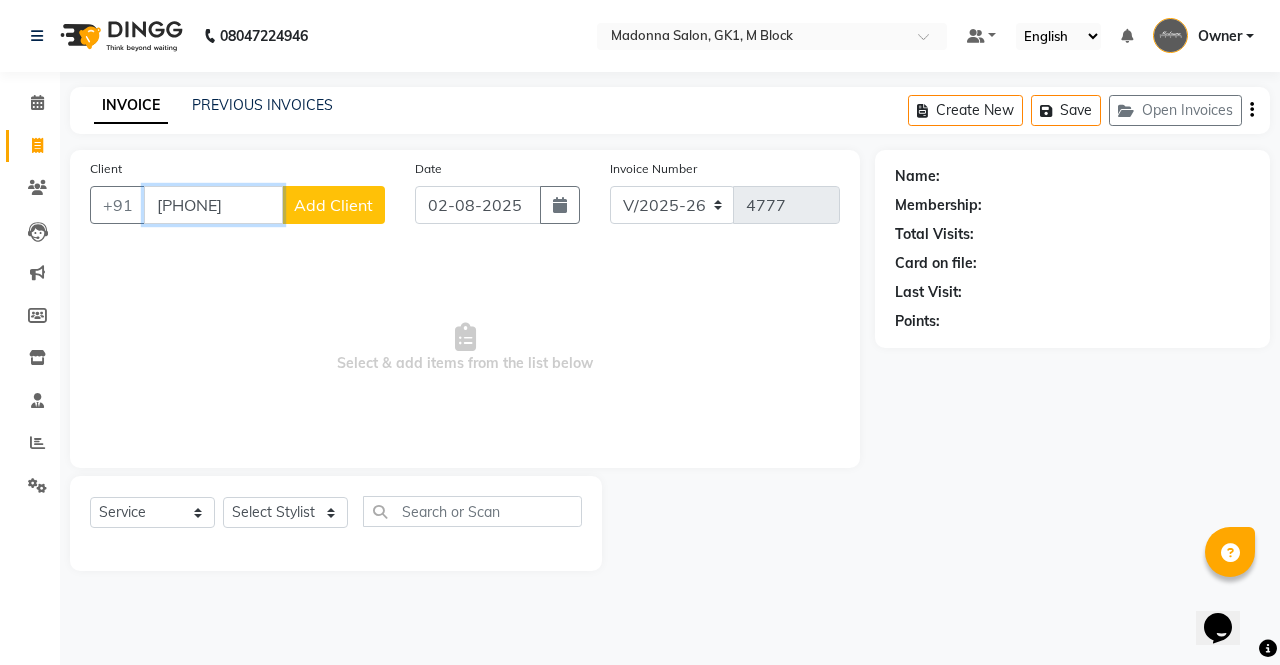 type on "[PHONE]" 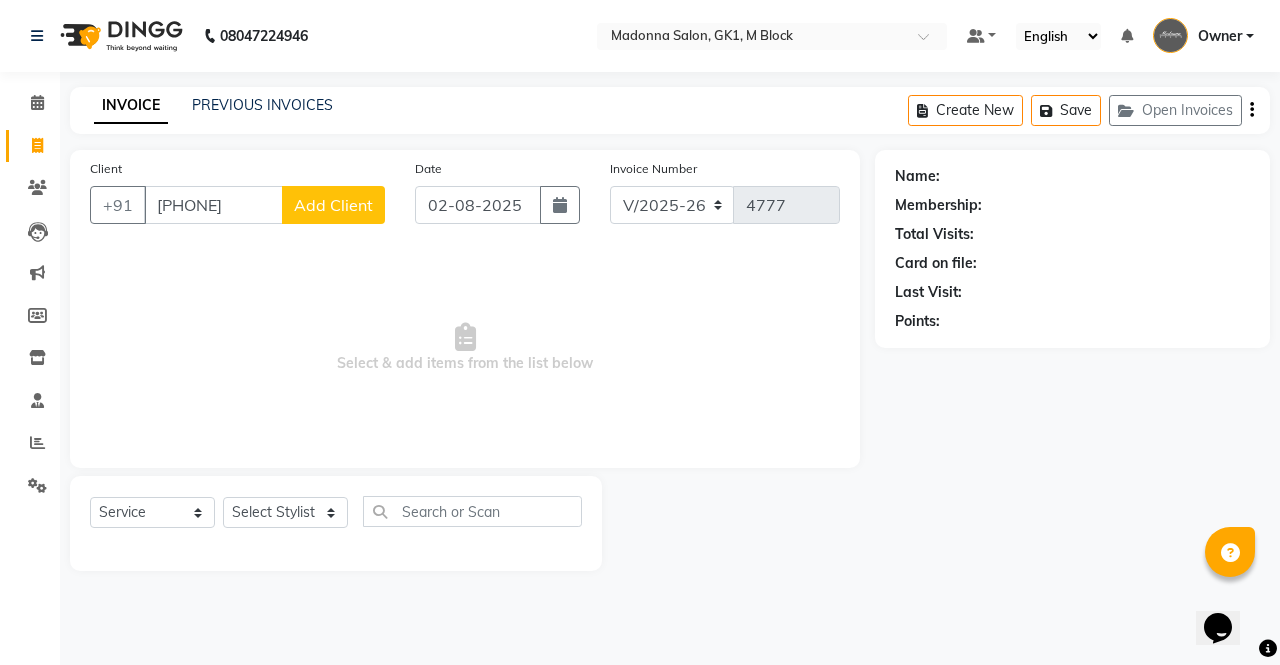 click on "Add Client" 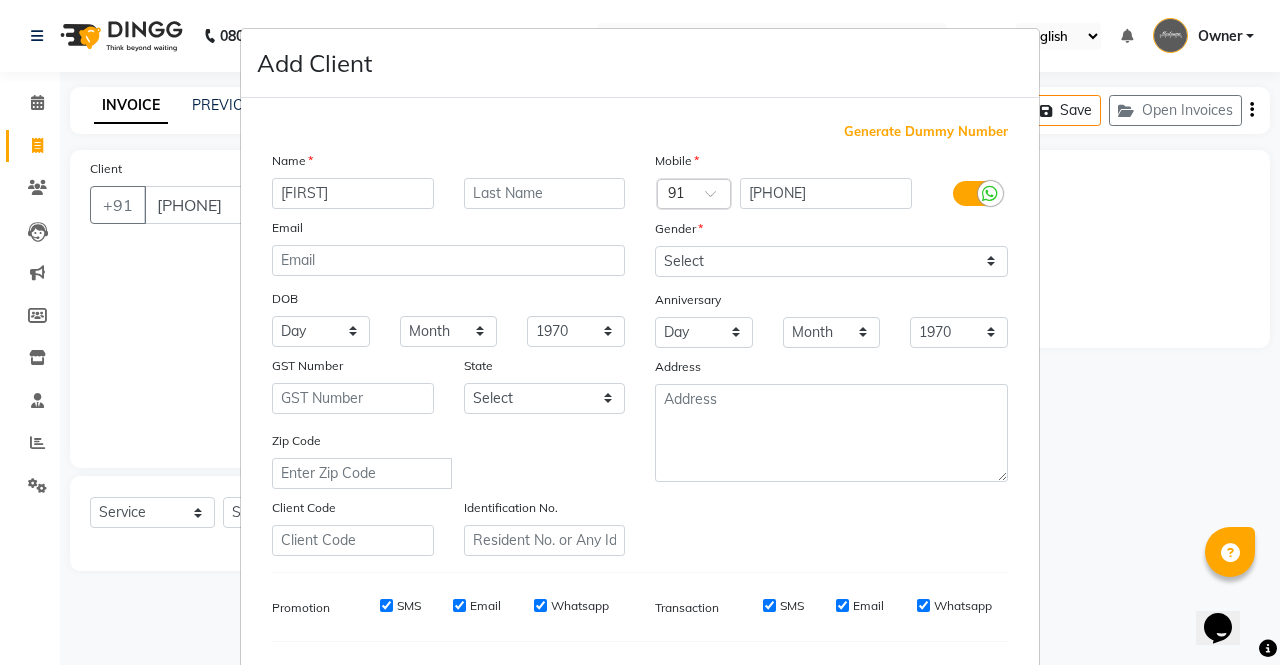 type on "[FIRST]" 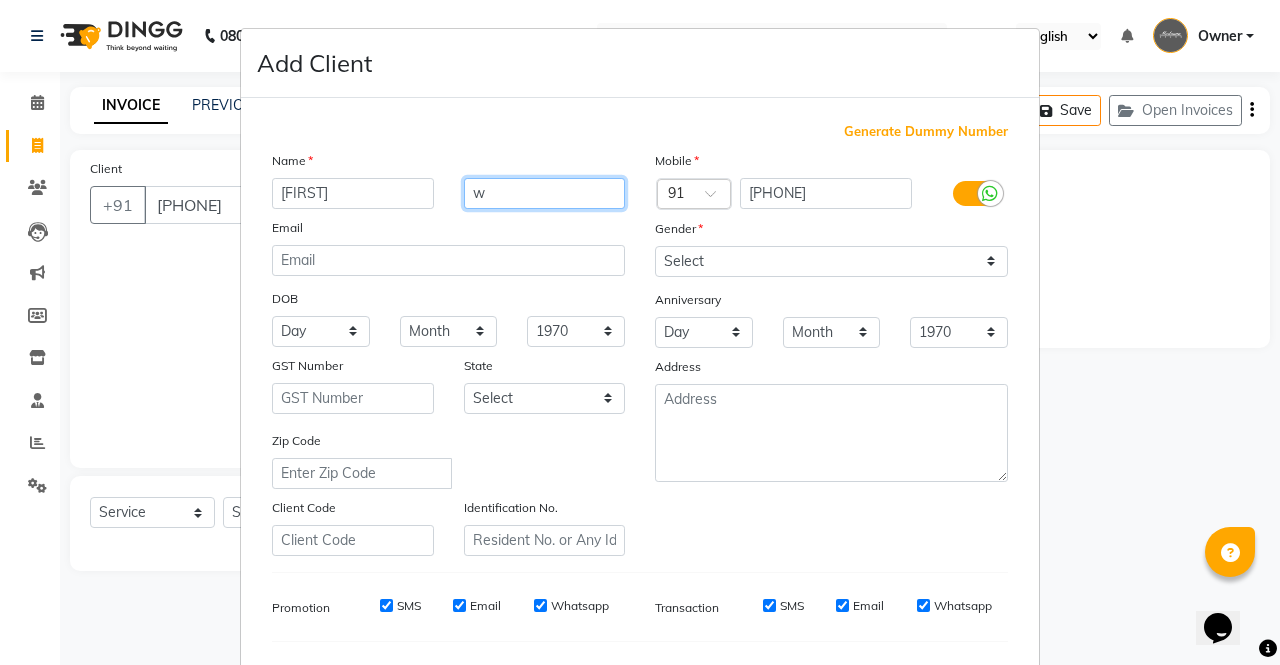 click on "w" at bounding box center (545, 193) 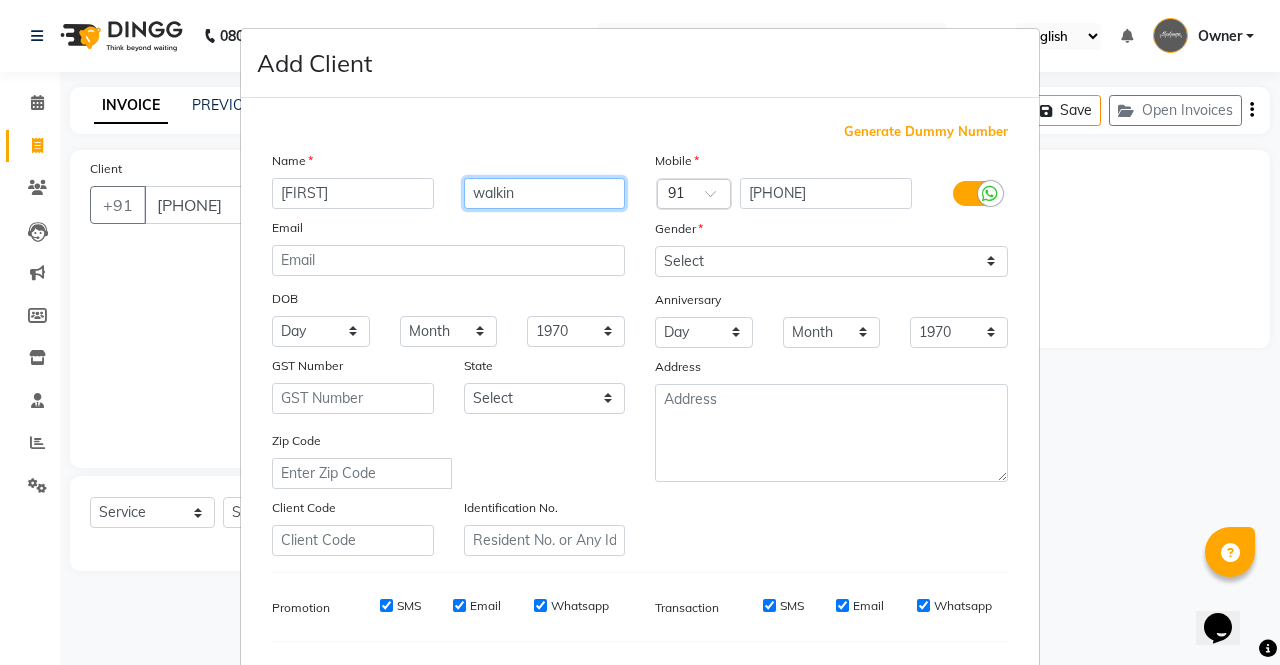 type on "walkin" 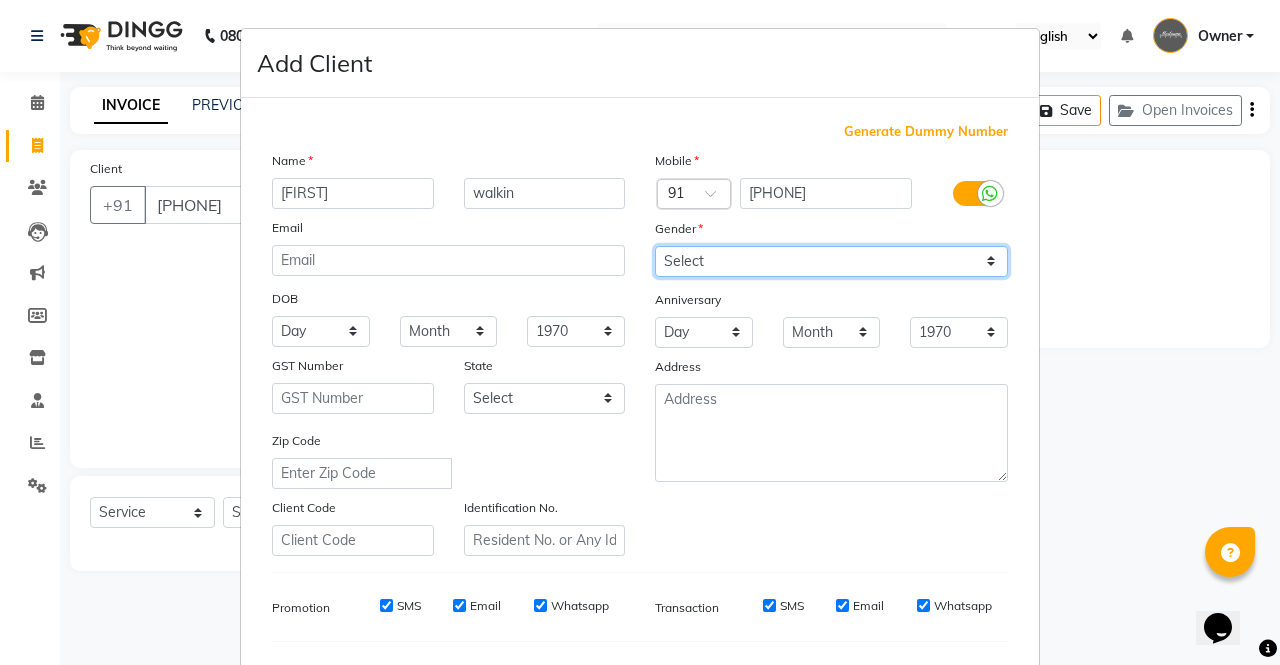 click on "Select Male Female Other Prefer Not To Say" at bounding box center [831, 261] 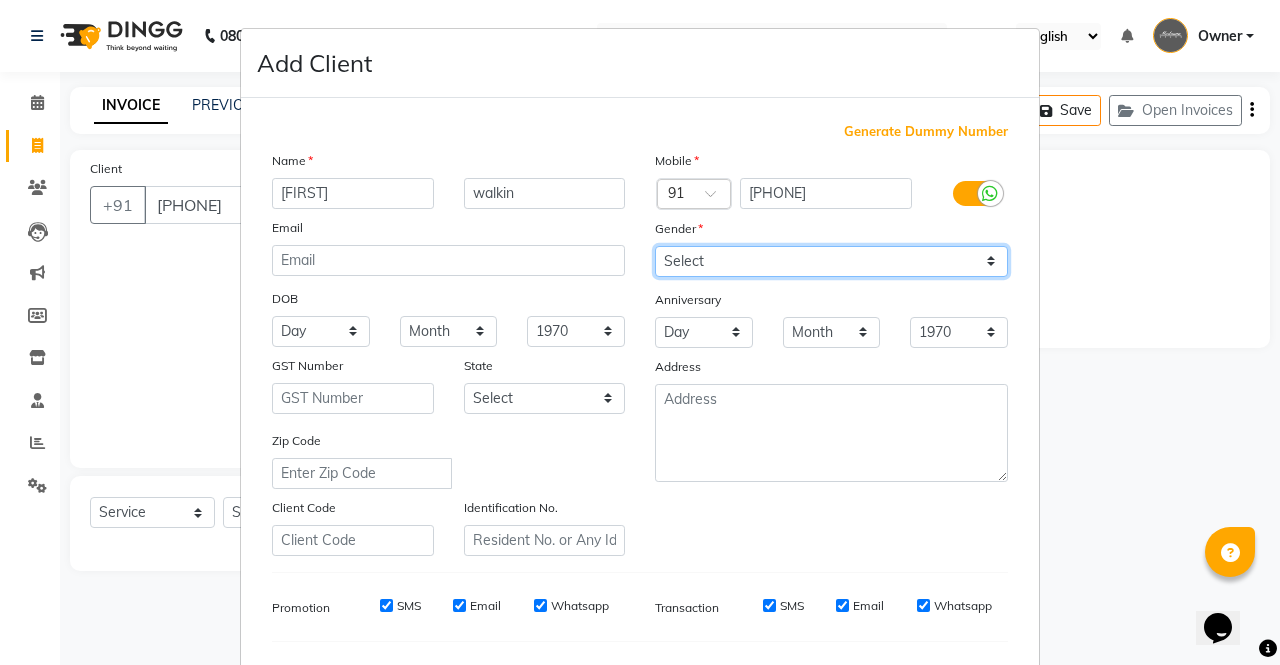 select on "female" 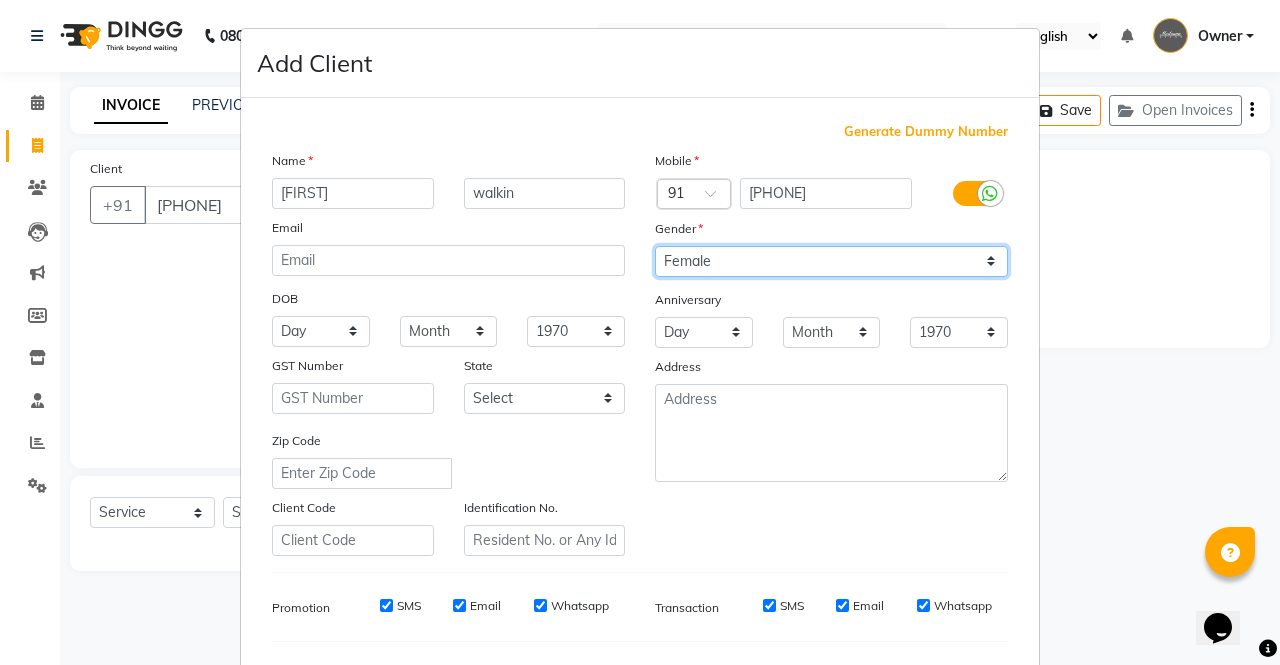 click on "Select Male Female Other Prefer Not To Say" at bounding box center [831, 261] 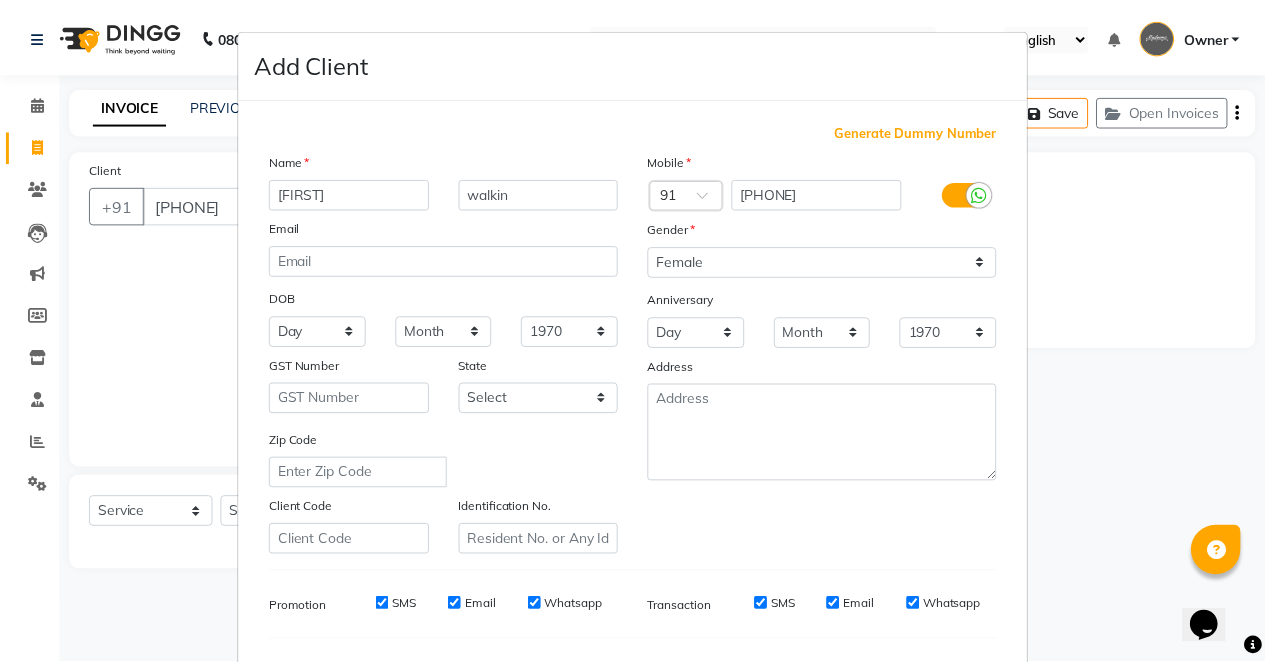 scroll, scrollTop: 257, scrollLeft: 0, axis: vertical 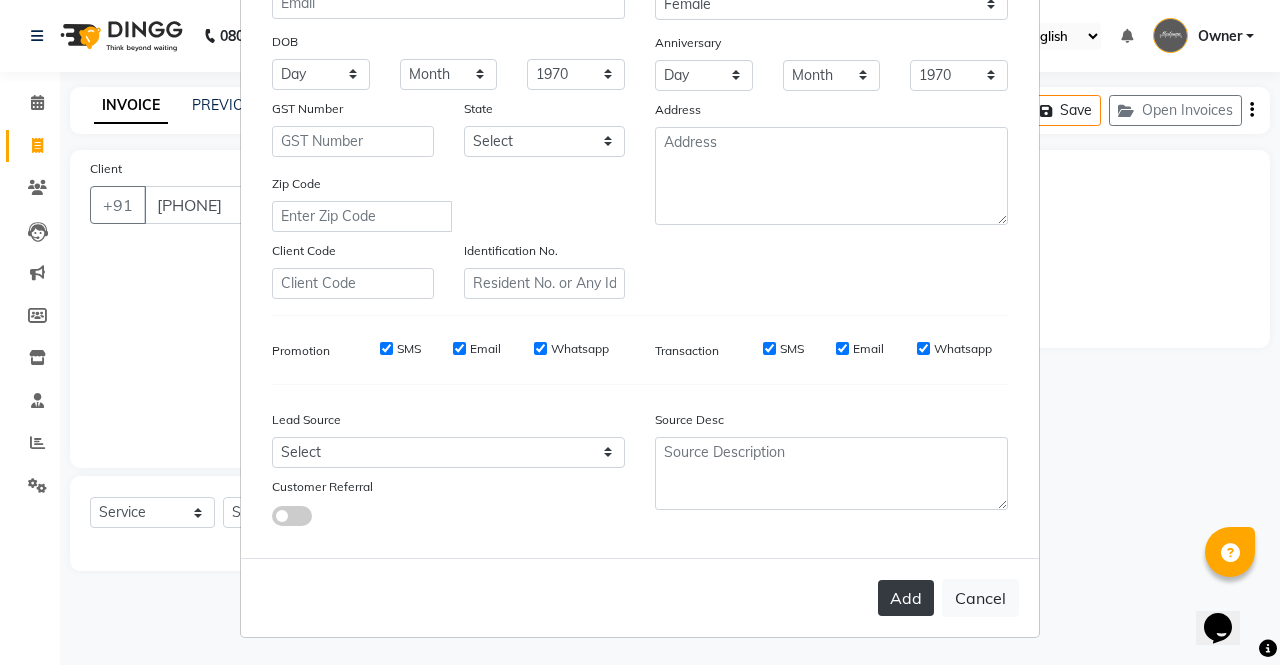 click on "Add" at bounding box center [906, 598] 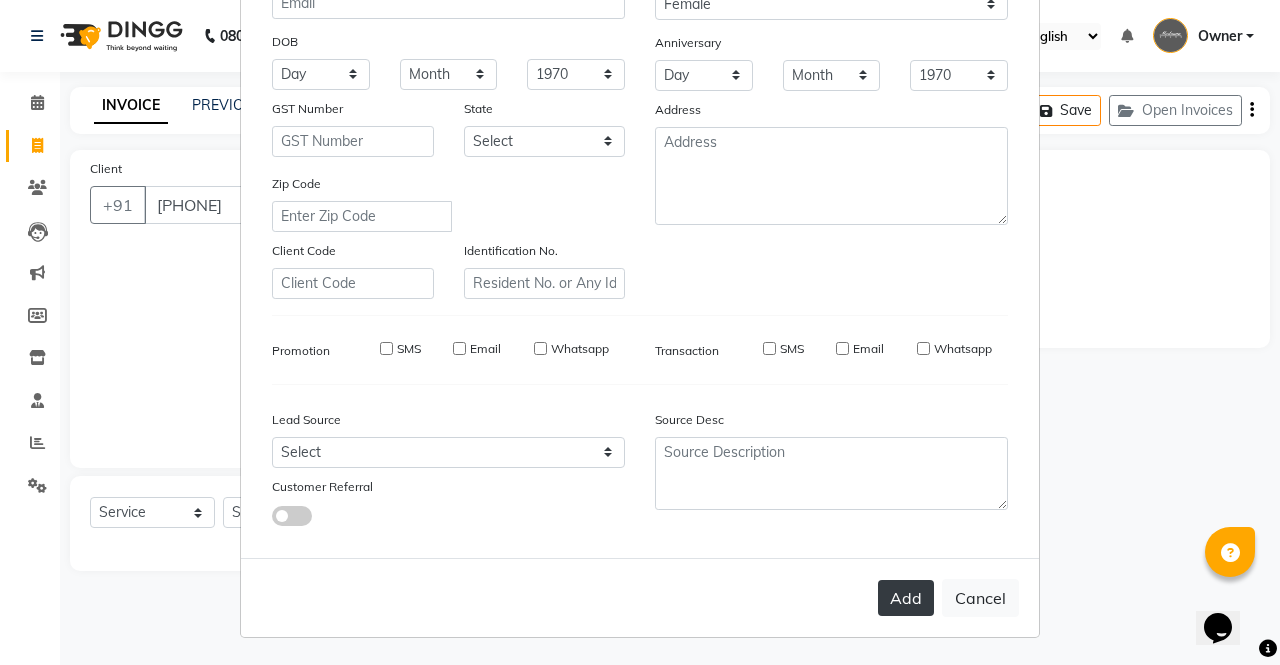 type 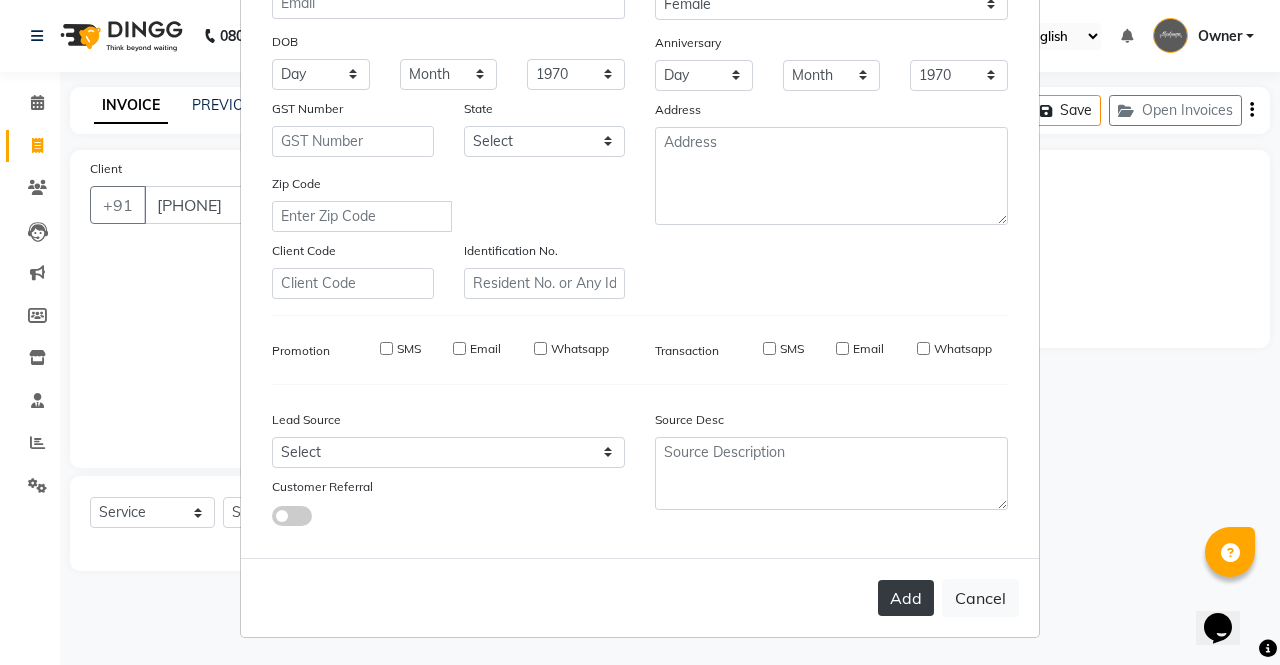 type 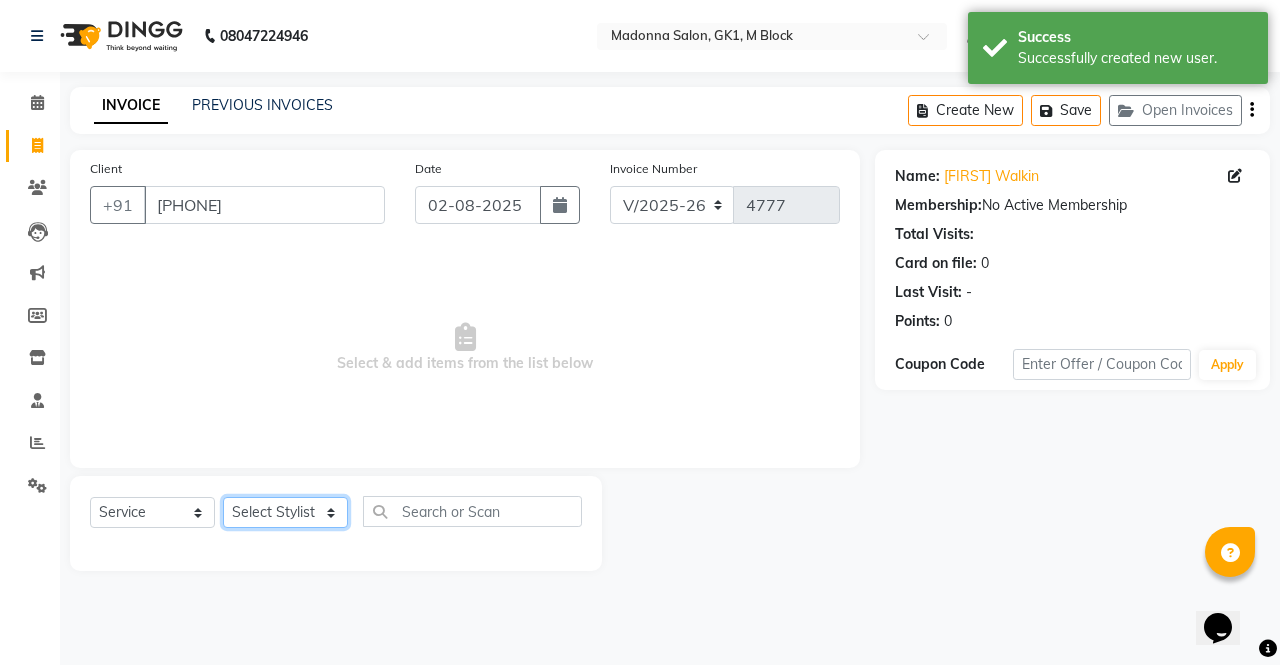 click on "Select Stylist AJAY Amar Ankush Ashu Beauty Tanuja COUNTER Deepak Esha Fatima Husain Maggi Manjit Nandini Nazim Owner Owner Rakesh Rishi Sandeep Shipra Sonu Stylist Rajesh Sushma Tarun Tushar Vaibhav Vijay  Vipin" 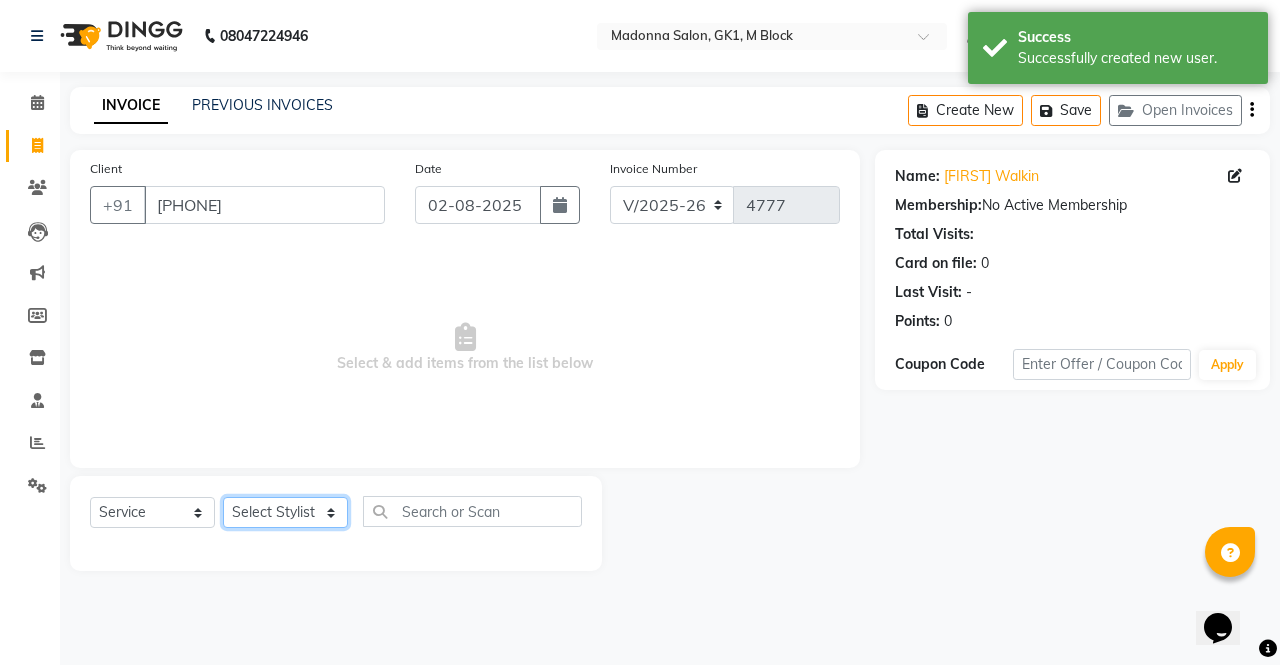 select on "47644" 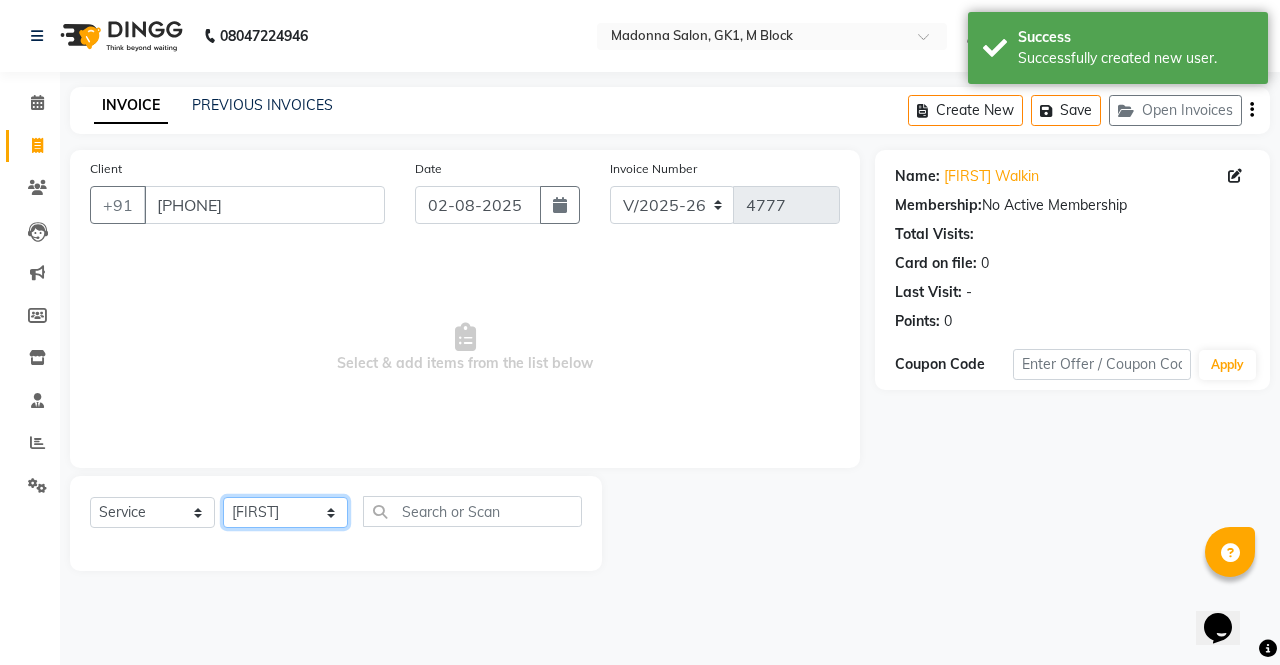 click on "Select Stylist AJAY Amar Ankush Ashu Beauty Tanuja COUNTER Deepak Esha Fatima Husain Maggi Manjit Nandini Nazim Owner Owner Rakesh Rishi Sandeep Shipra Sonu Stylist Rajesh Sushma Tarun Tushar Vaibhav Vijay  Vipin" 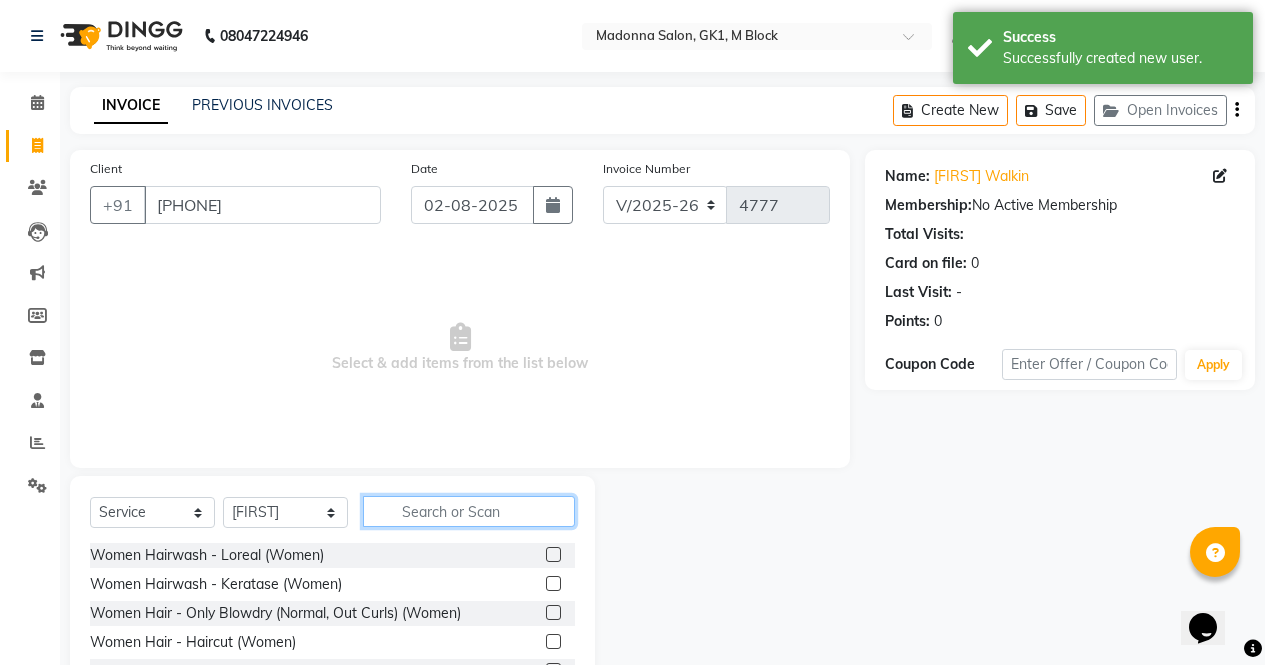 click 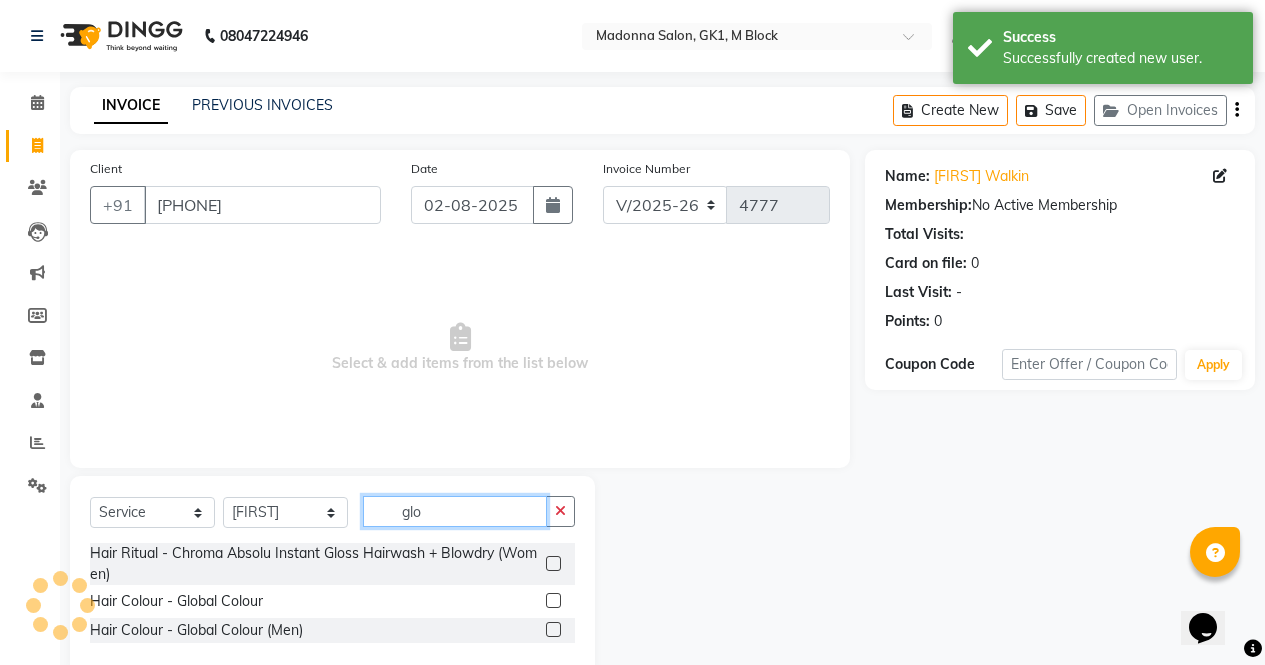 type on "glo" 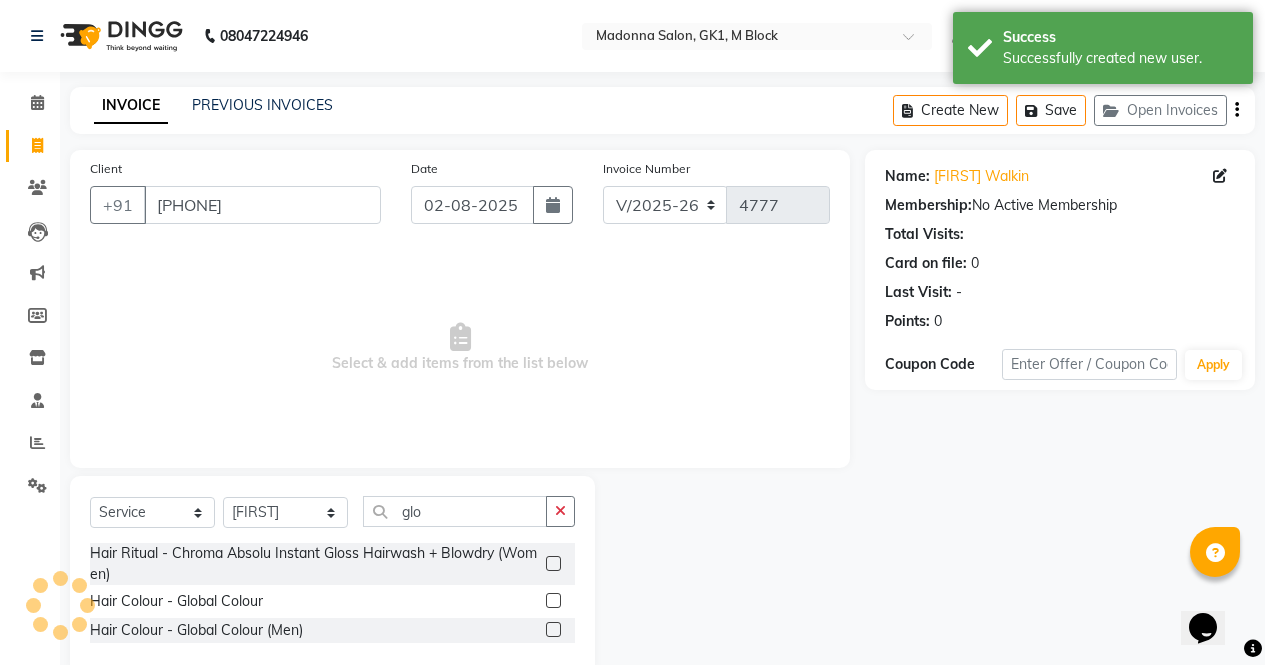 click 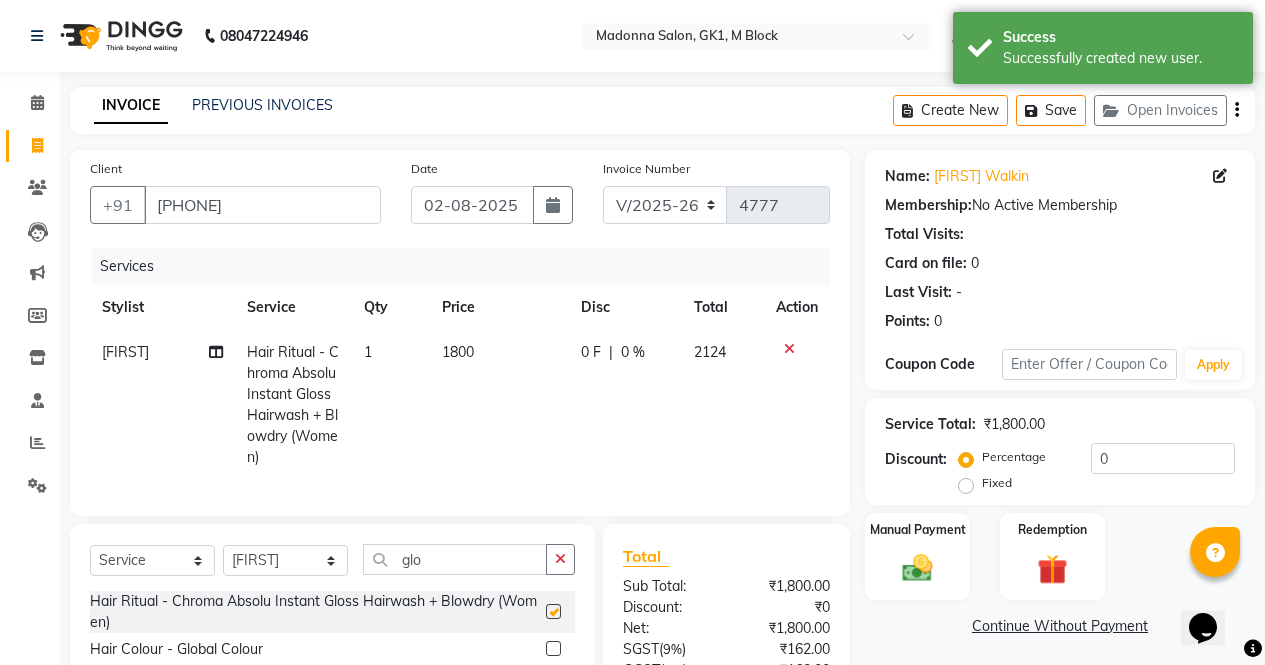 checkbox on "false" 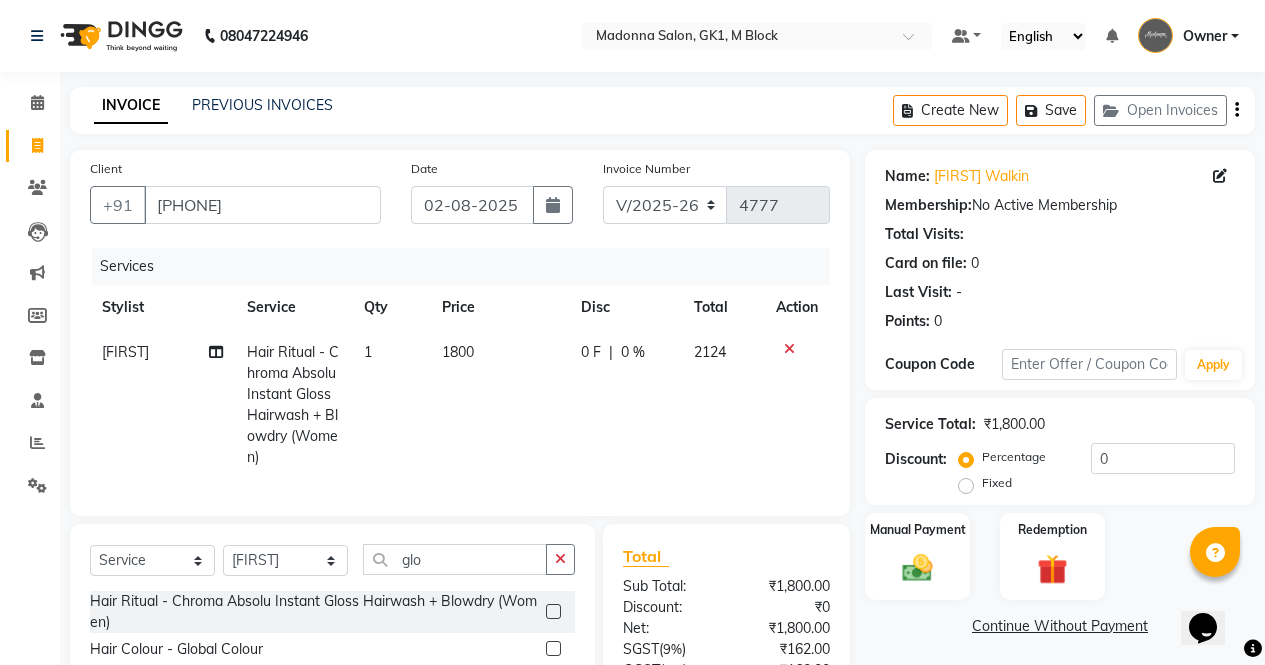 click on "1800" 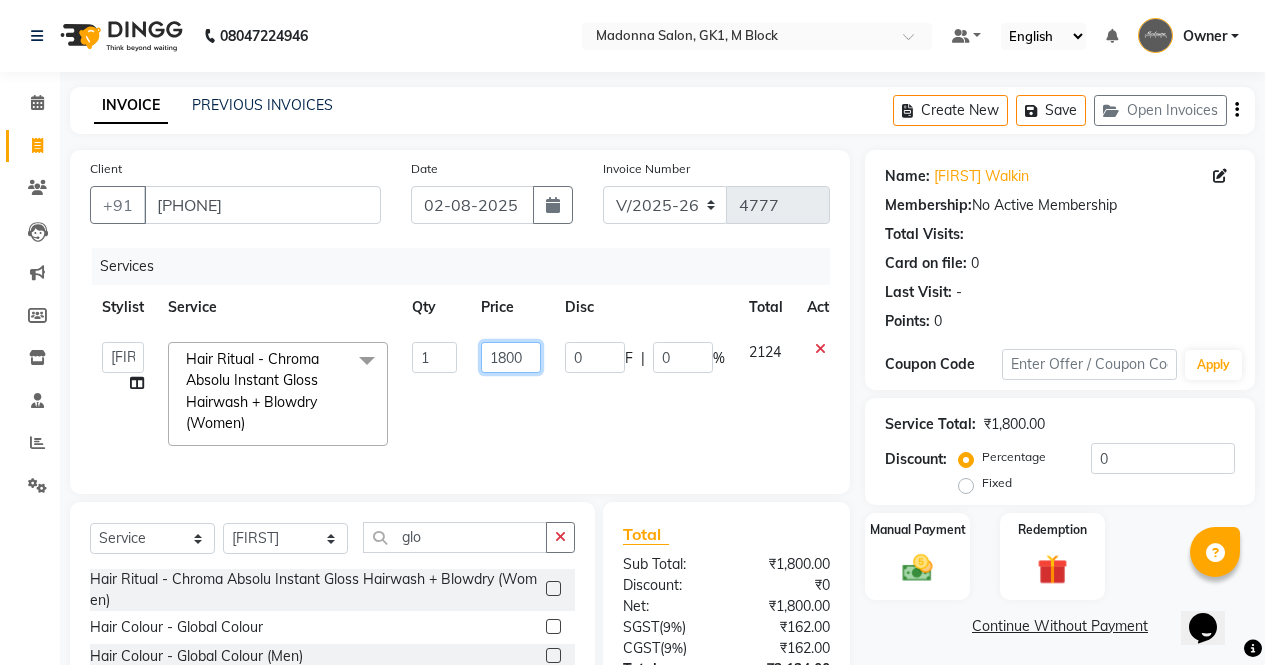 click on "1800" 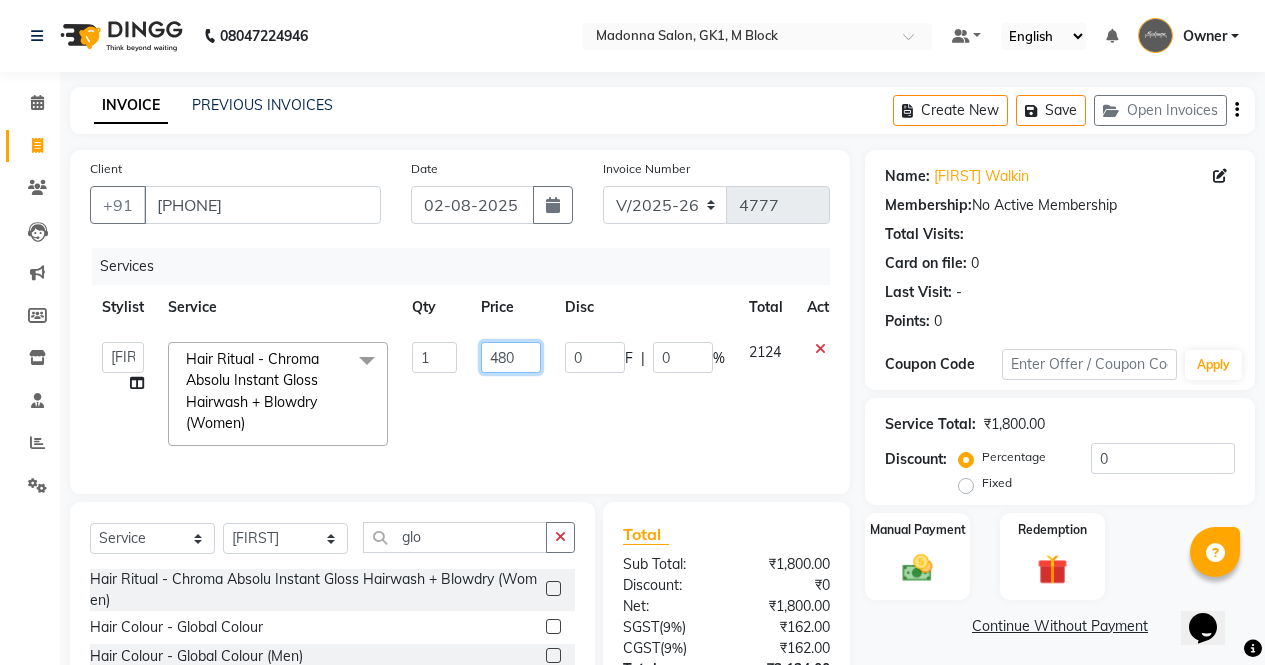 type on "4800" 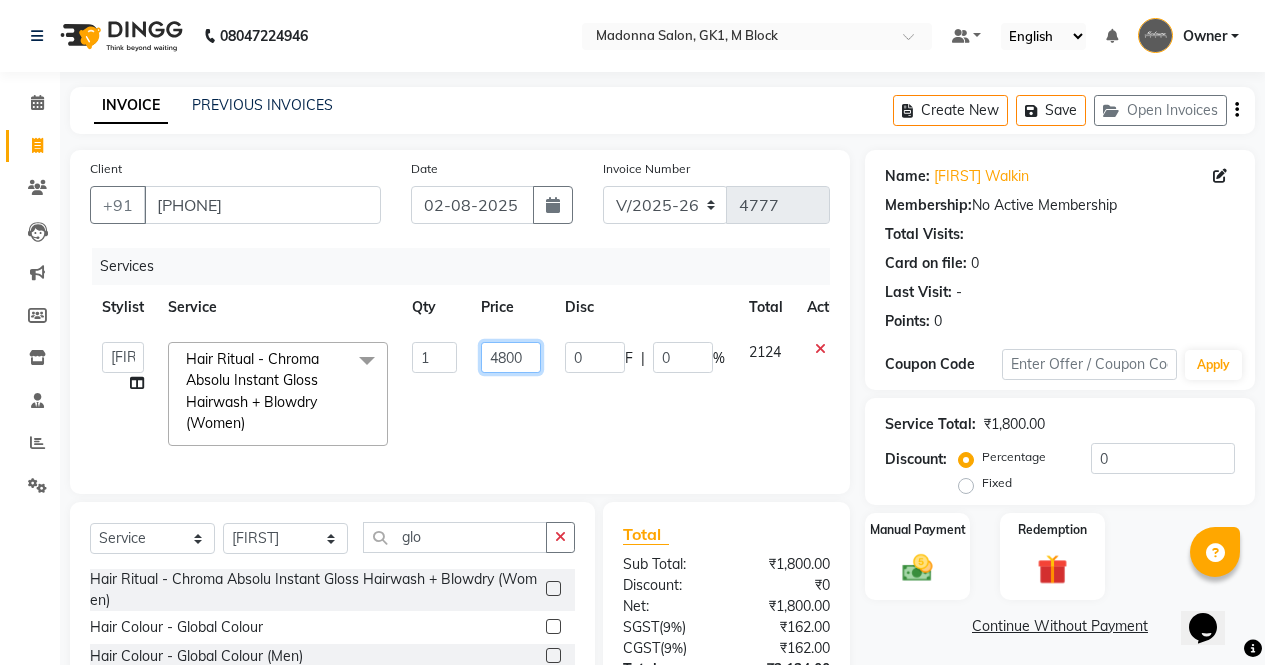 scroll, scrollTop: 175, scrollLeft: 0, axis: vertical 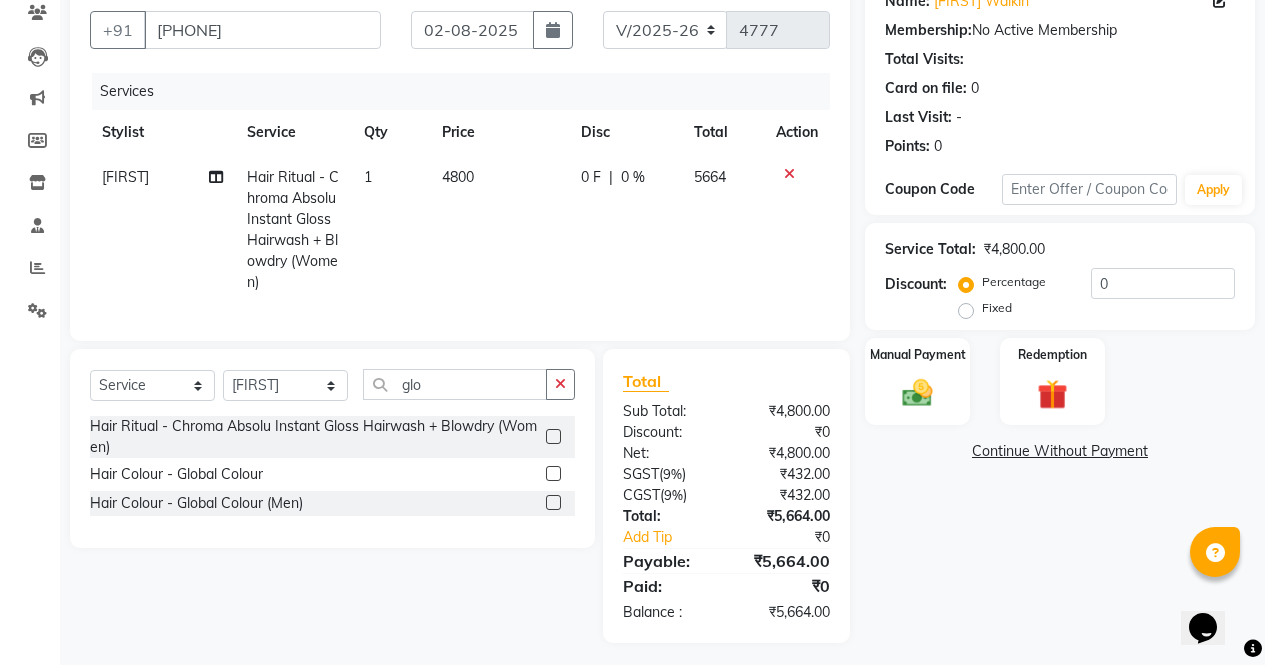 click on "Name: Sonika Walkin Membership:  No Active Membership  Total Visits:   Card on file:  0 Last Visit:   - Points:   0  Coupon Code Apply Service Total:  ₹4,800.00  Discount:  Percentage   Fixed  0 Manual Payment Redemption  Continue Without Payment" 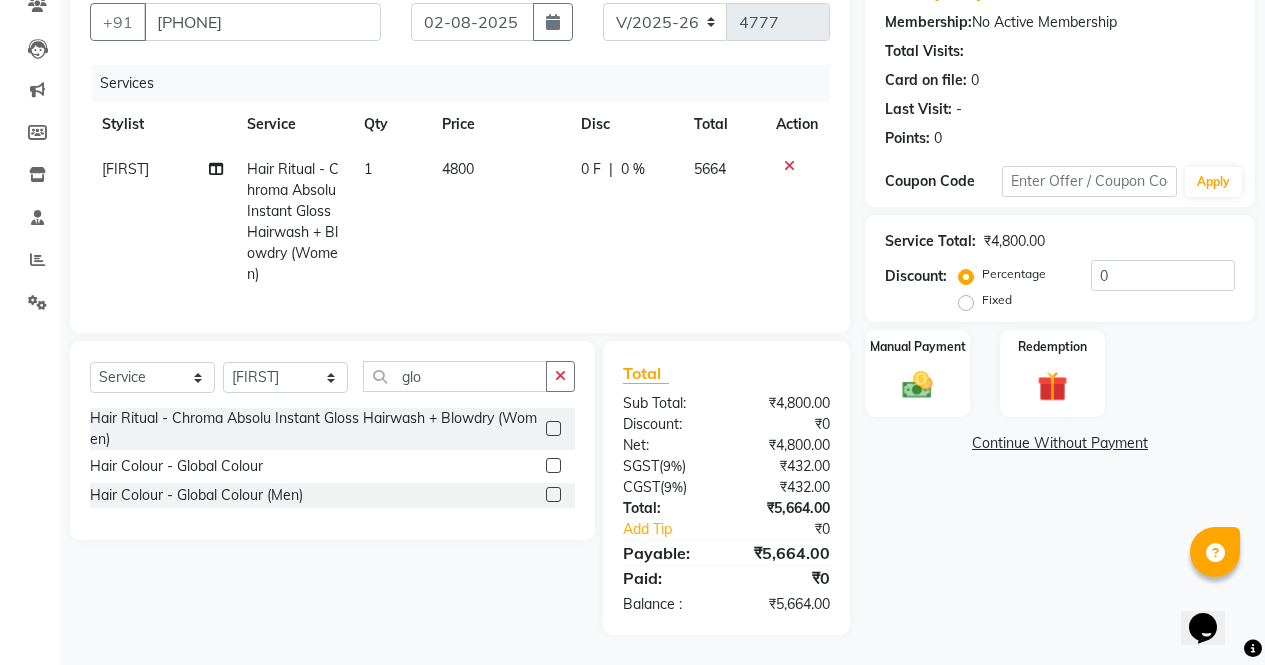 scroll, scrollTop: 198, scrollLeft: 0, axis: vertical 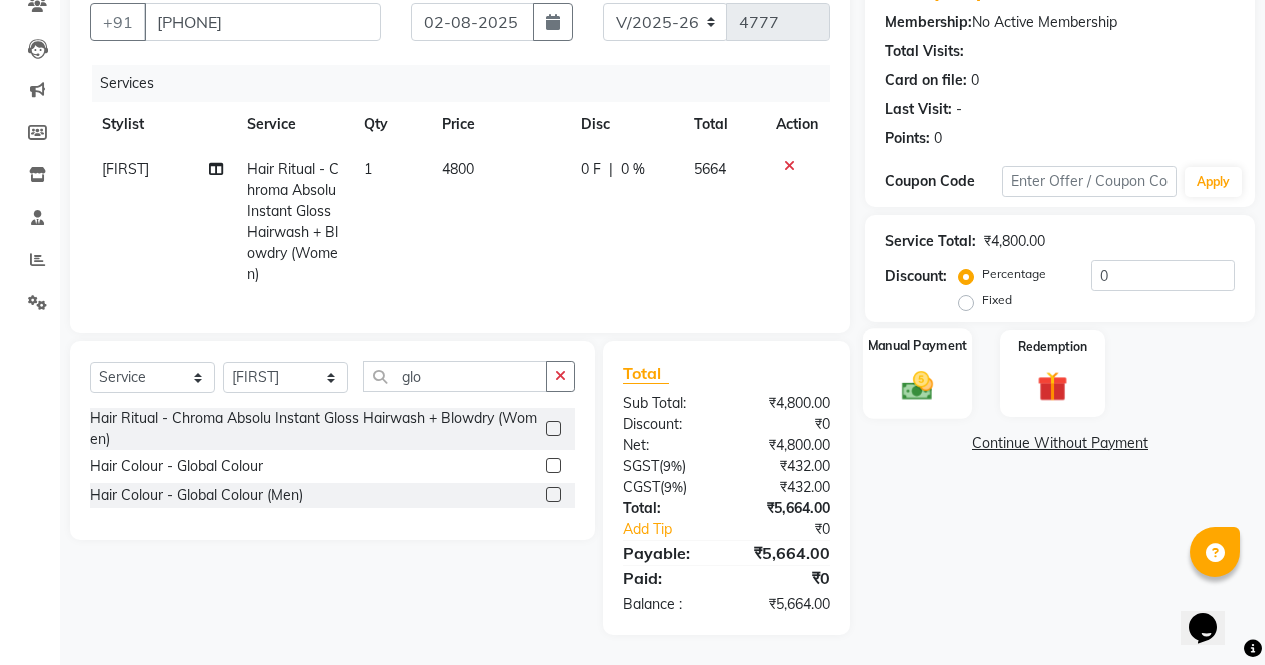click on "Manual Payment" 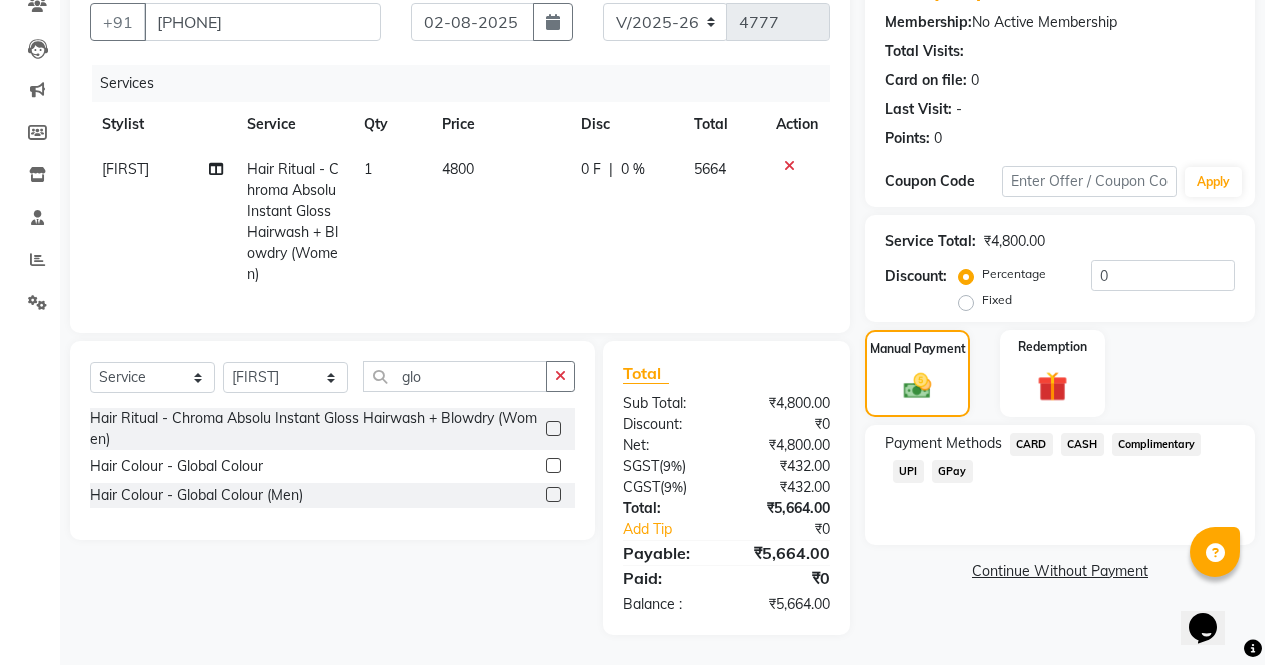click on "CARD" 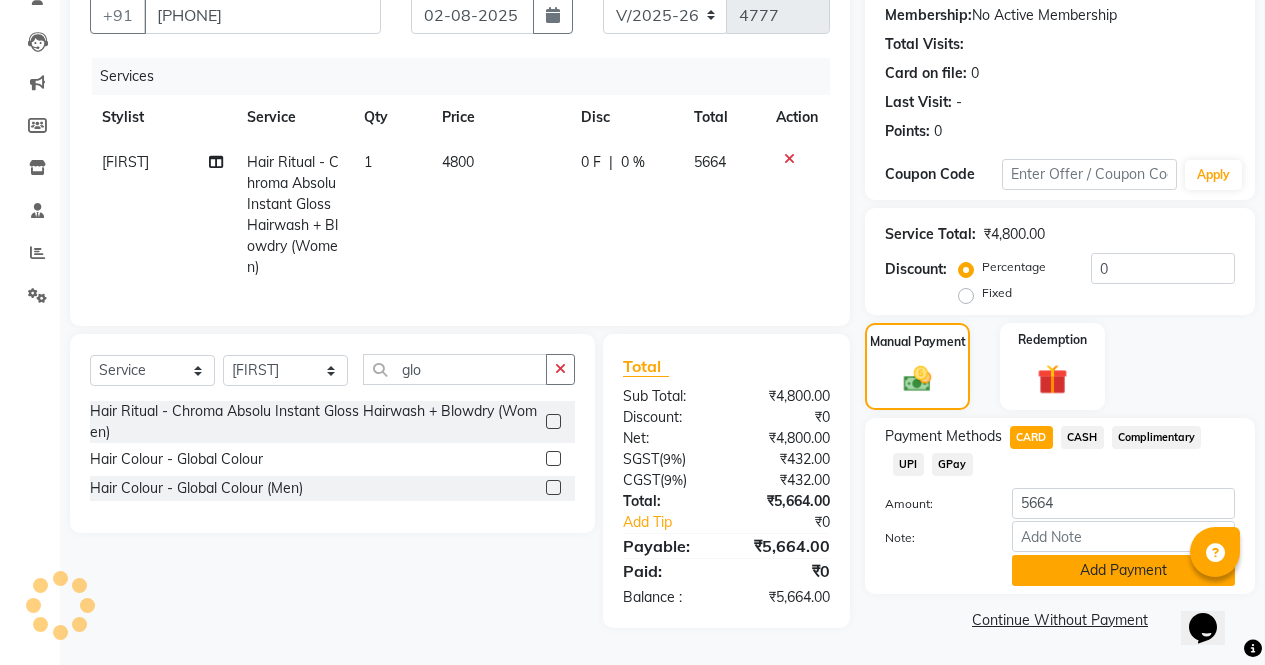 click on "Add Payment" 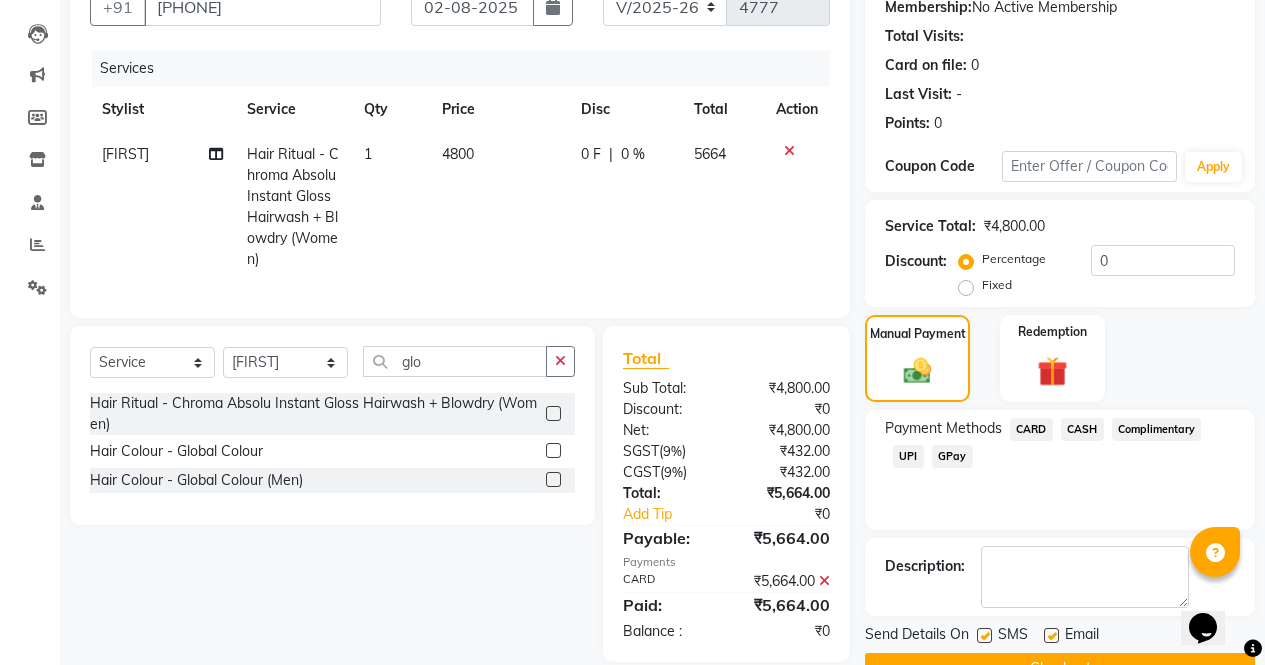 scroll, scrollTop: 247, scrollLeft: 0, axis: vertical 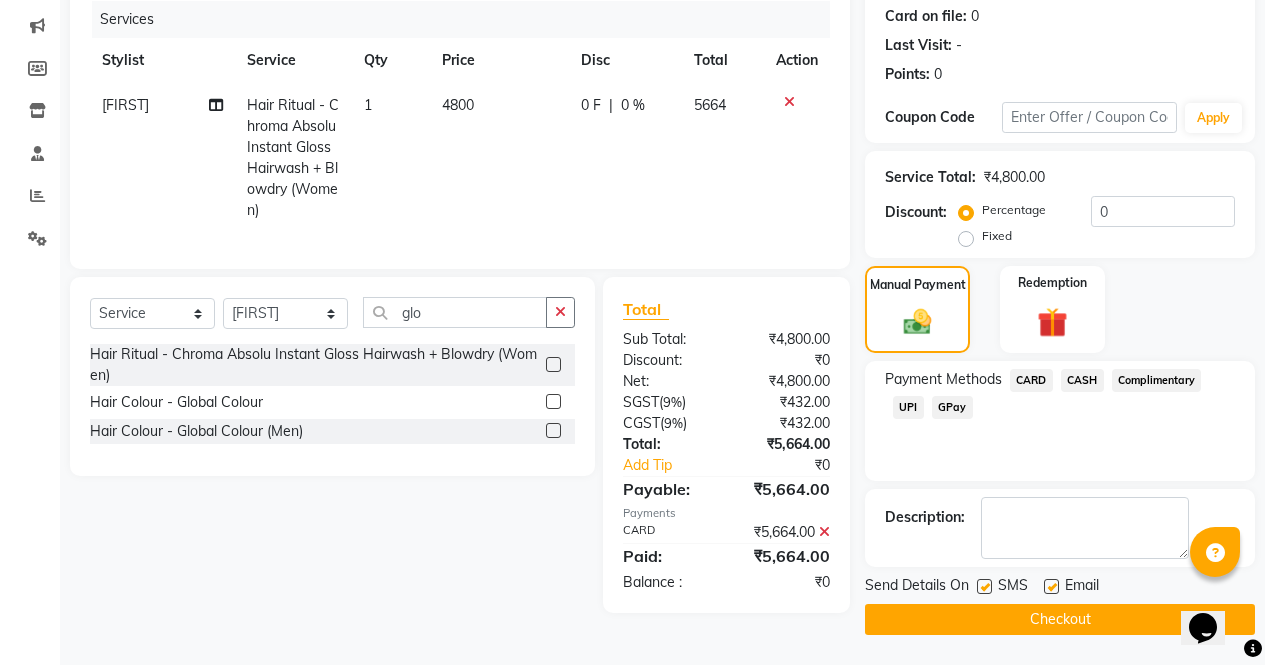 click on "Checkout" 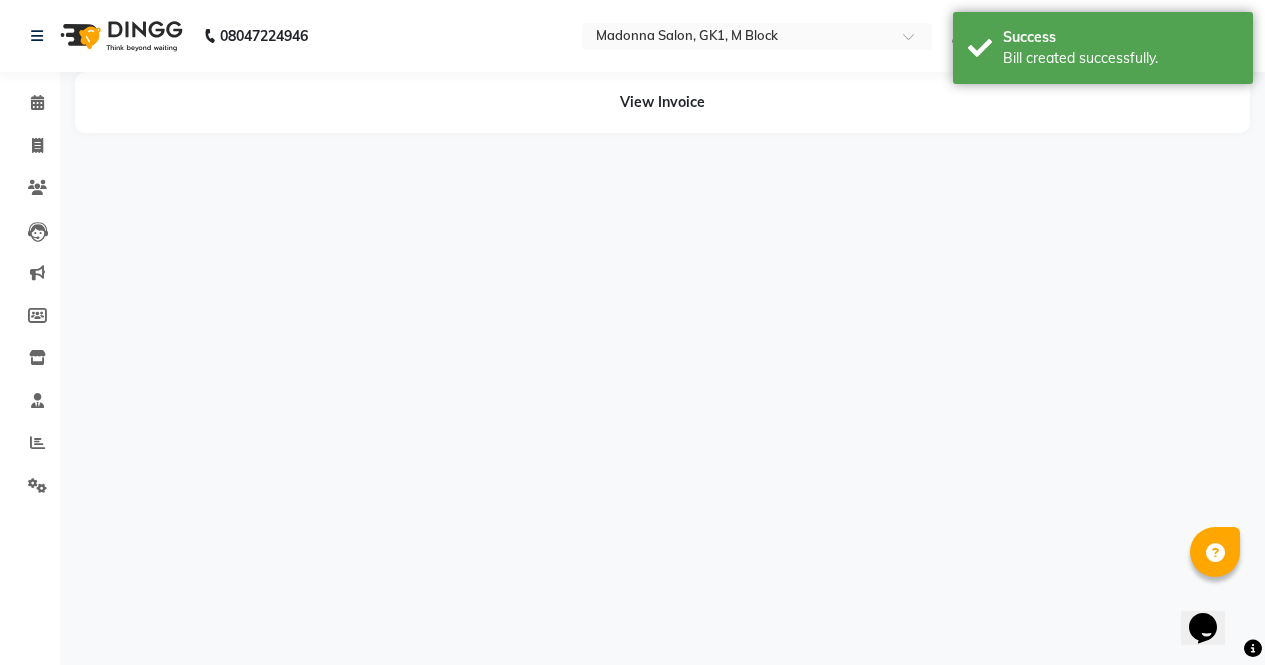scroll, scrollTop: 0, scrollLeft: 0, axis: both 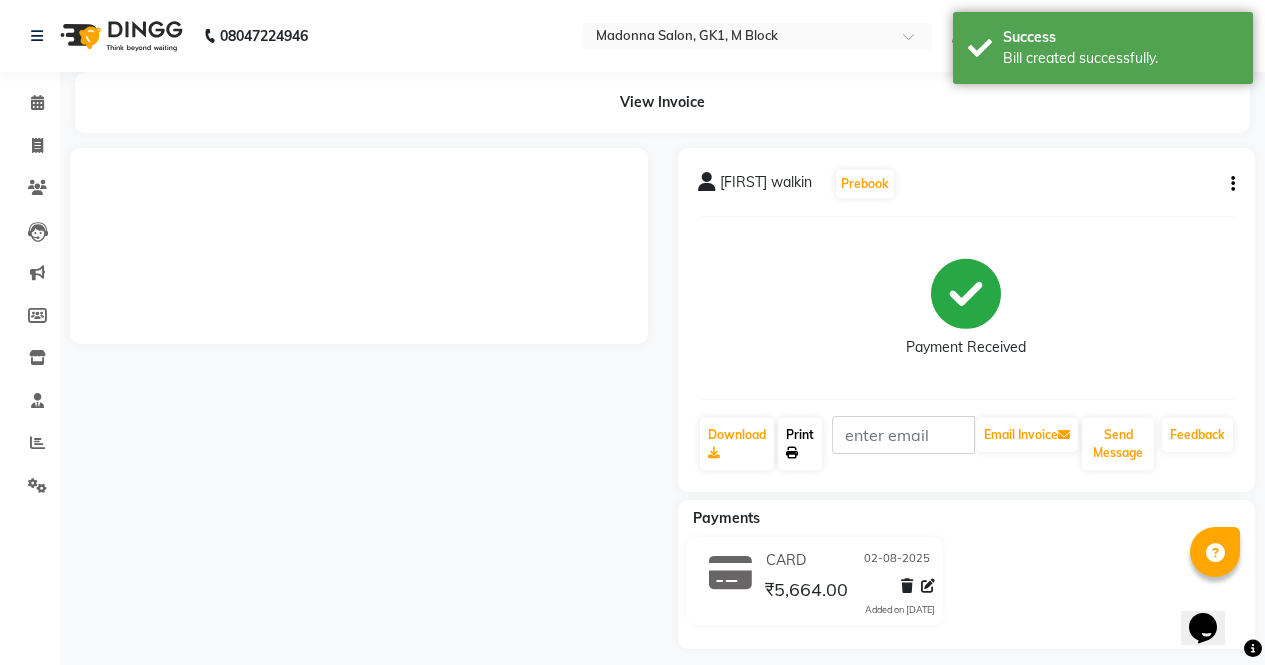 click on "Print" 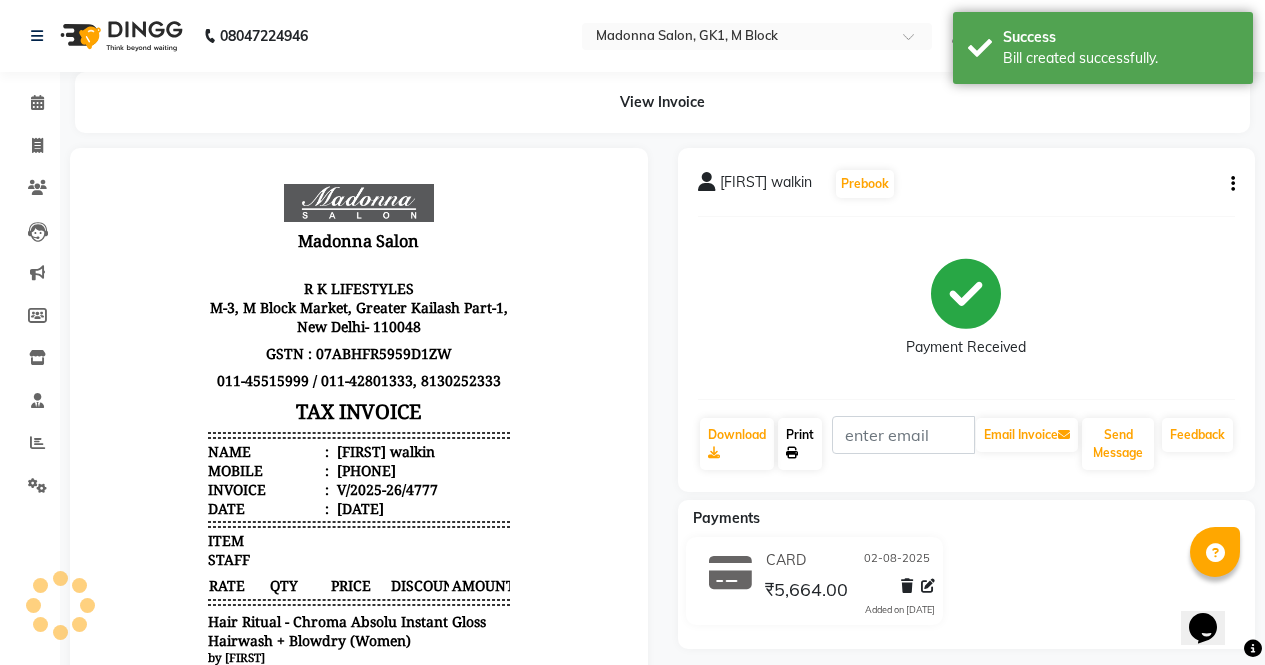 scroll, scrollTop: 0, scrollLeft: 0, axis: both 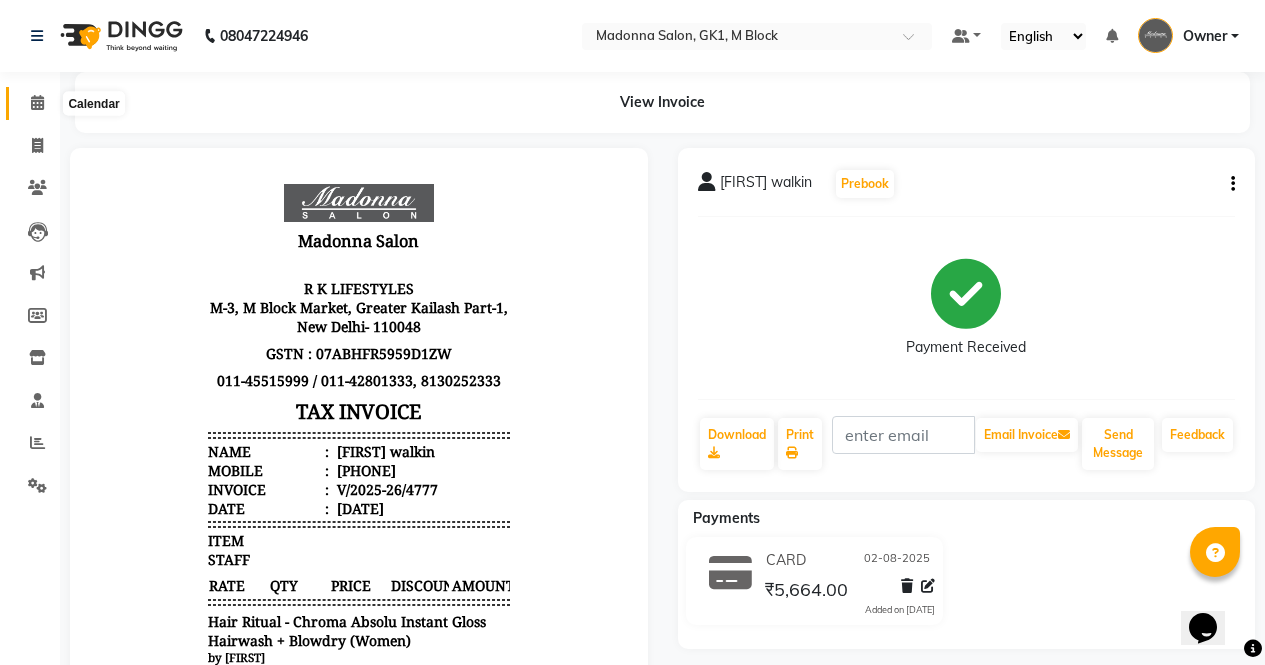 click 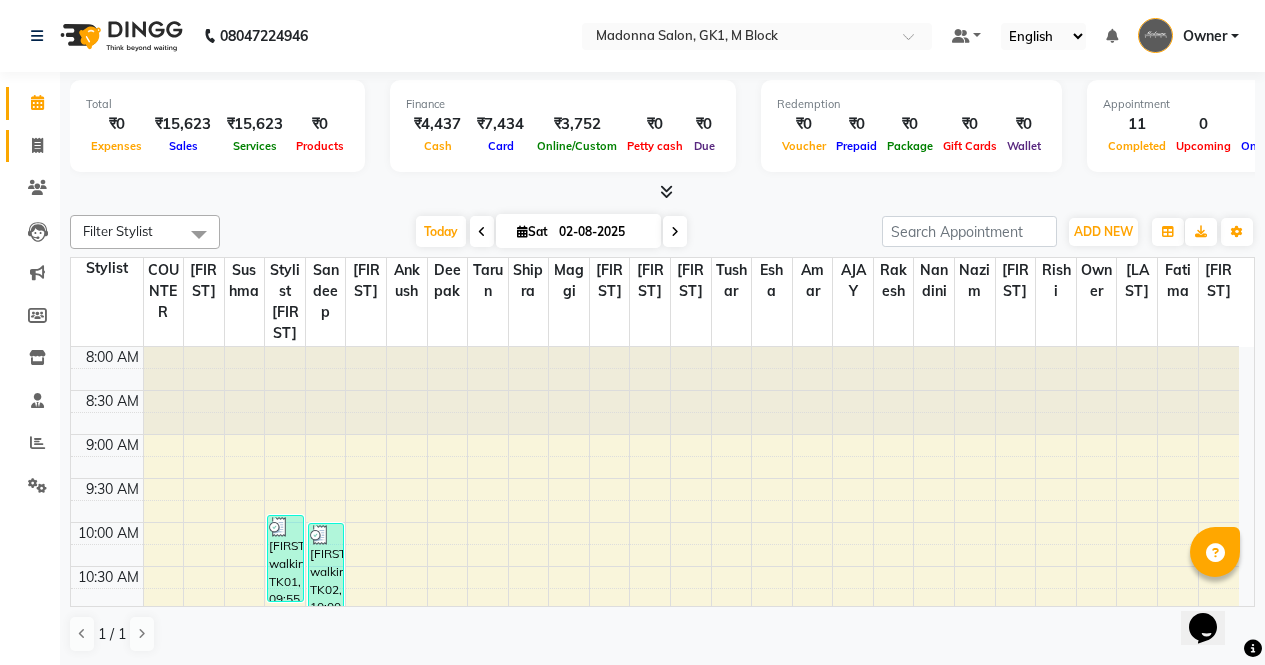 click on "Invoice" 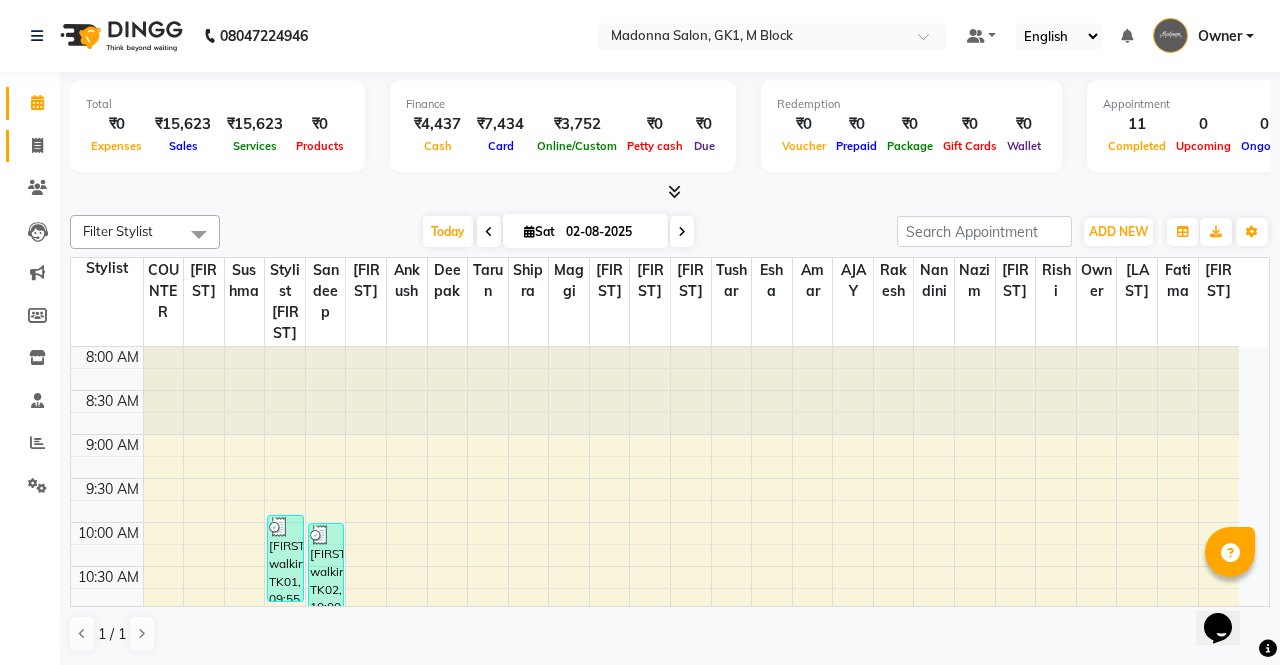 select on "6312" 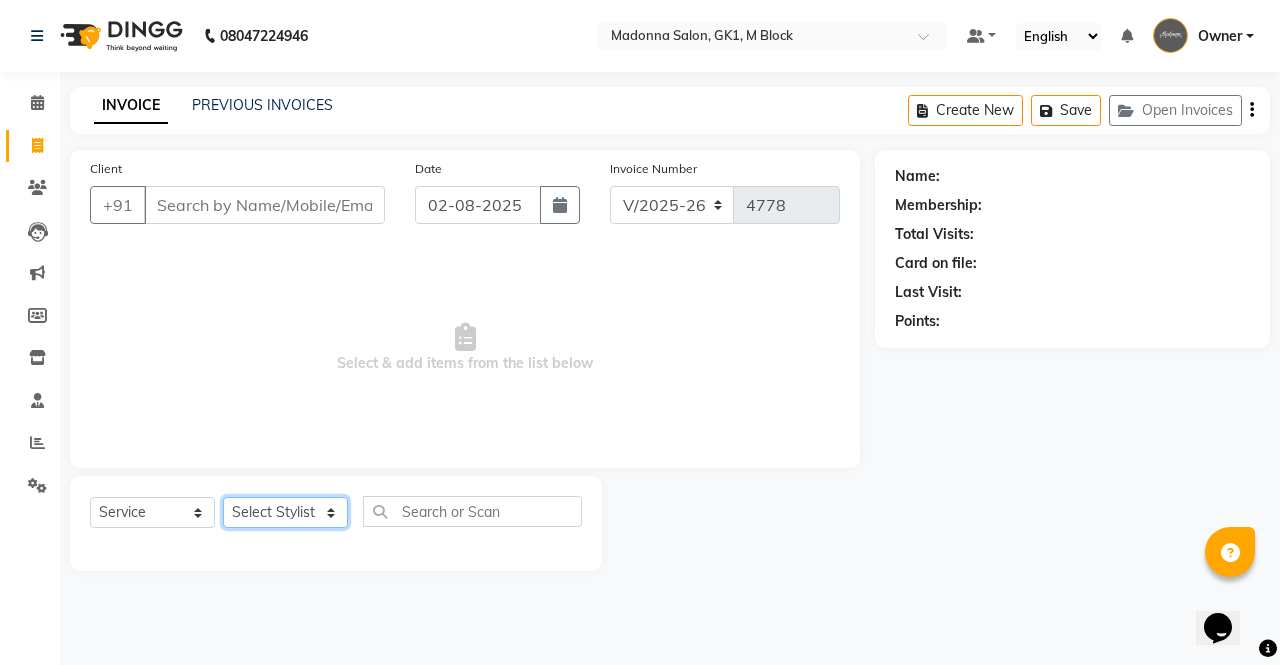 click on "Select Stylist" 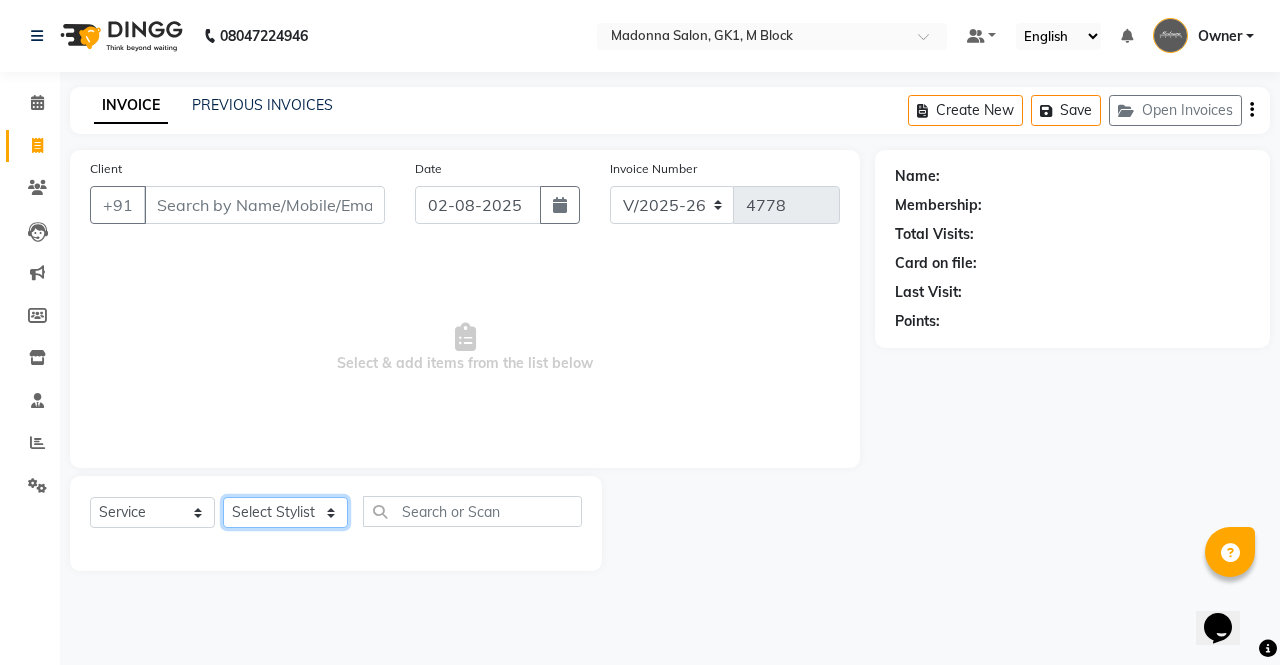 select on "59653" 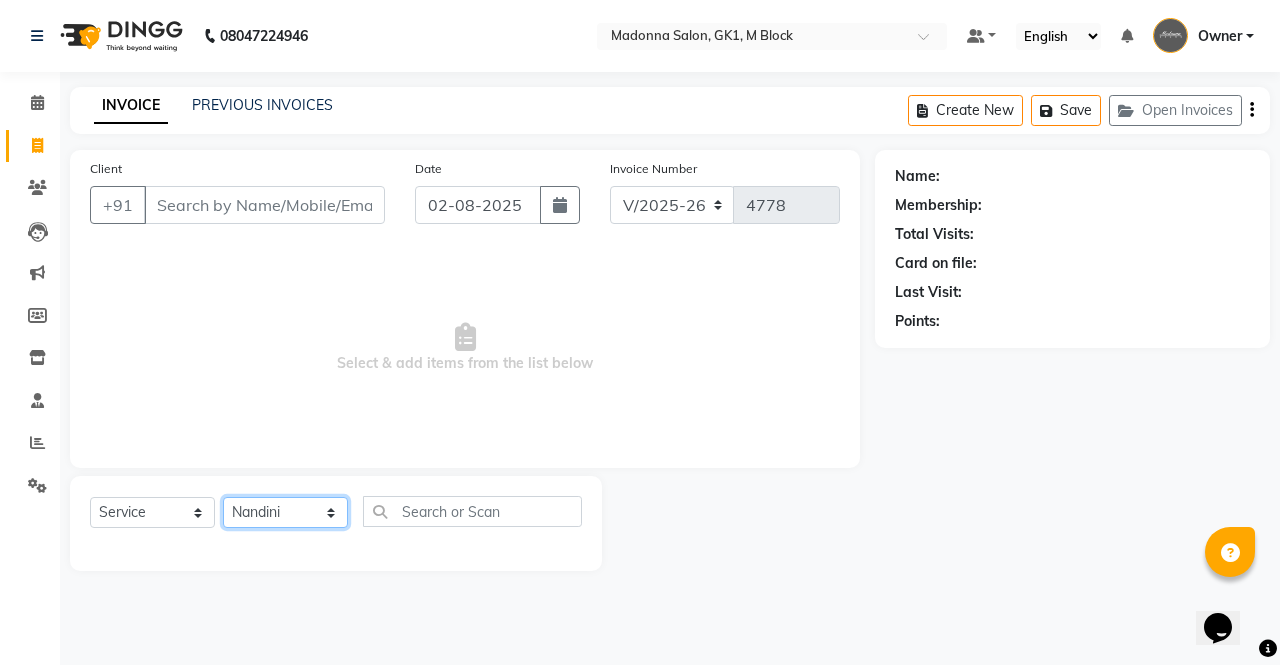 click on "Select Stylist AJAY Amar Ankush Ashu Beauty Tanuja COUNTER Deepak Esha Fatima Husain Maggi Manjit Nandini Nazim Owner Owner Rakesh Rishi Sandeep Shipra Sonu Stylist Rajesh Sushma Tarun Tushar Vaibhav Vijay  Vipin" 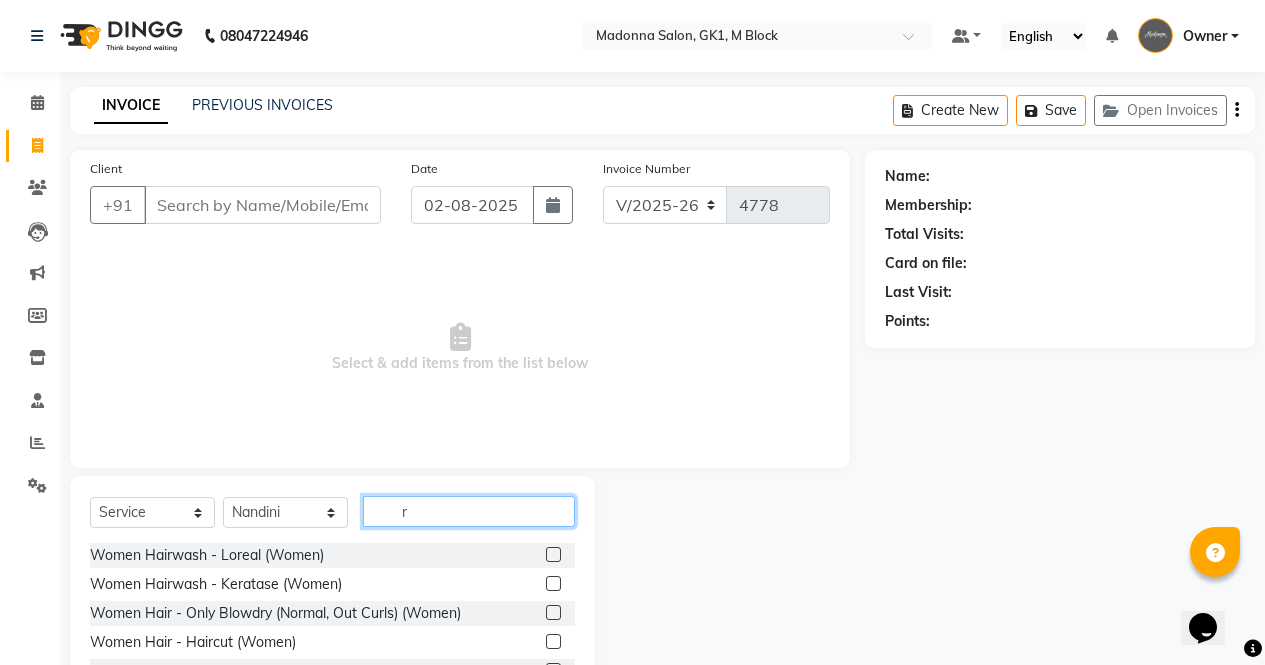 click on "r" 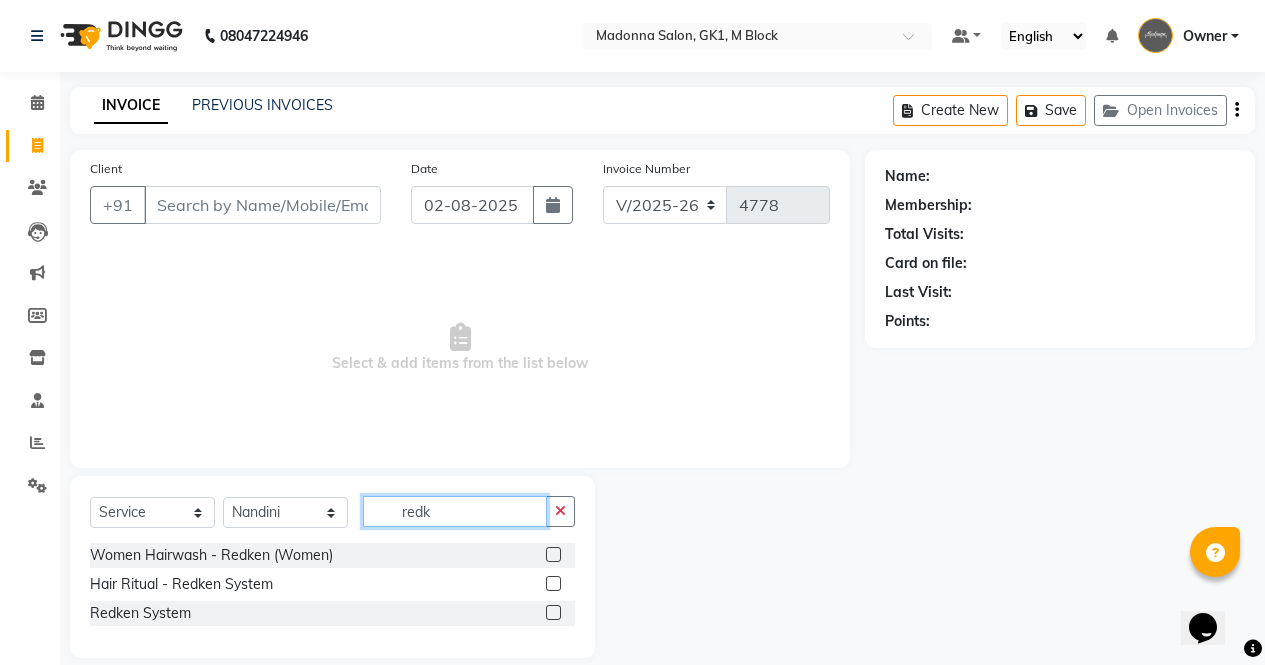 type on "redk" 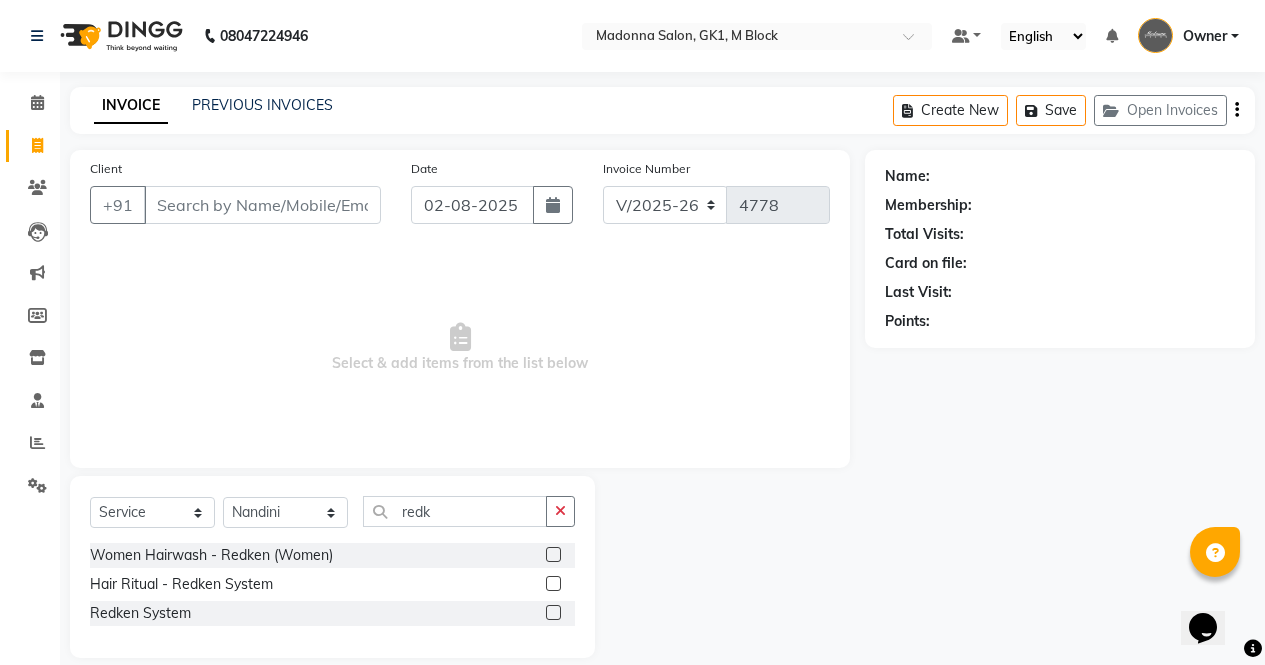 click 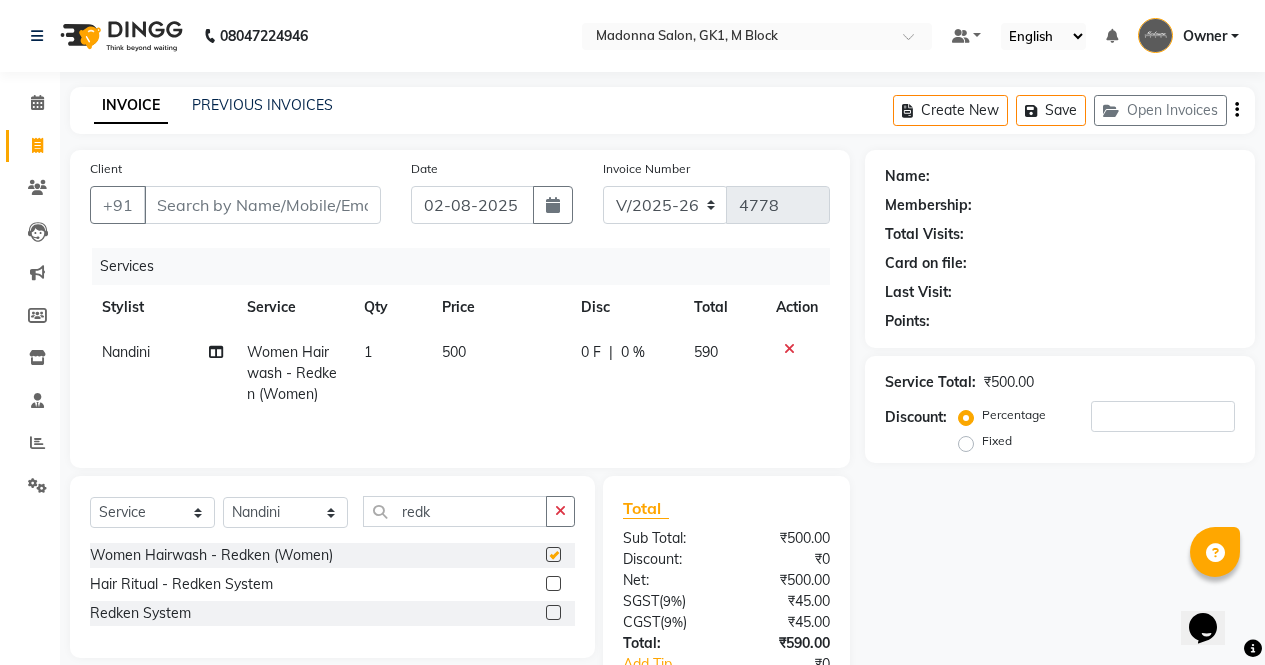 checkbox on "false" 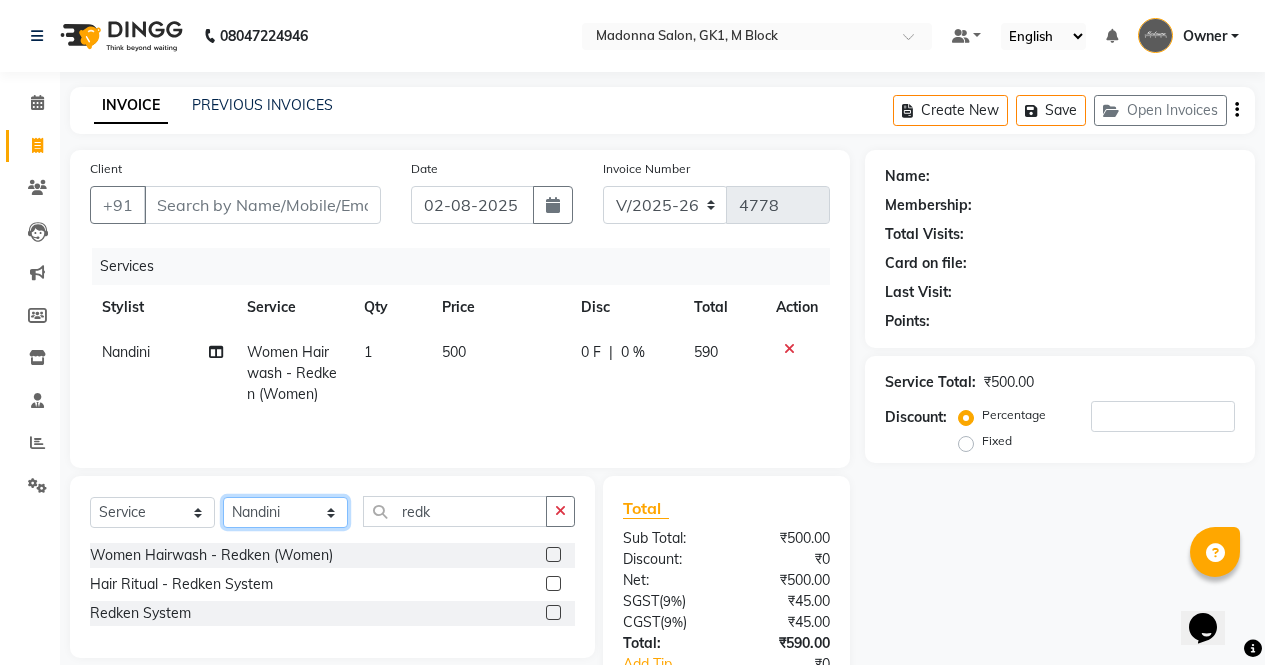 click on "Select Stylist AJAY Amar Ankush Ashu Beauty Tanuja COUNTER Deepak Esha Fatima Husain Maggi Manjit Nandini Nazim Owner Owner Rakesh Rishi Sandeep Shipra Sonu Stylist Rajesh Sushma Tarun Tushar Vaibhav Vijay  Vipin" 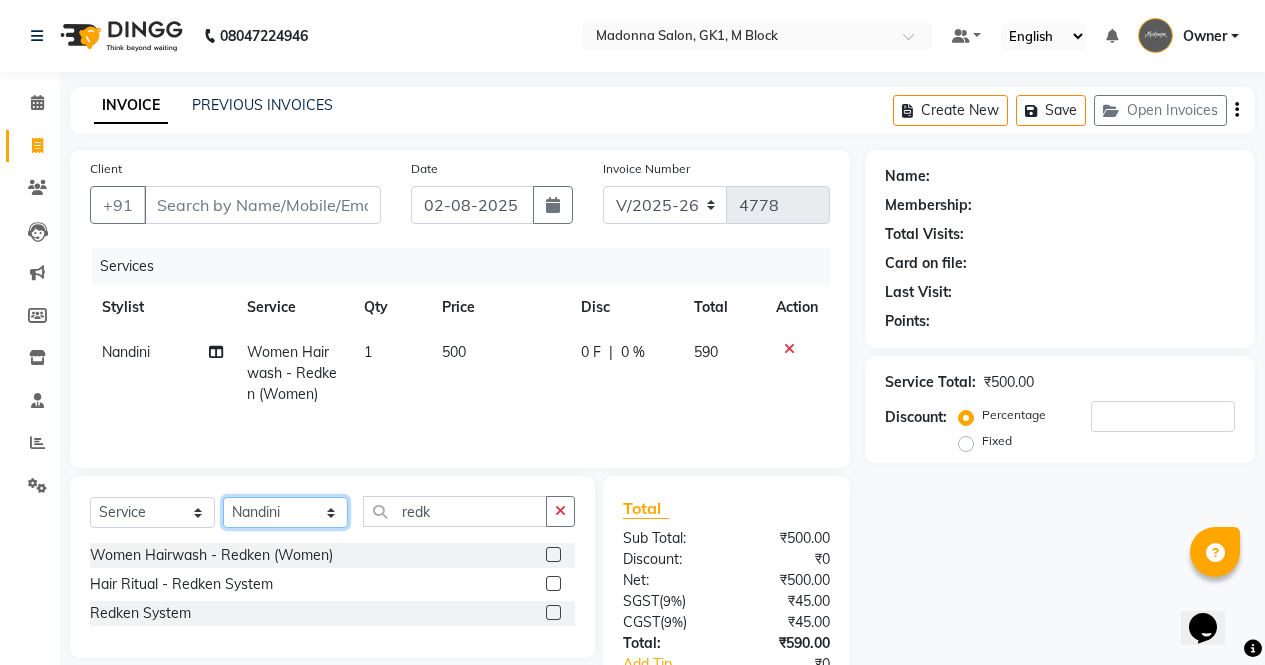 select on "61613" 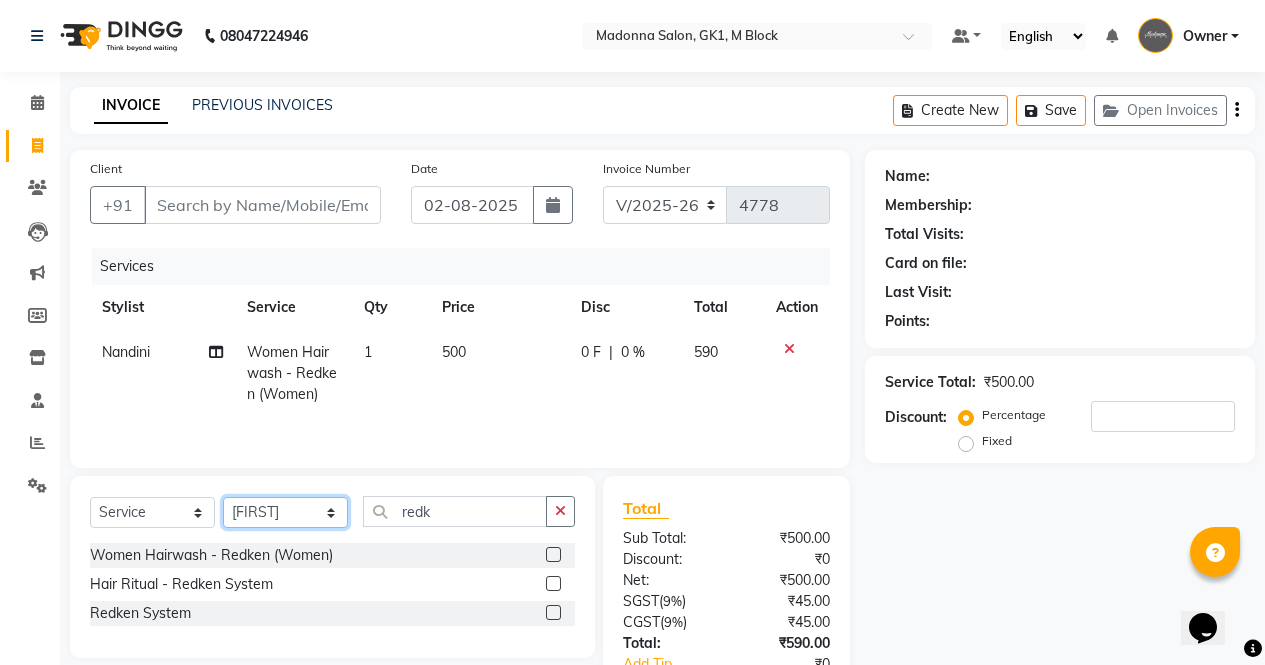 click on "Select Stylist AJAY Amar Ankush Ashu Beauty Tanuja COUNTER Deepak Esha Fatima Husain Maggi Manjit Nandini Nazim Owner Owner Rakesh Rishi Sandeep Shipra Sonu Stylist Rajesh Sushma Tarun Tushar Vaibhav Vijay  Vipin" 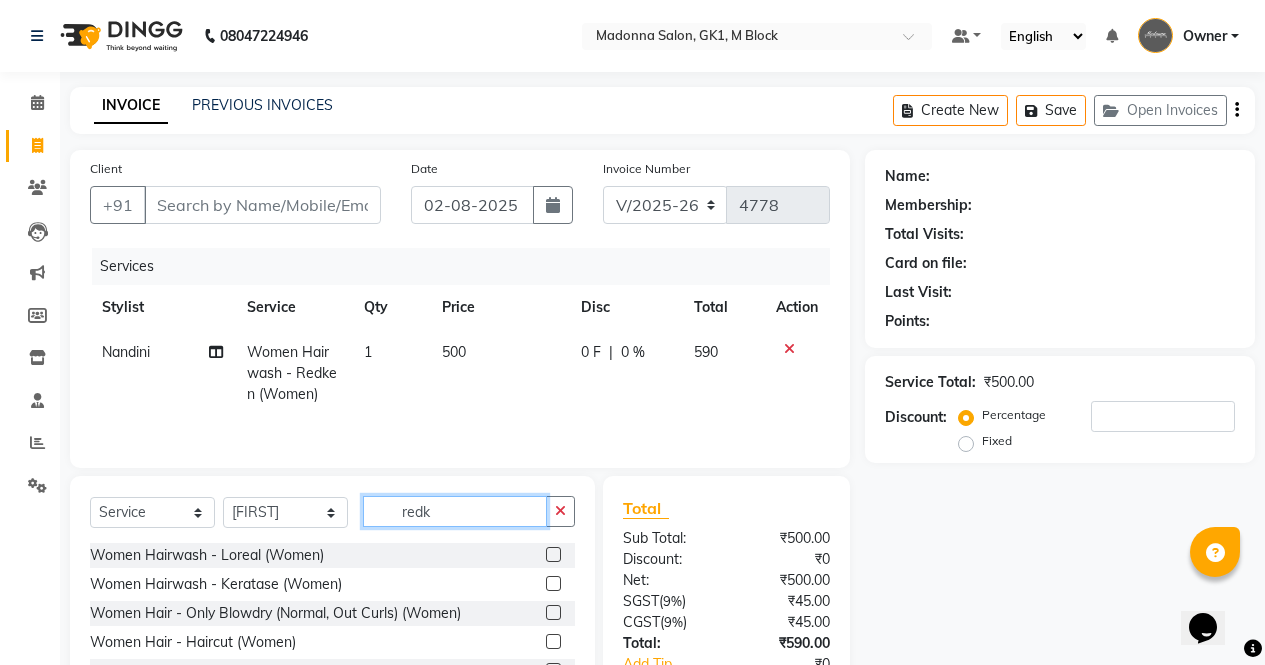click on "redk" 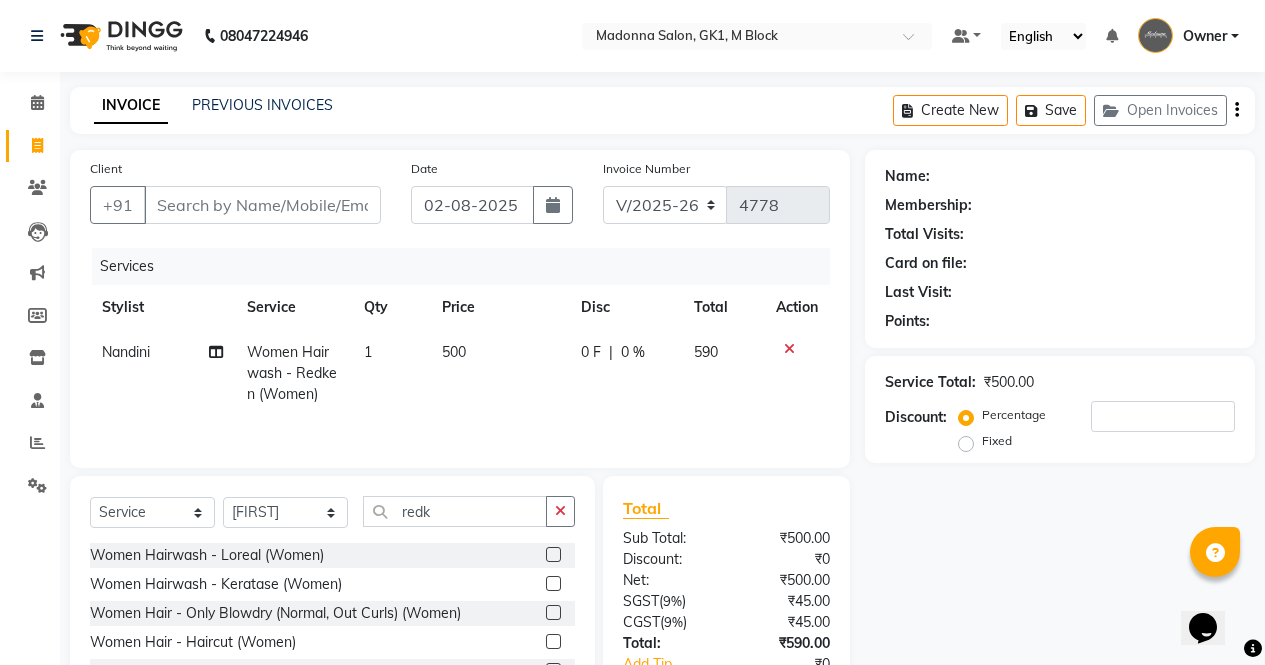 click 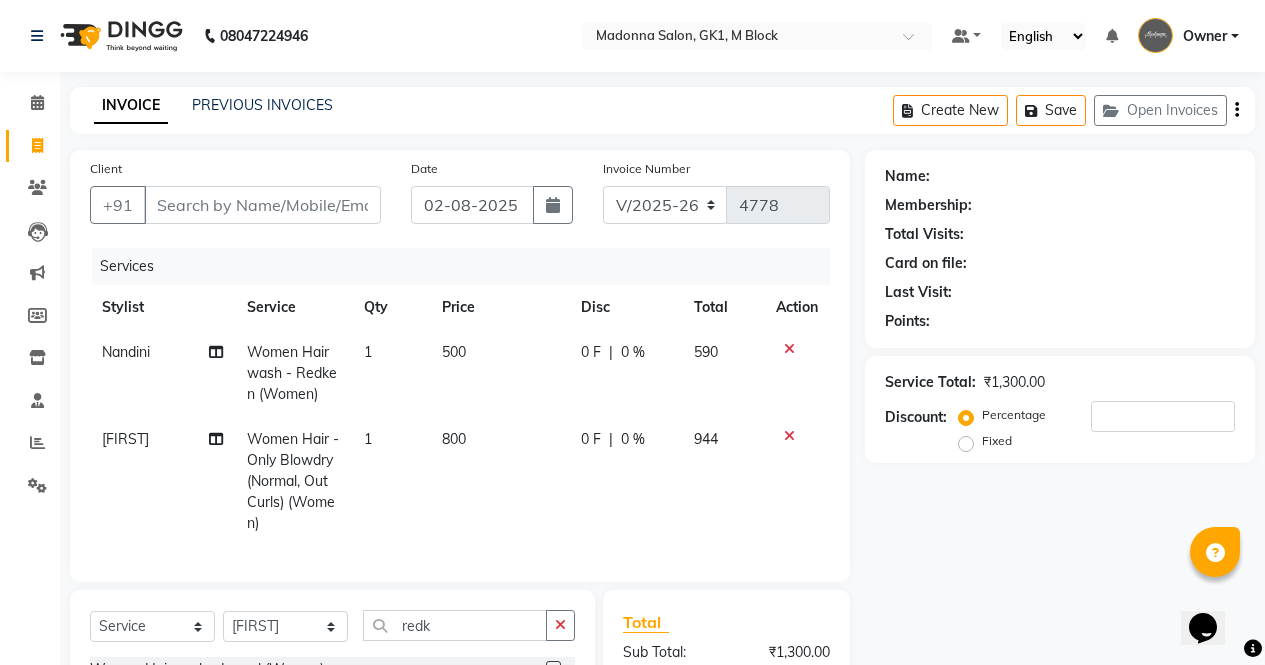 checkbox on "false" 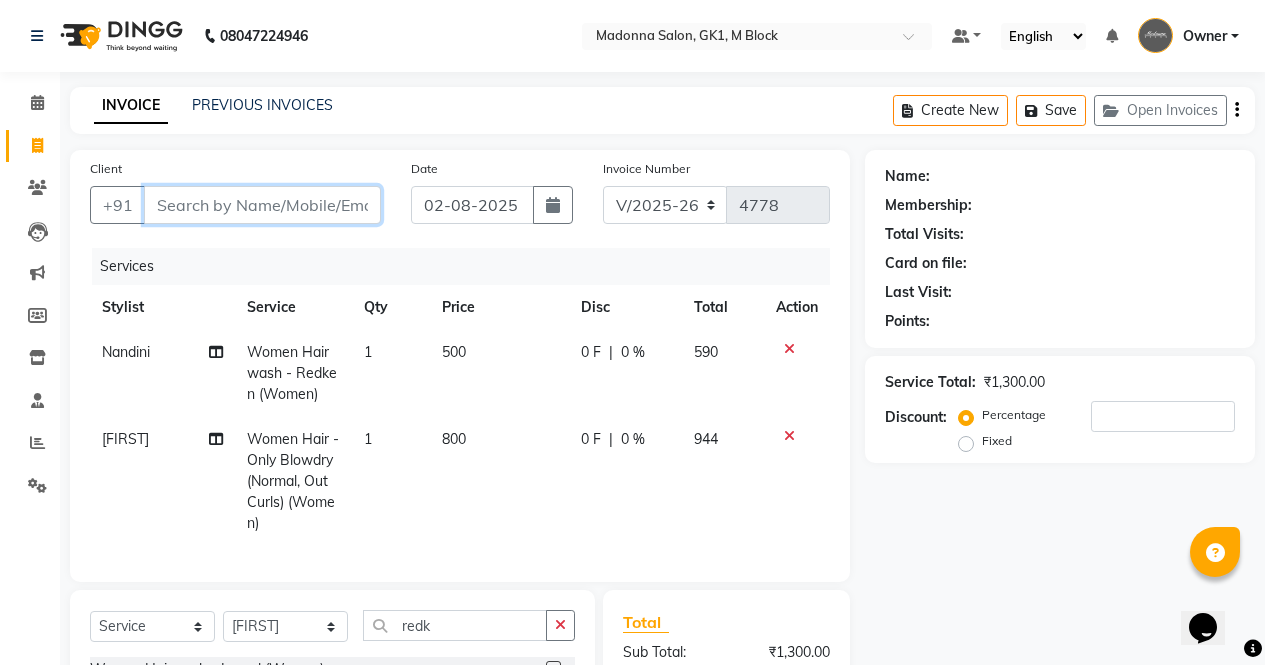 click on "Client" at bounding box center (262, 205) 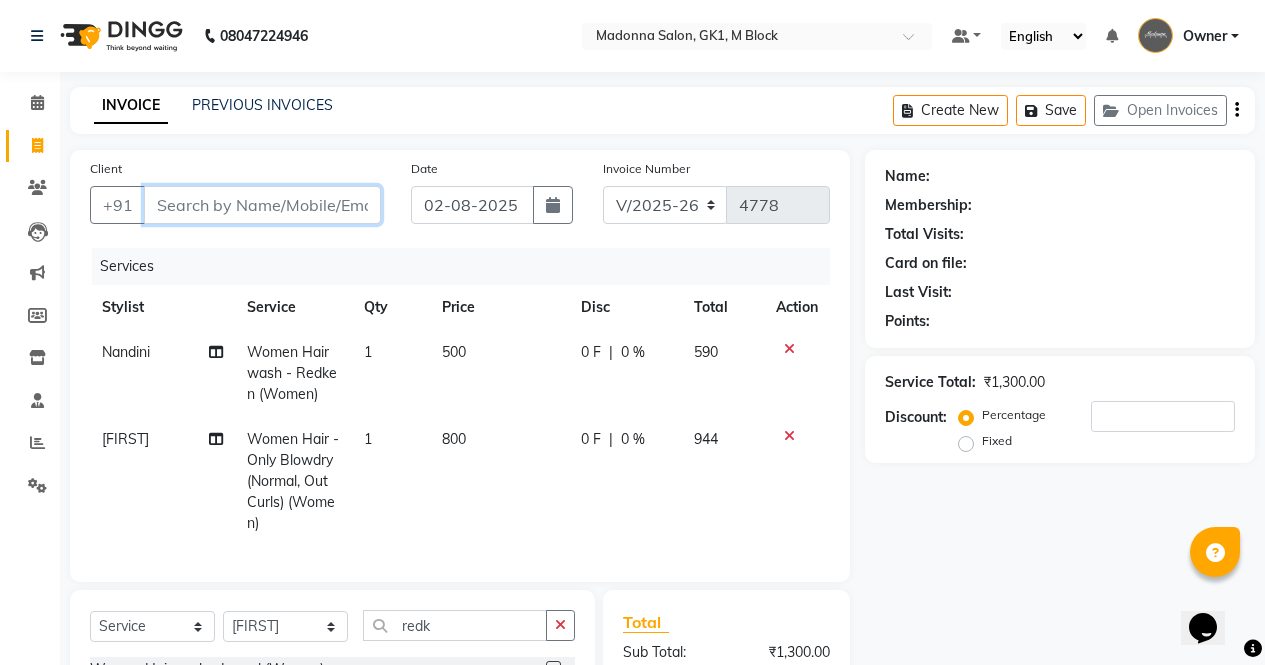 type on "9" 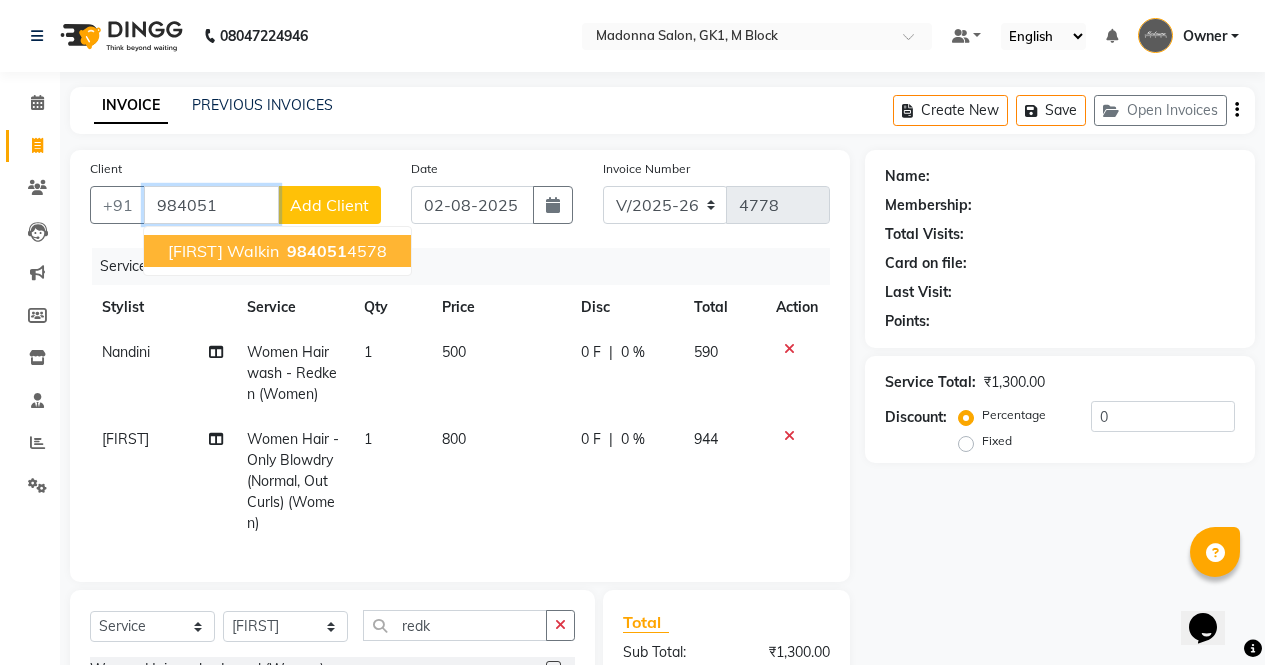 click on "prerna wakin   984051 4578" at bounding box center (277, 251) 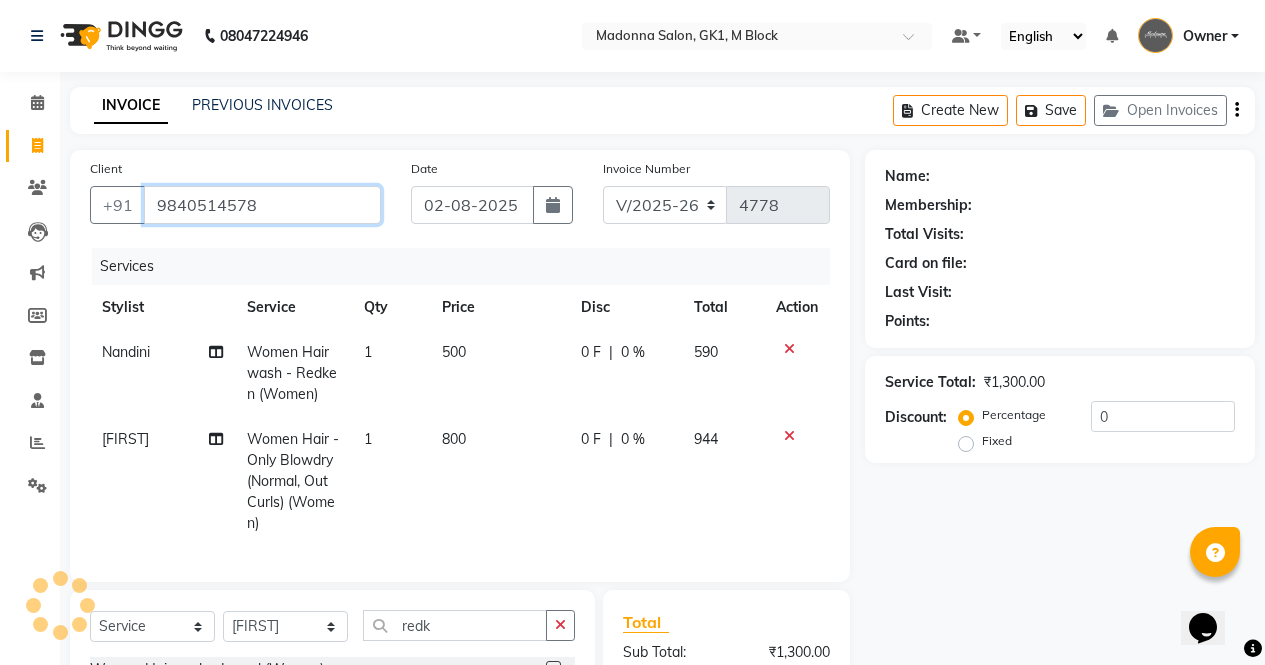 type on "9840514578" 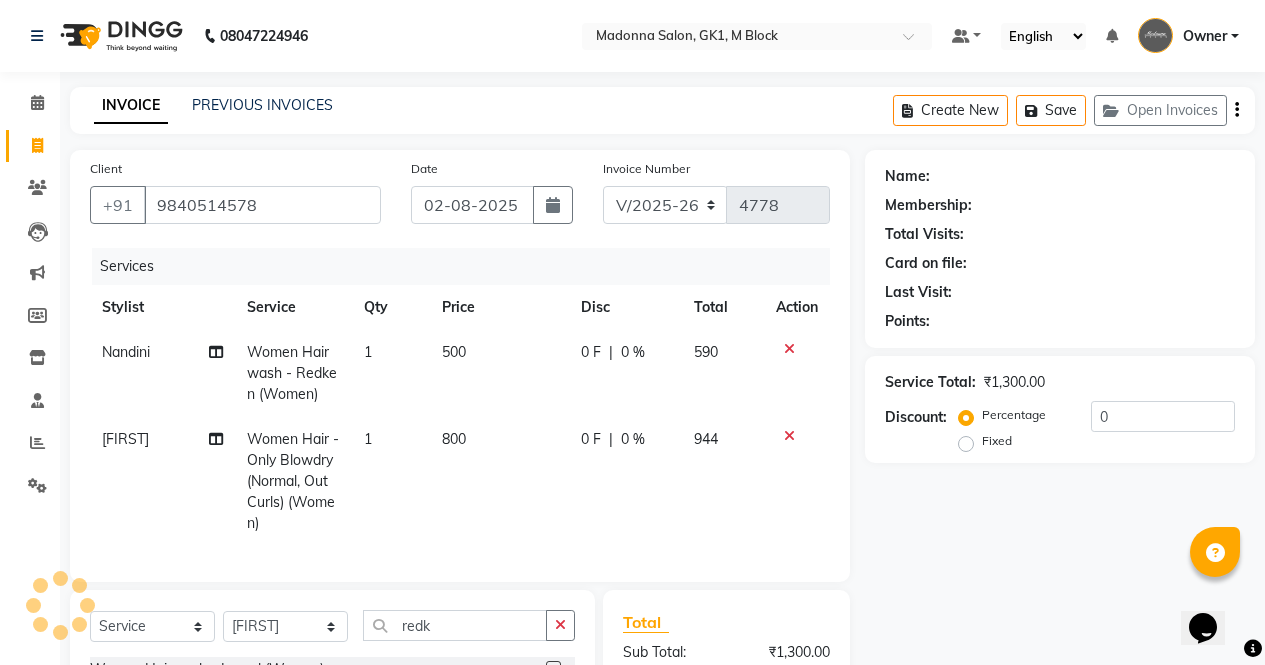 select on "1: Object" 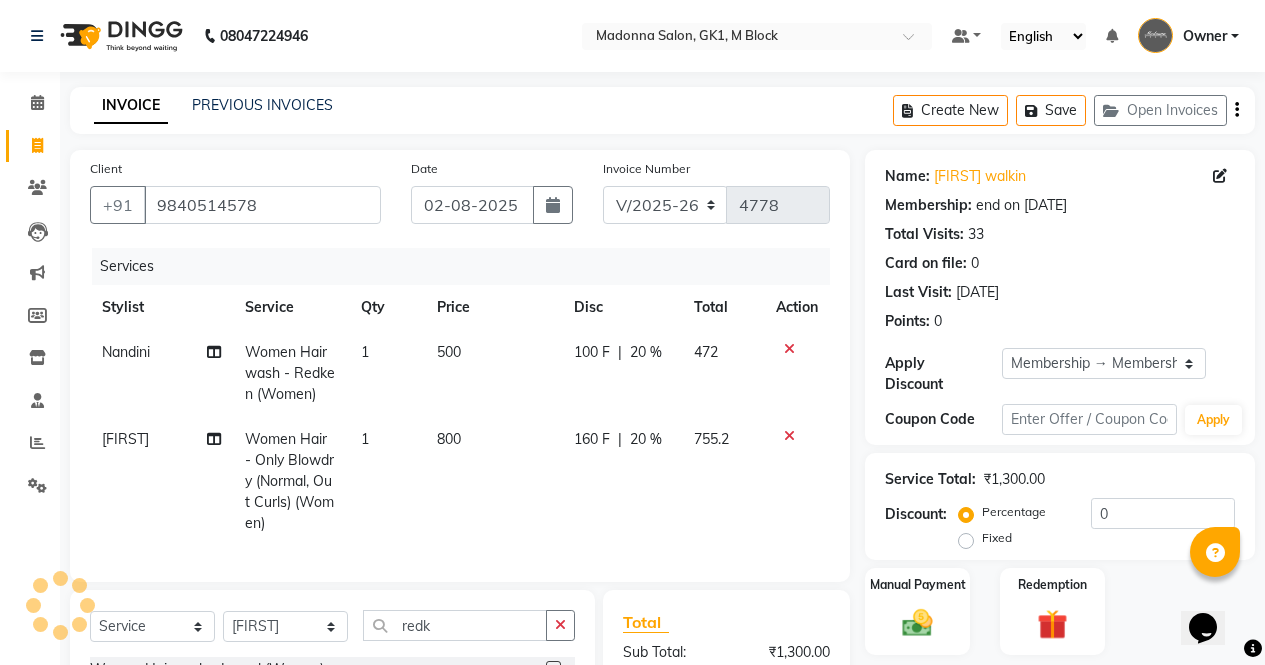type on "20" 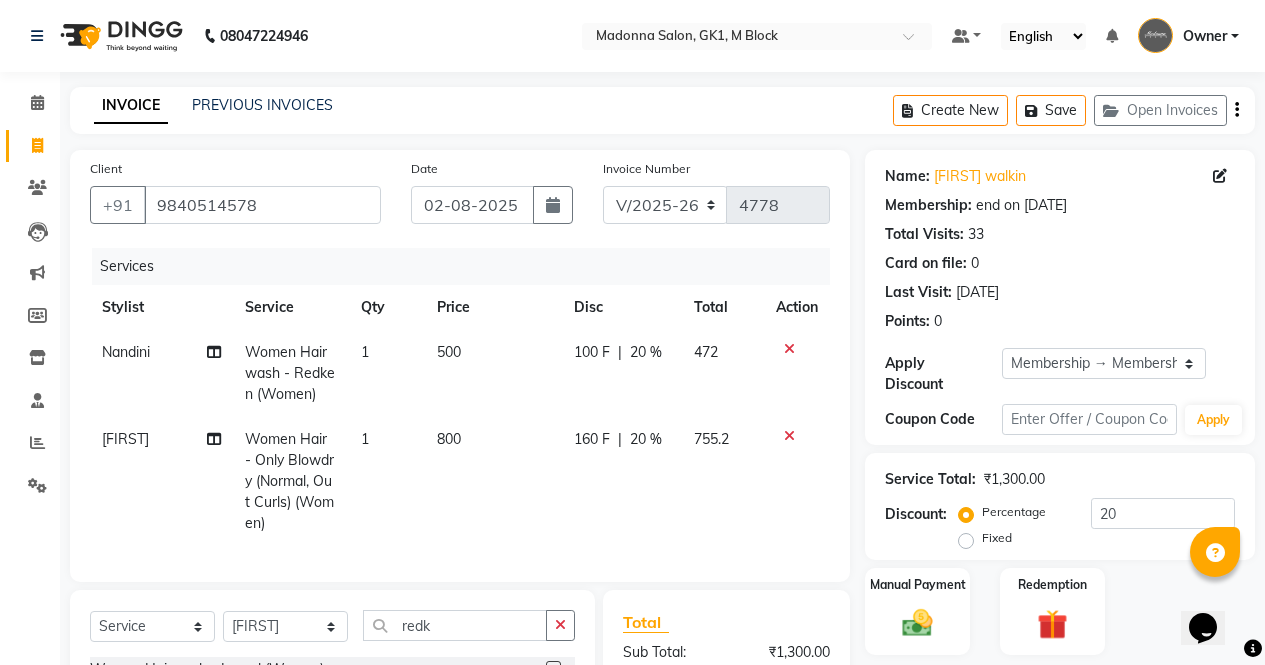 scroll, scrollTop: 265, scrollLeft: 0, axis: vertical 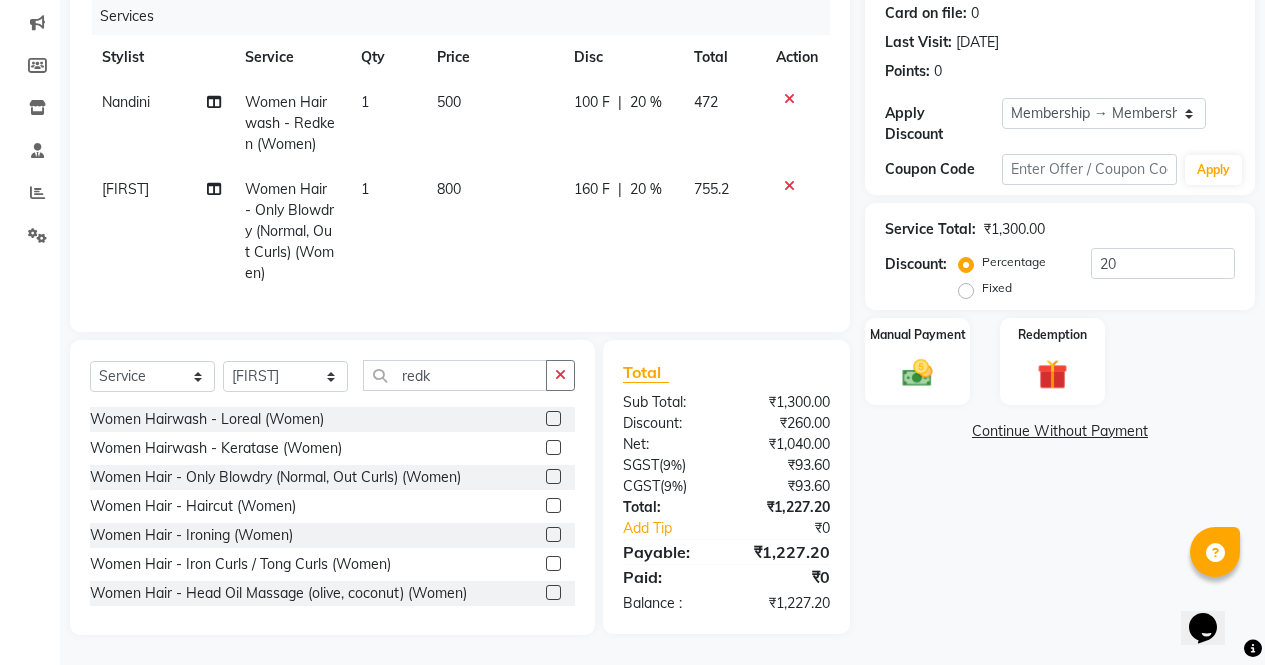 click 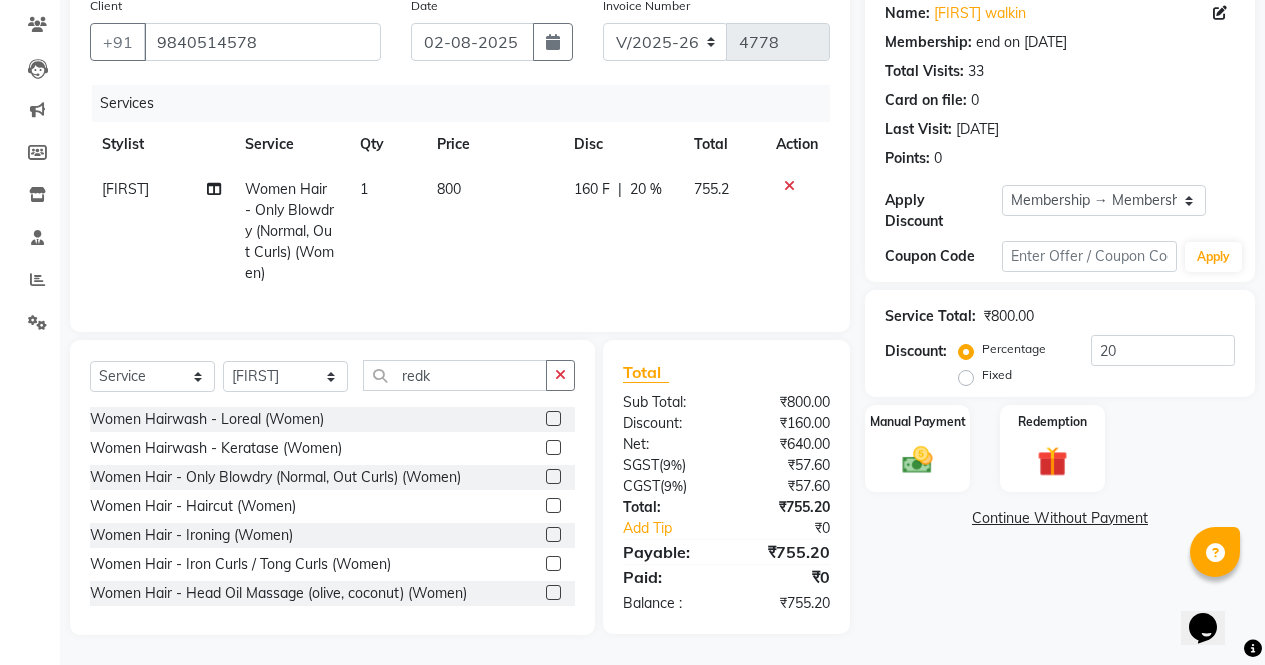 scroll, scrollTop: 178, scrollLeft: 0, axis: vertical 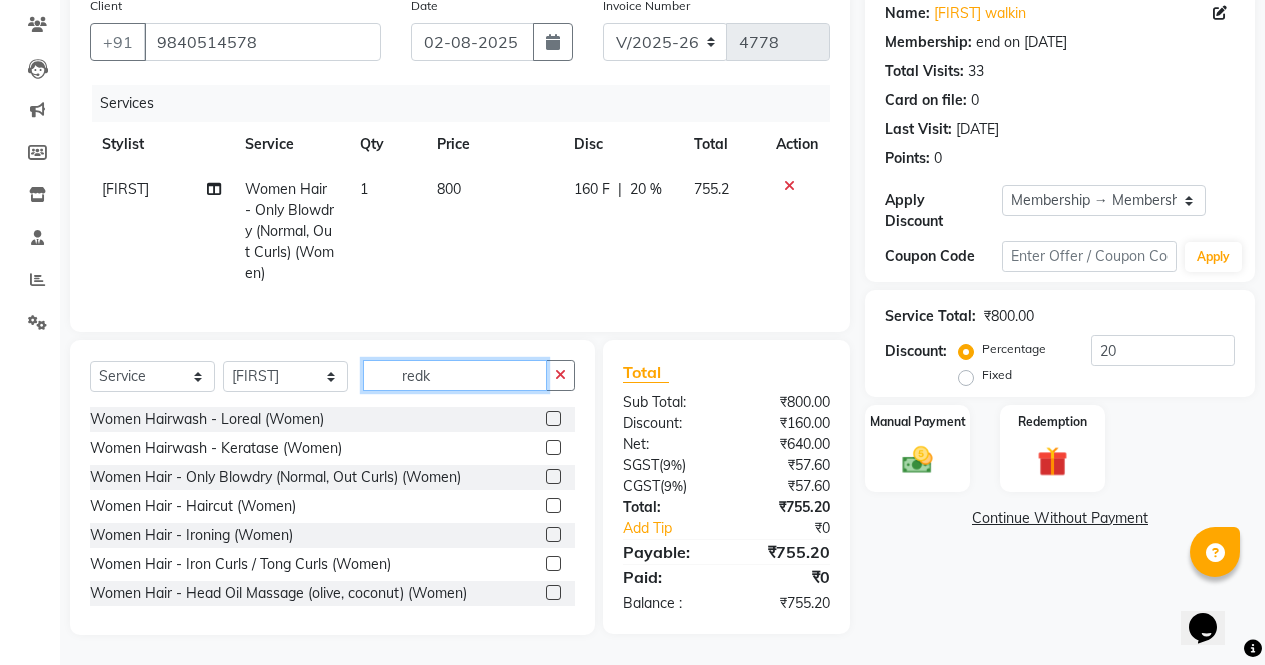 click on "redk" 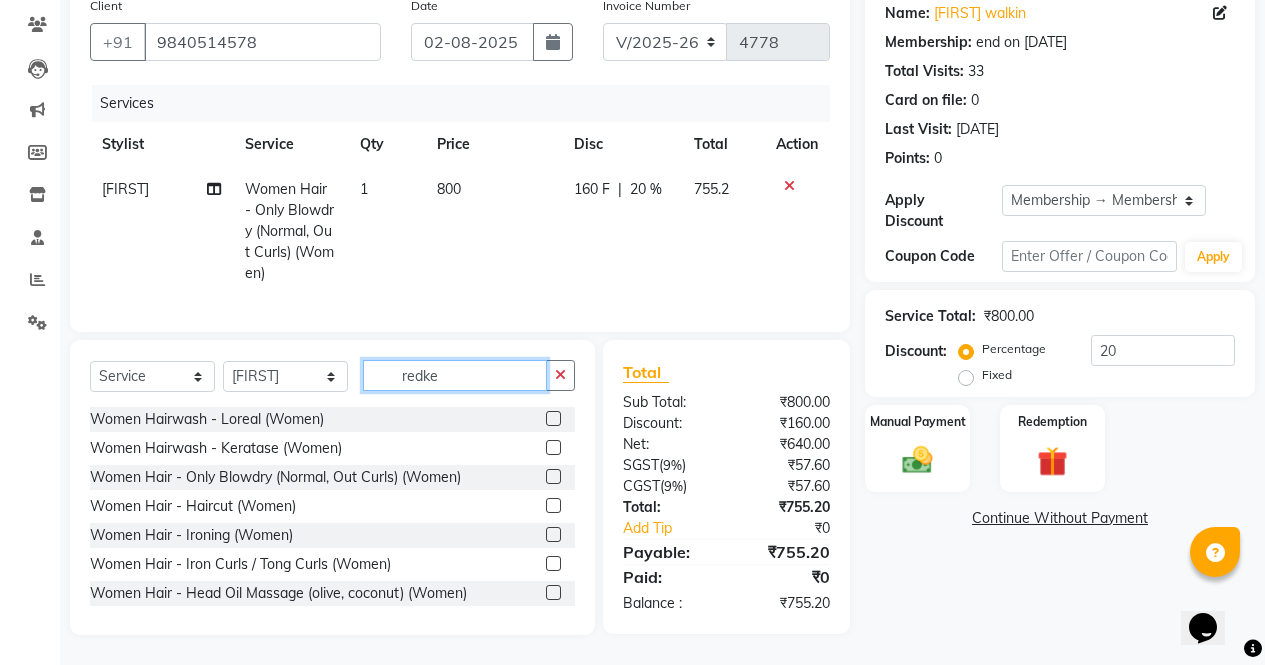 scroll, scrollTop: 177, scrollLeft: 0, axis: vertical 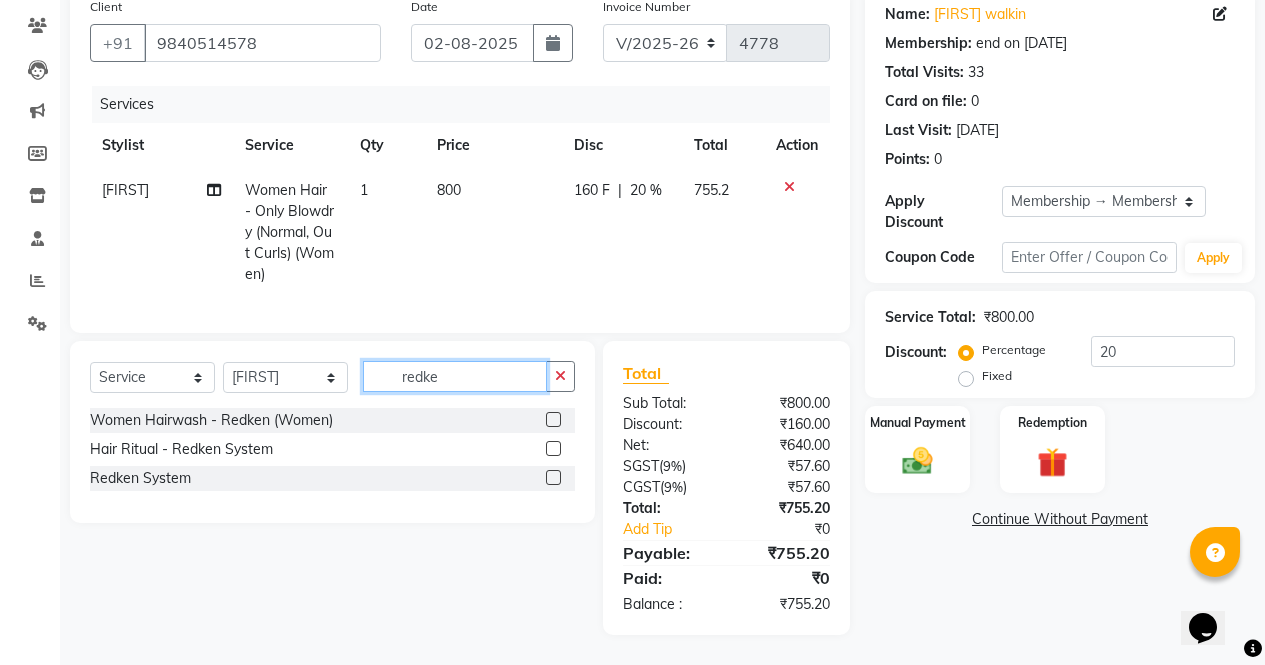 type on "redke" 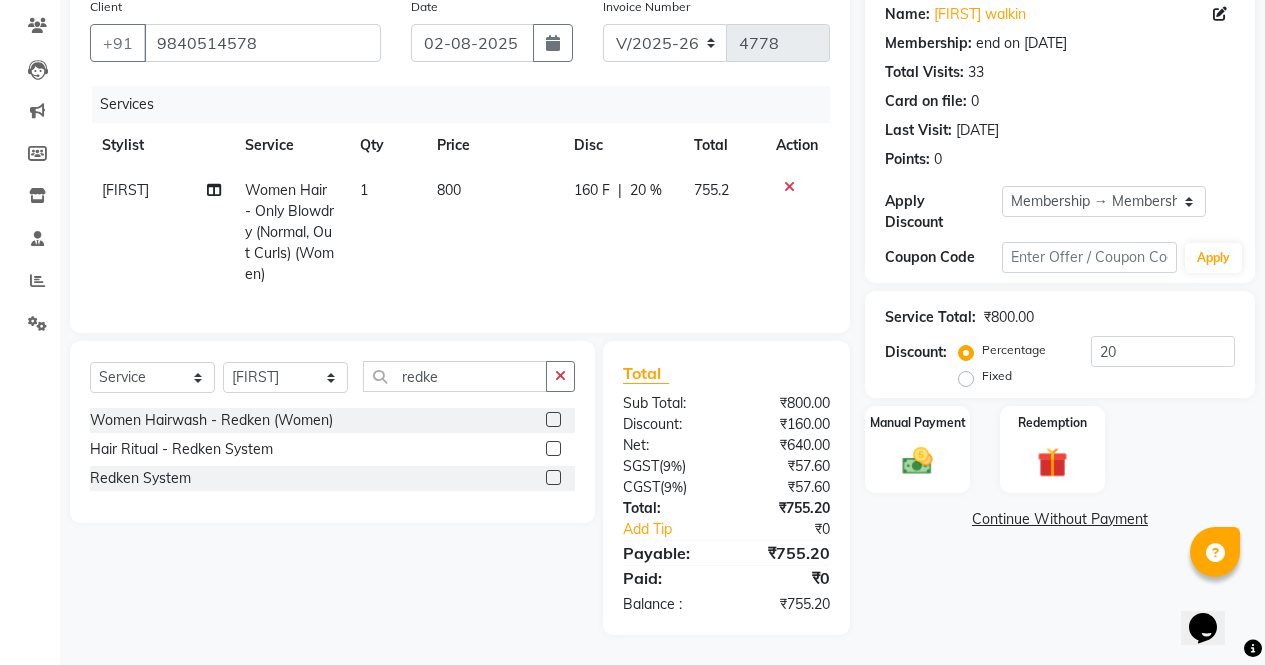 click 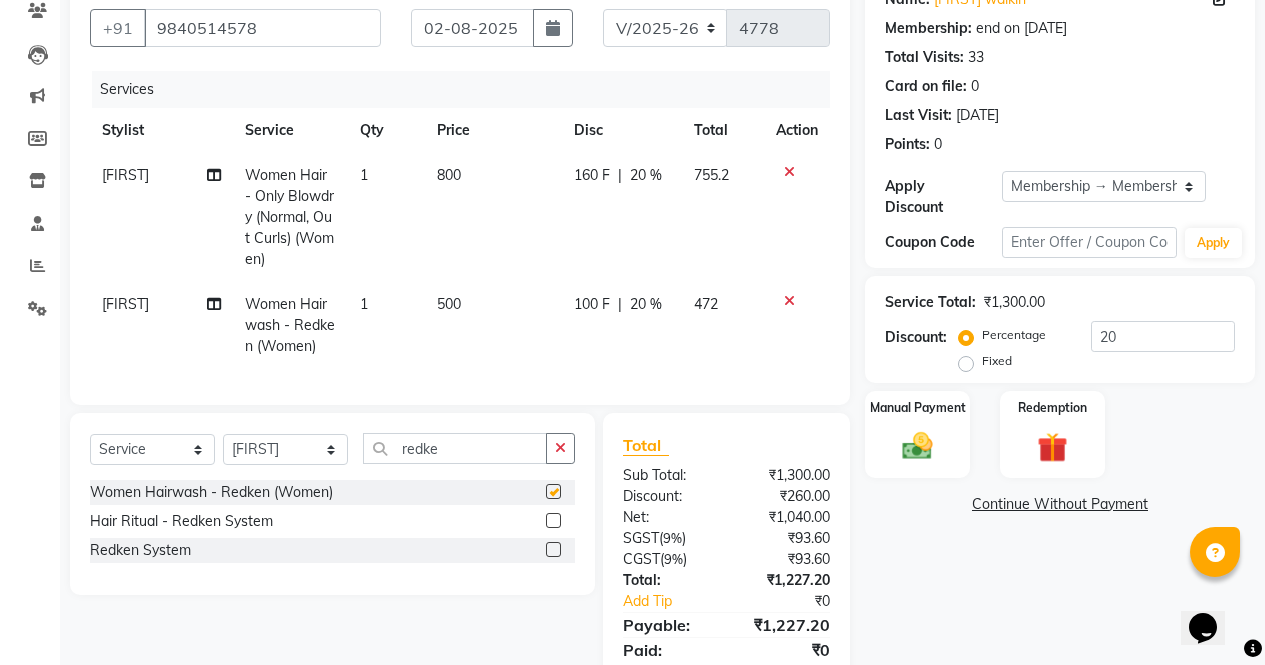 checkbox on "false" 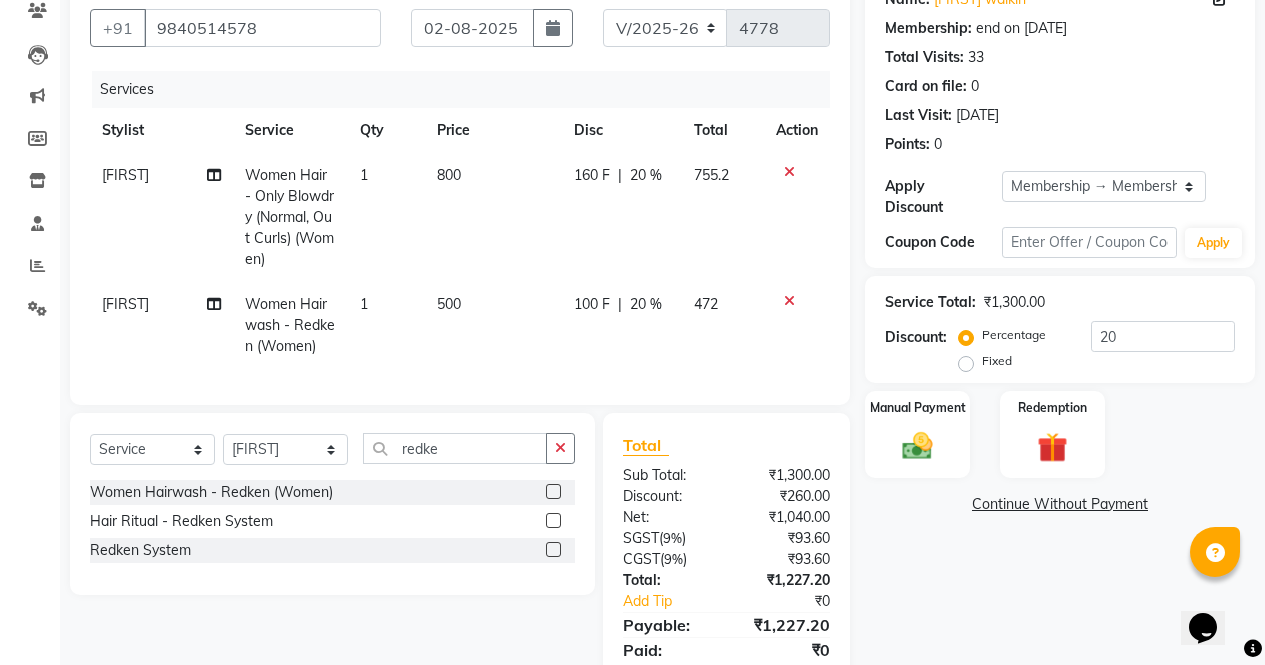 scroll, scrollTop: 264, scrollLeft: 0, axis: vertical 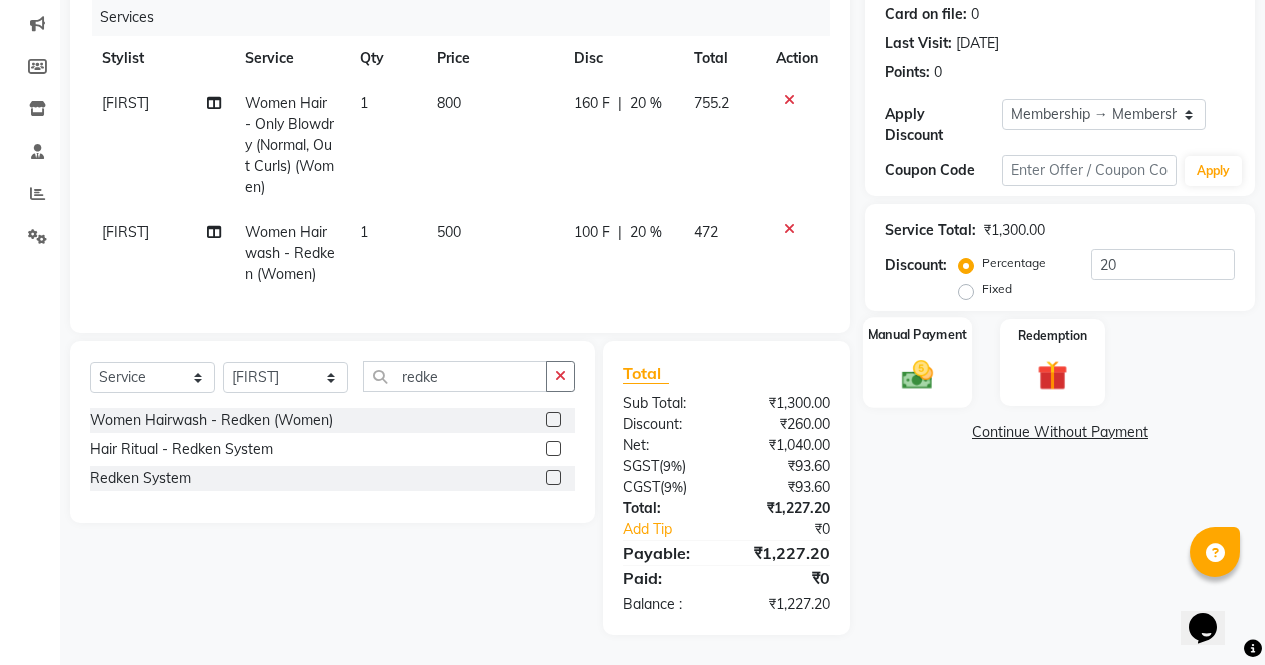 click on "Manual Payment" 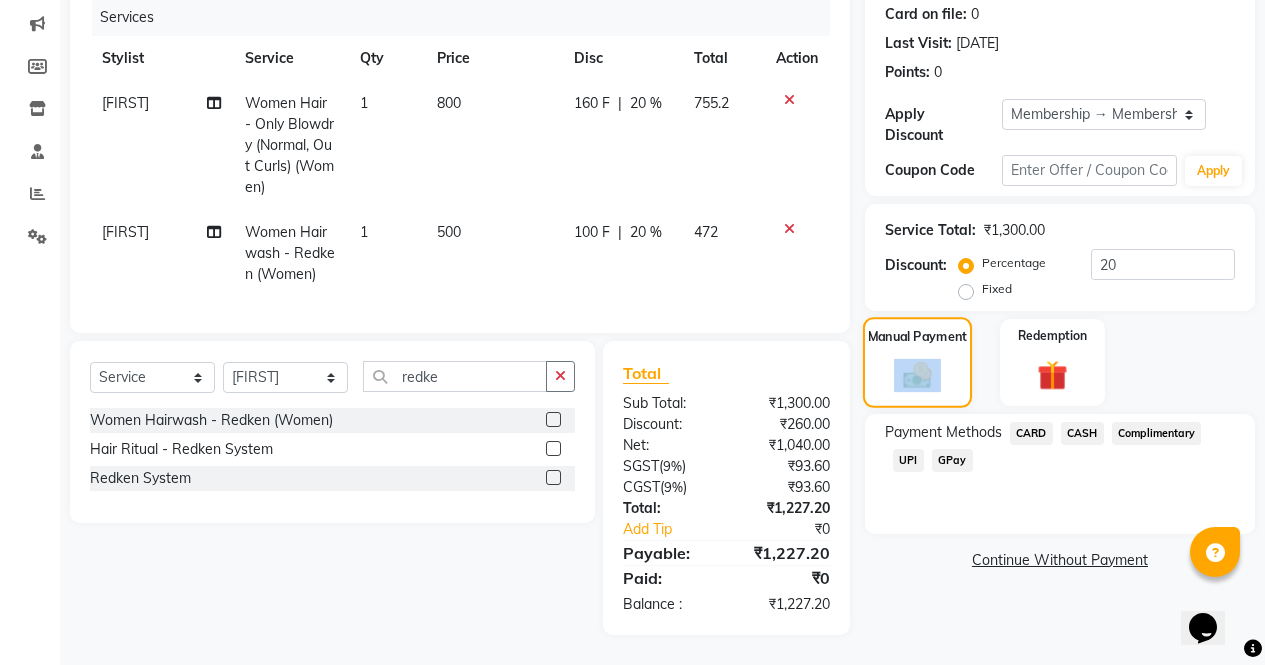 click on "Manual Payment" 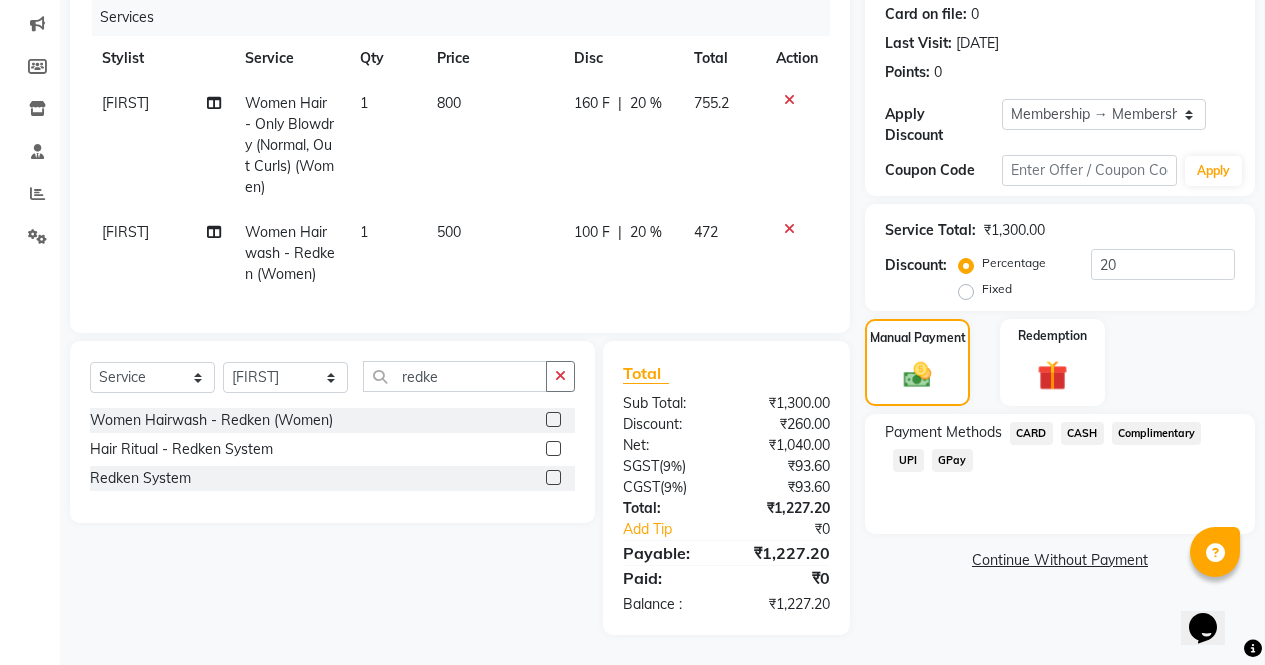 click on "CASH" 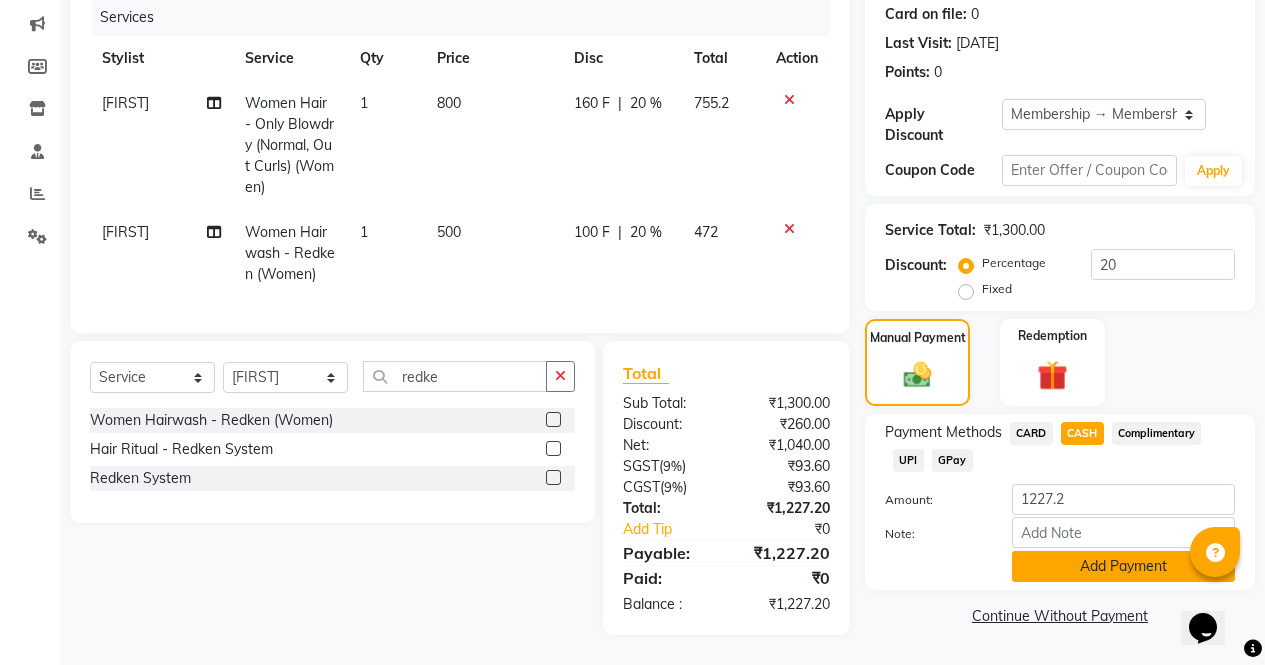 click on "Add Payment" 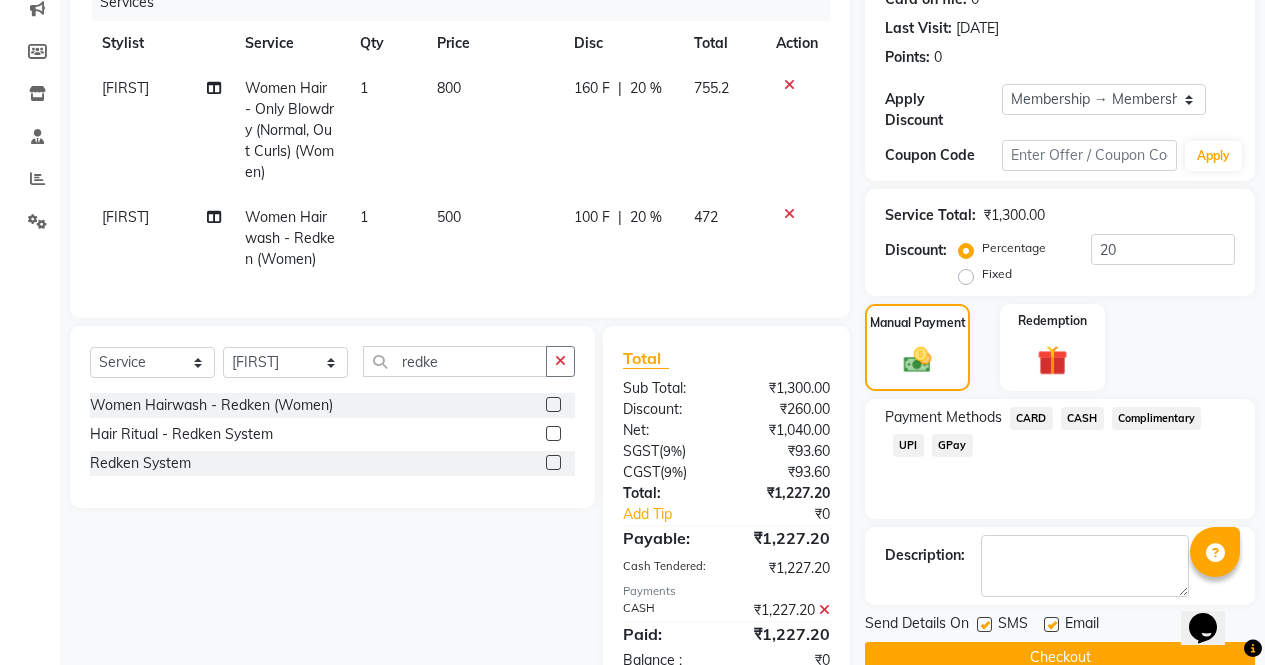 scroll, scrollTop: 335, scrollLeft: 0, axis: vertical 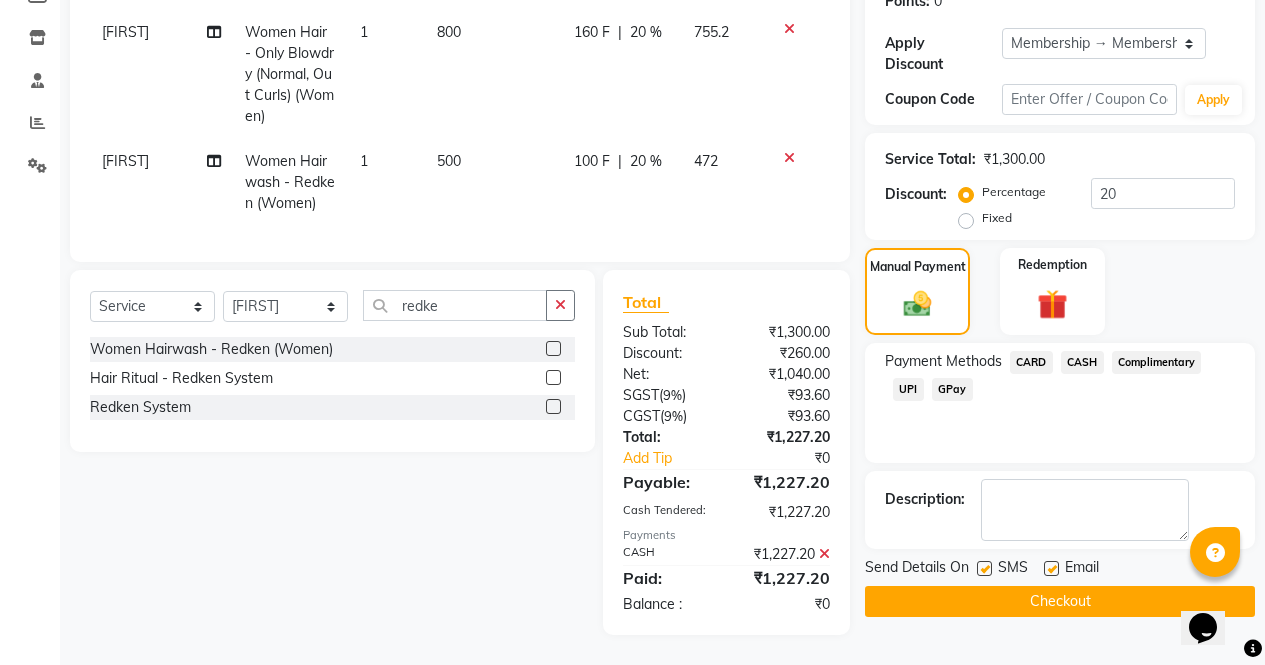 click on "Checkout" 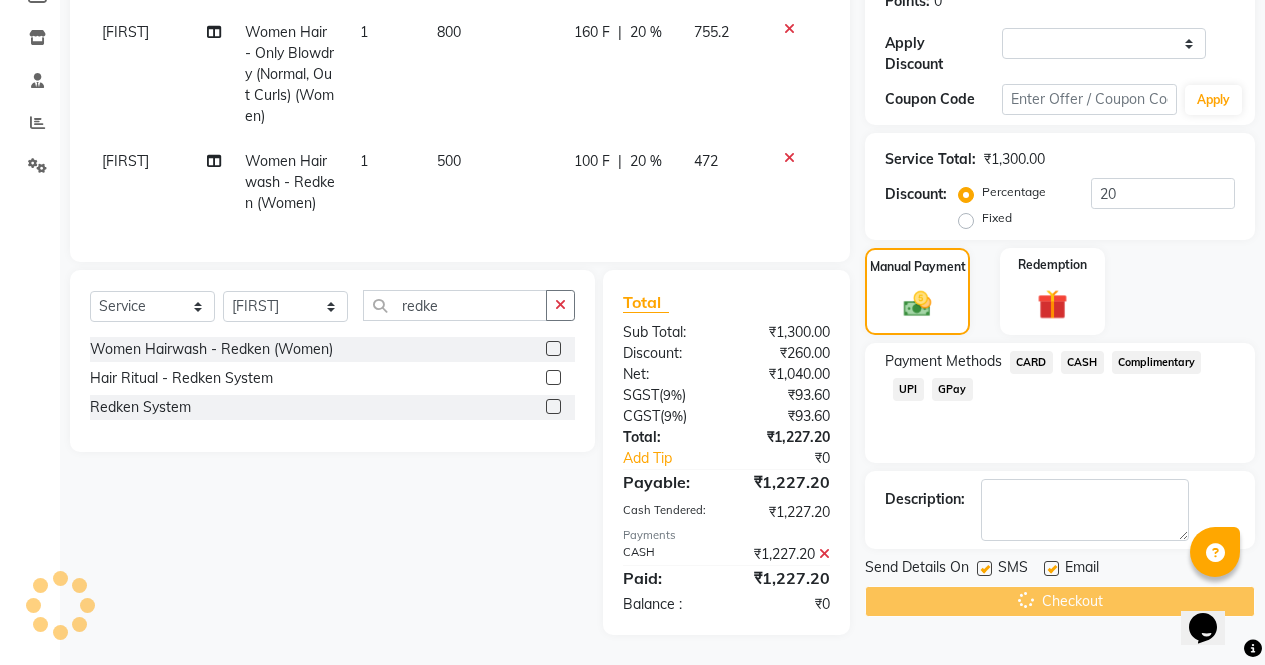 scroll, scrollTop: 0, scrollLeft: 0, axis: both 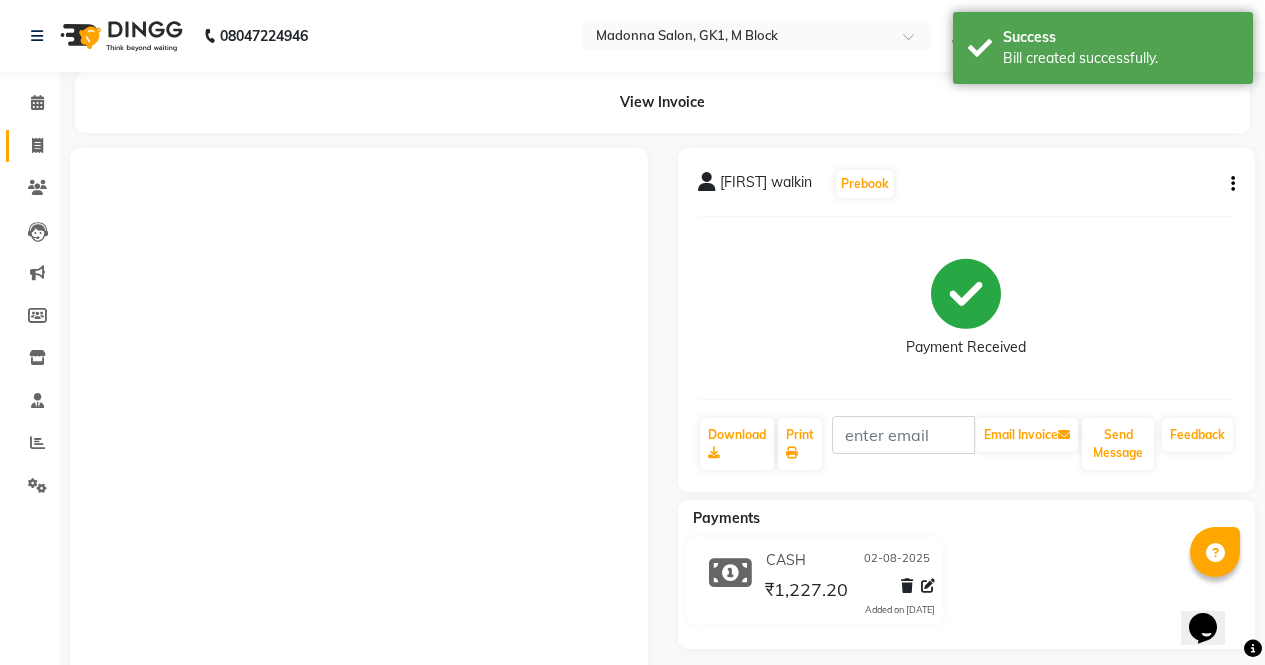 click 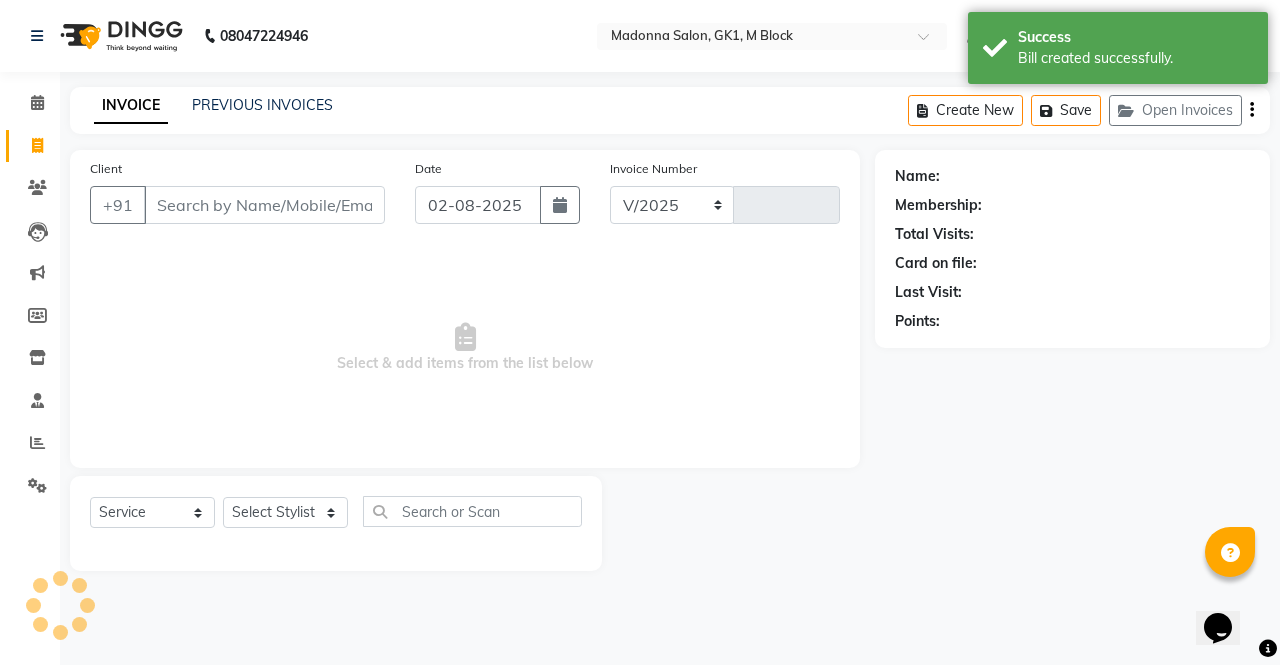 select on "6312" 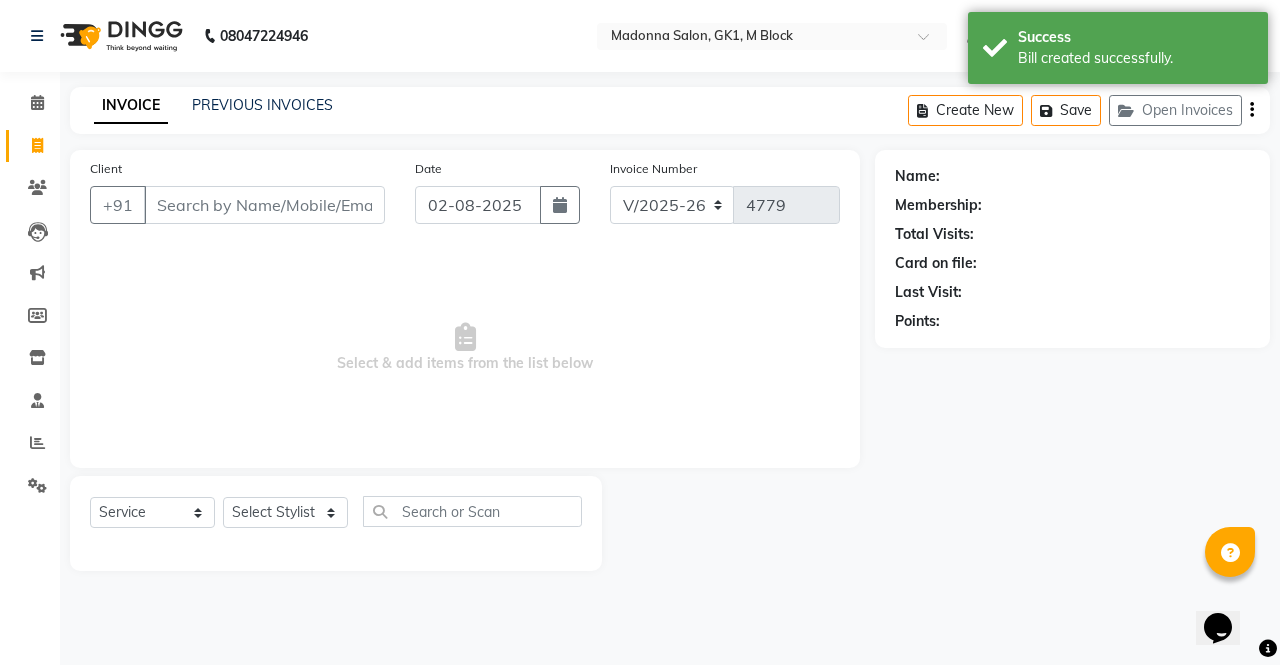 click on "Client" at bounding box center (264, 205) 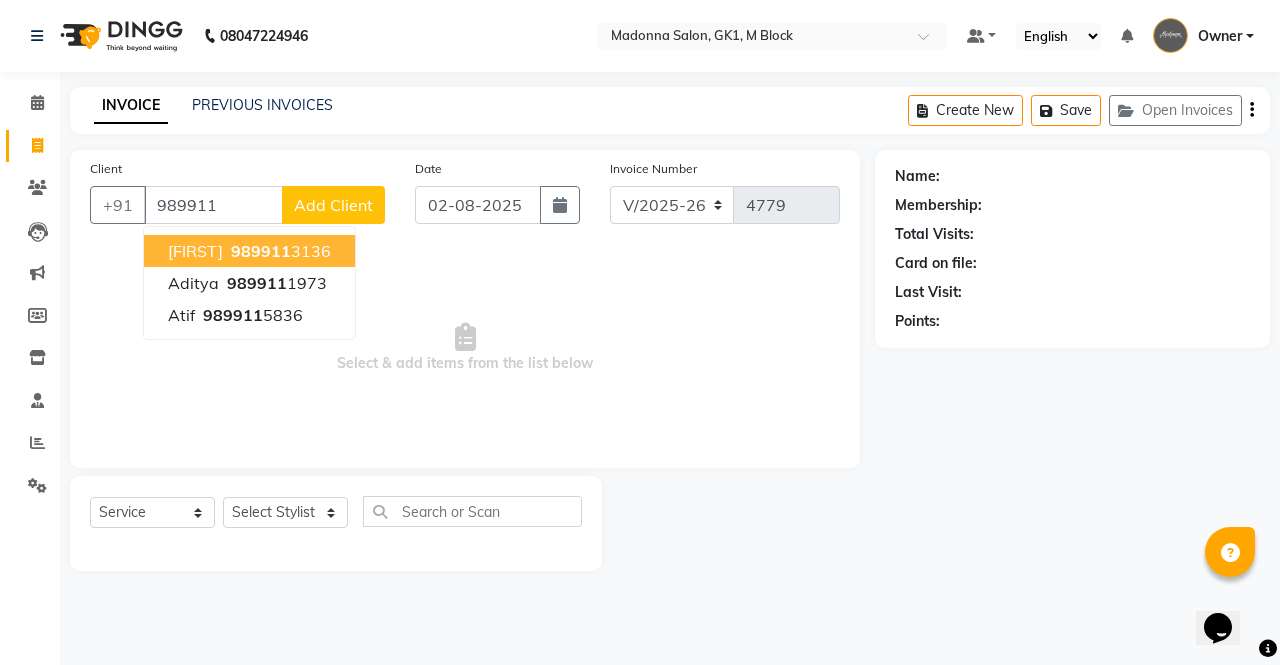click on "989911" at bounding box center [261, 251] 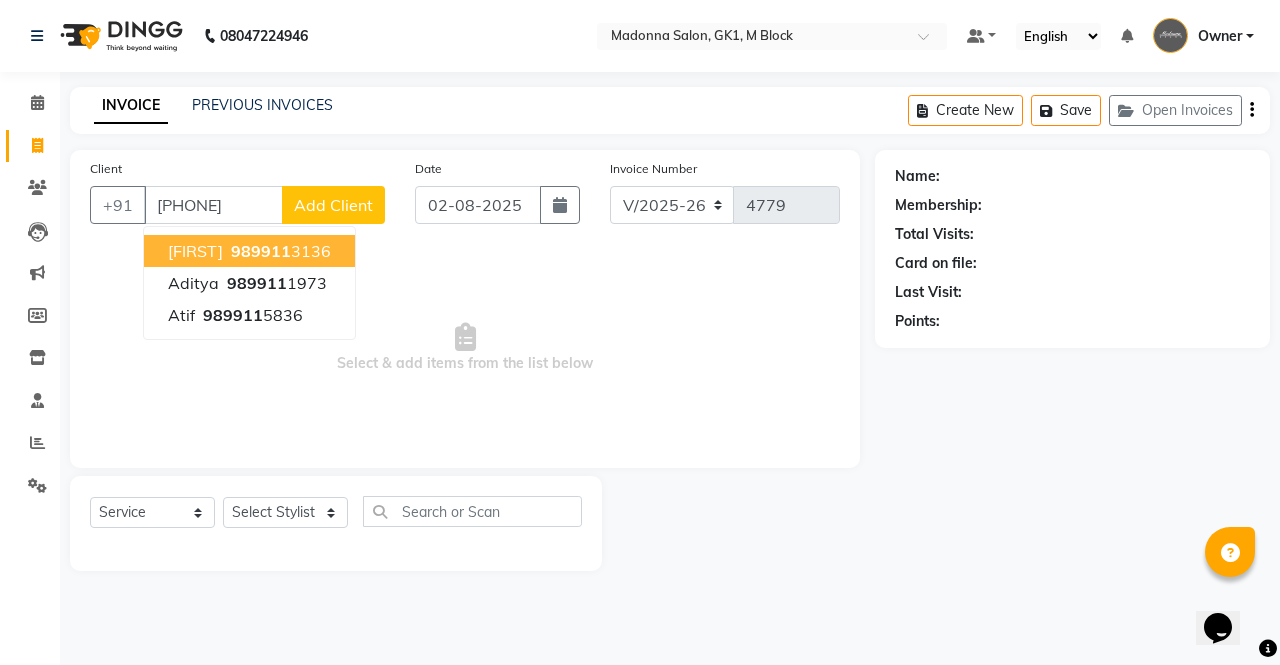 type on "[PHONE]" 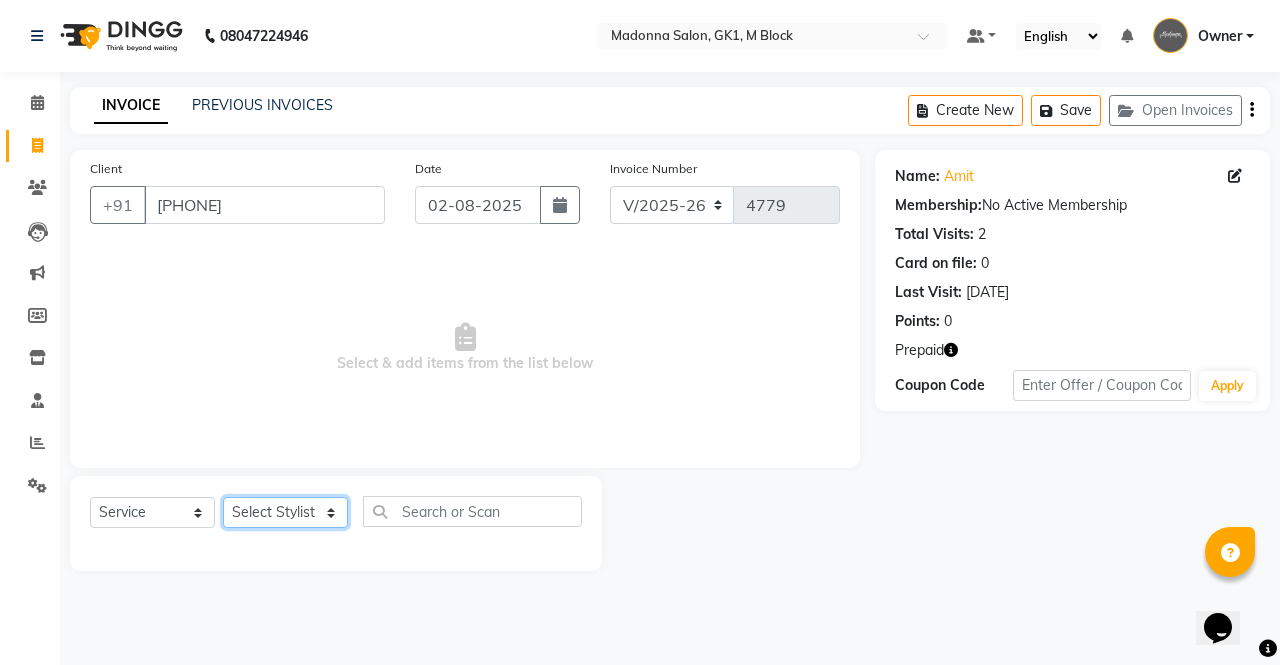 click on "Select Stylist AJAY Amar Ankush Ashu Beauty Tanuja COUNTER Deepak Esha Fatima Husain Maggi Manjit Nandini Nazim Owner Owner Rakesh Rishi Sandeep Shipra Sonu Stylist Rajesh Sushma Tarun Tushar Vaibhav Vijay  Vipin" 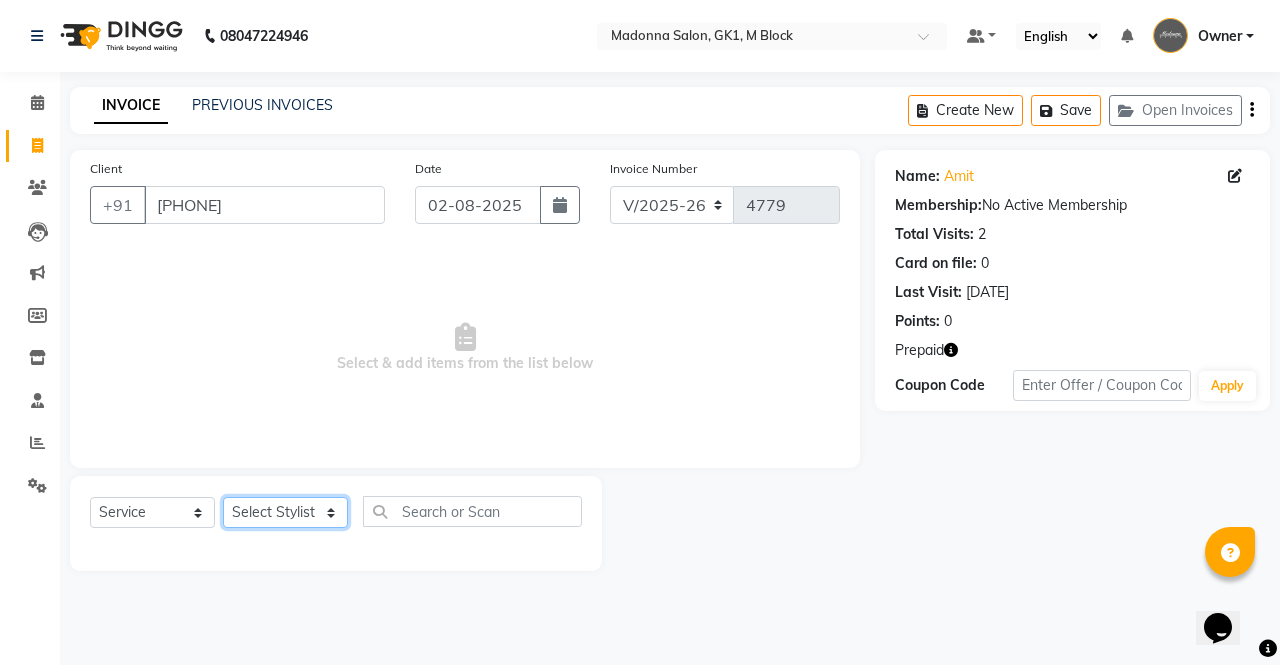 select on "59715" 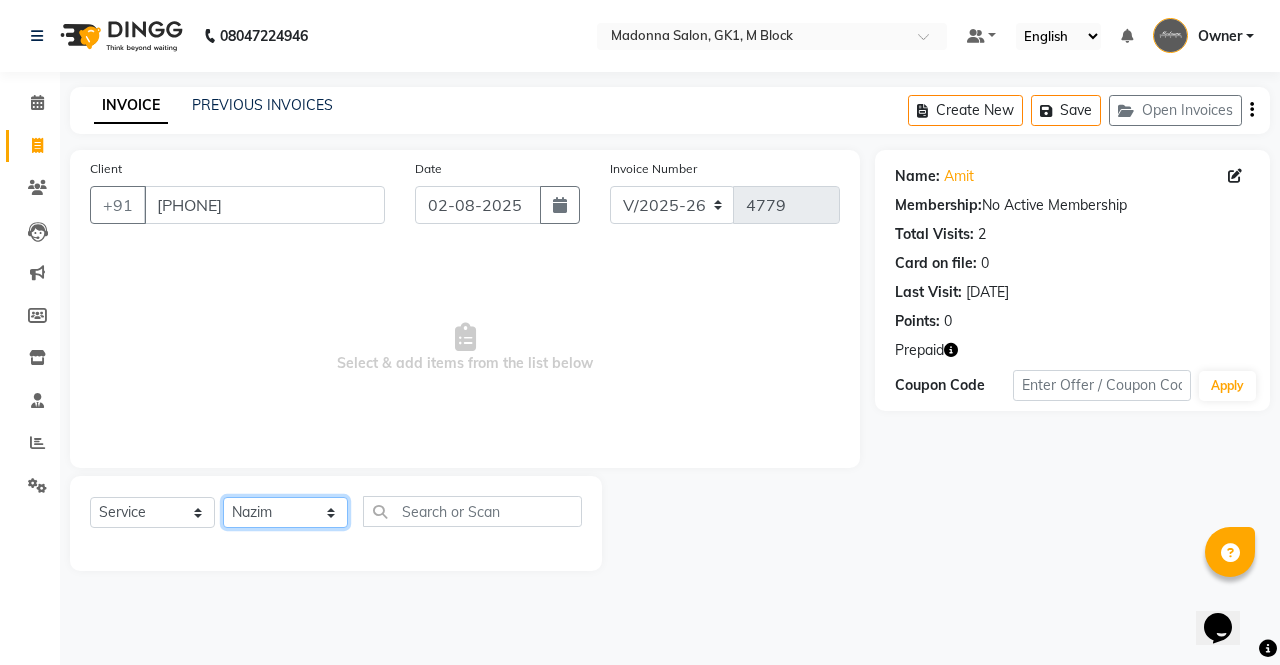 click on "Select Stylist AJAY Amar Ankush Ashu Beauty Tanuja COUNTER Deepak Esha Fatima Husain Maggi Manjit Nandini Nazim Owner Owner Rakesh Rishi Sandeep Shipra Sonu Stylist Rajesh Sushma Tarun Tushar Vaibhav Vijay  Vipin" 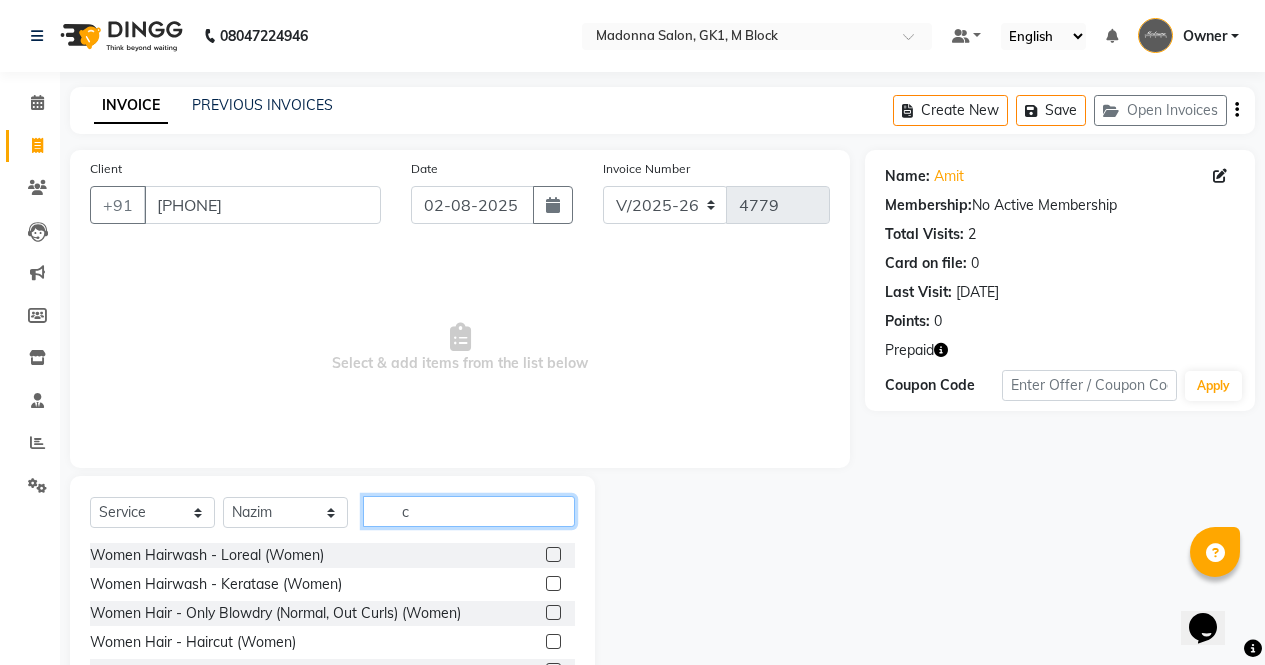 click on "c" 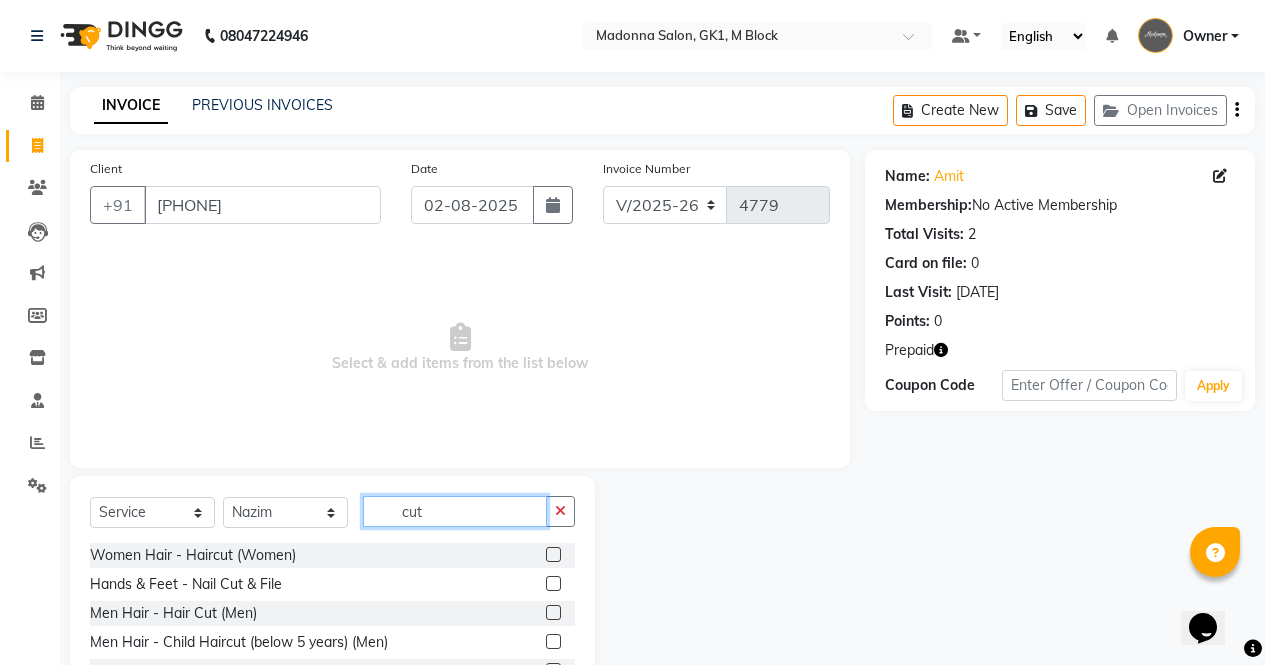 scroll, scrollTop: 81, scrollLeft: 0, axis: vertical 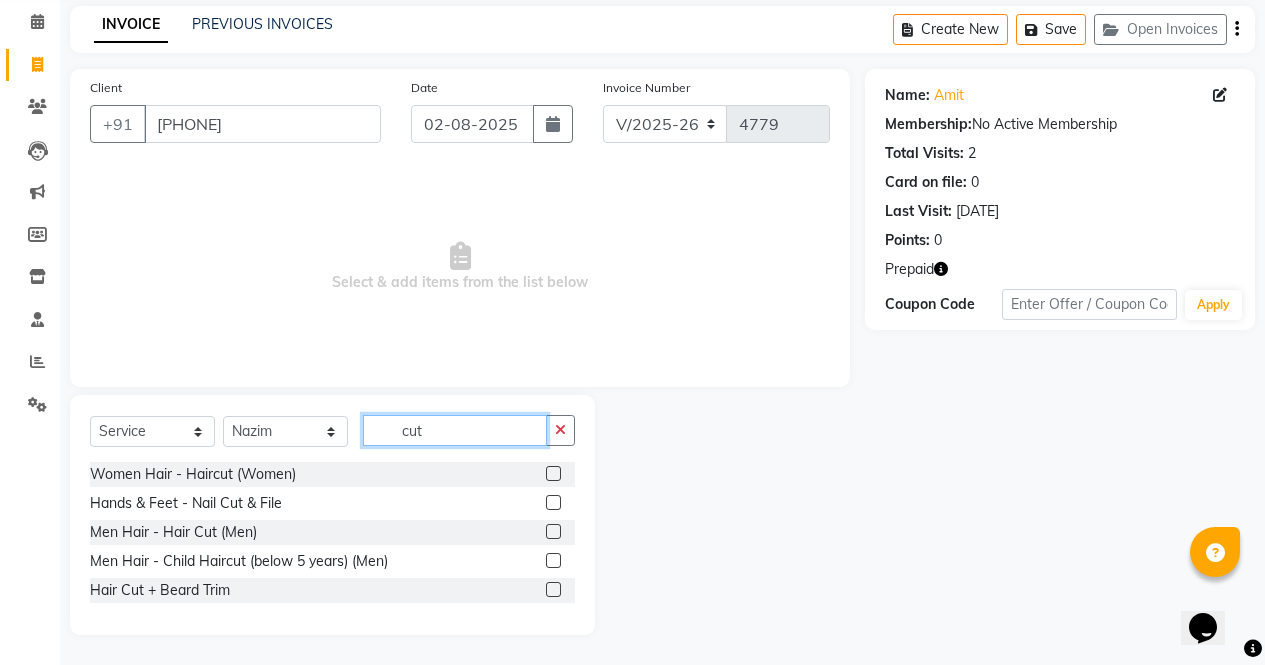 type on "cut" 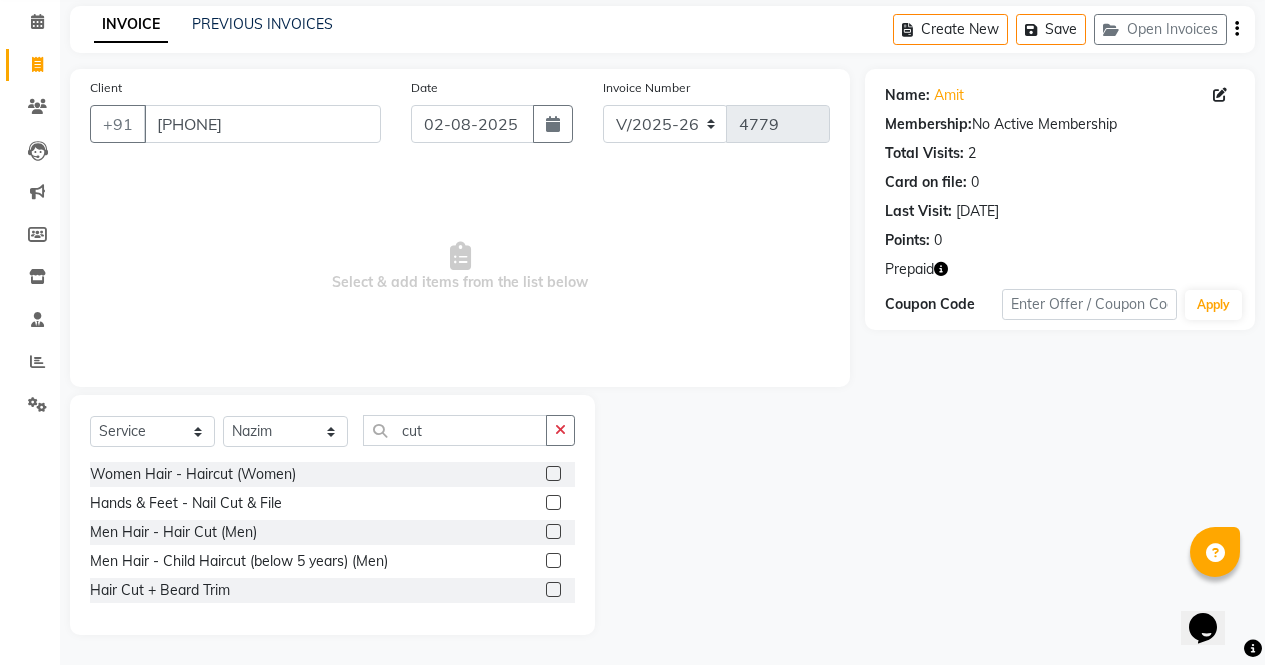 click 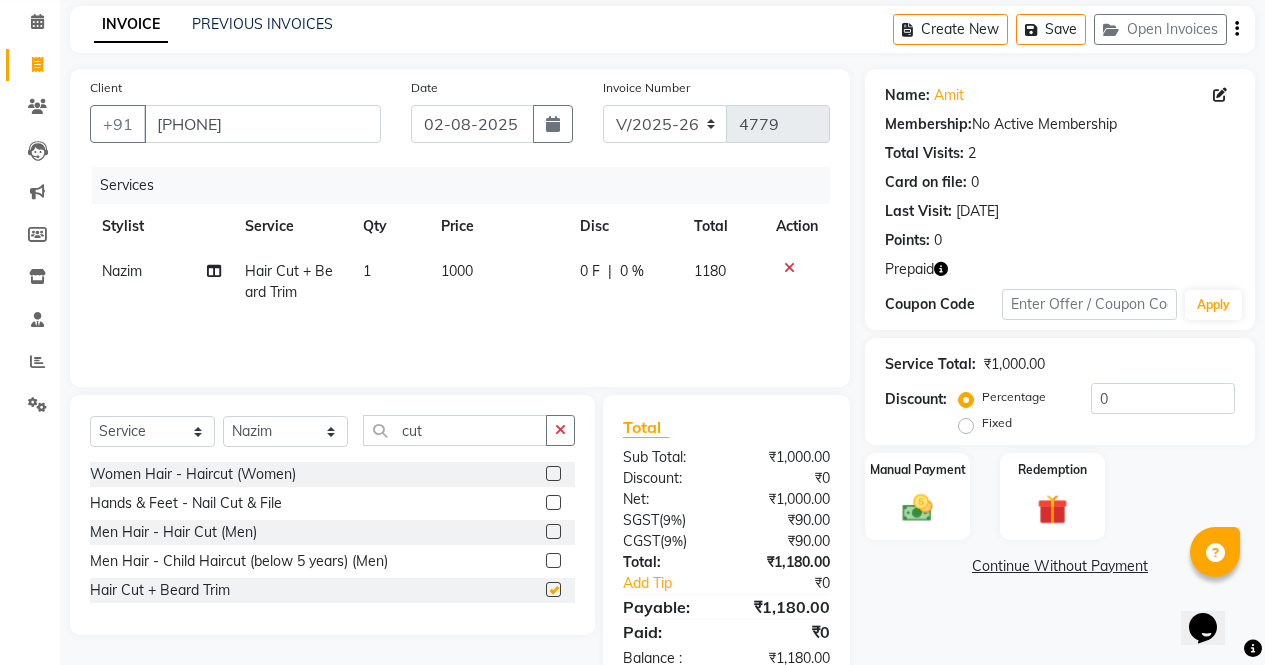 checkbox on "false" 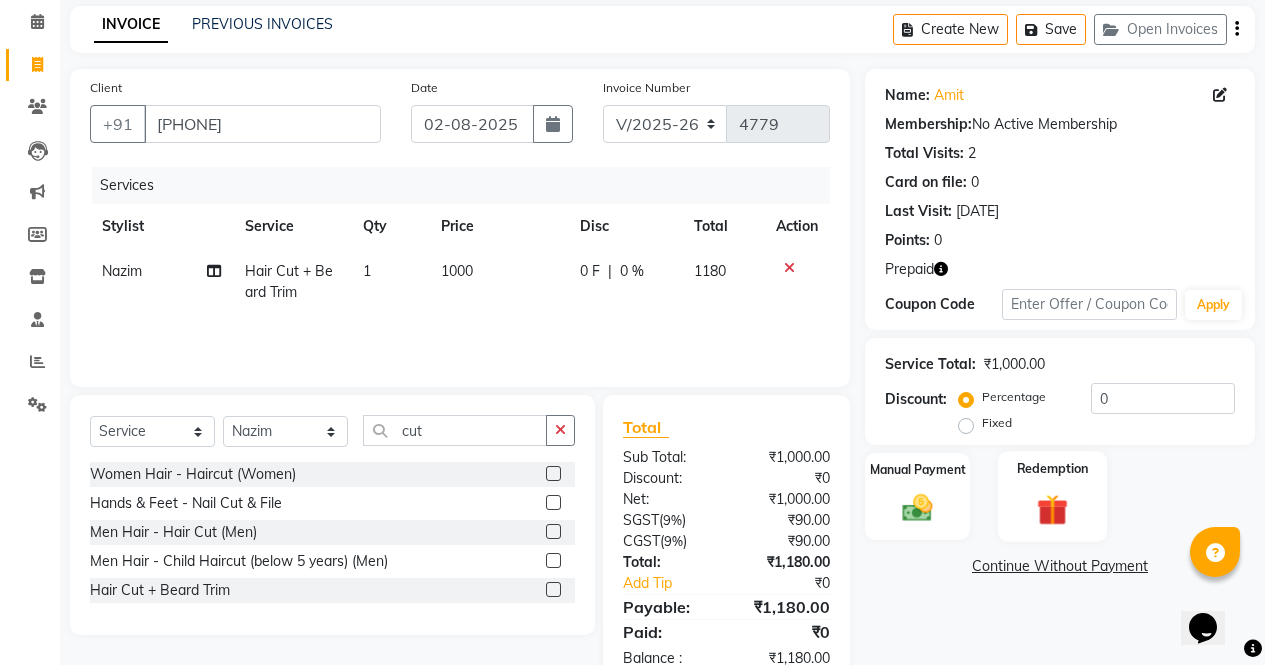 click on "Redemption" 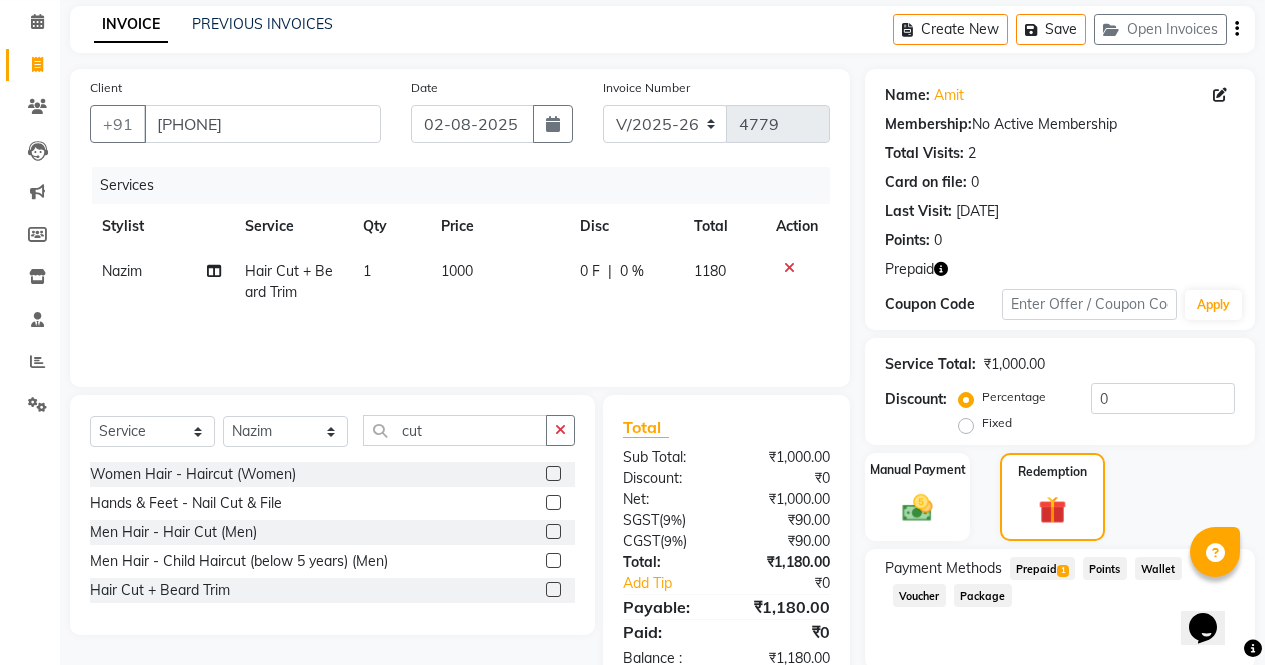 click on "Prepaid  1" 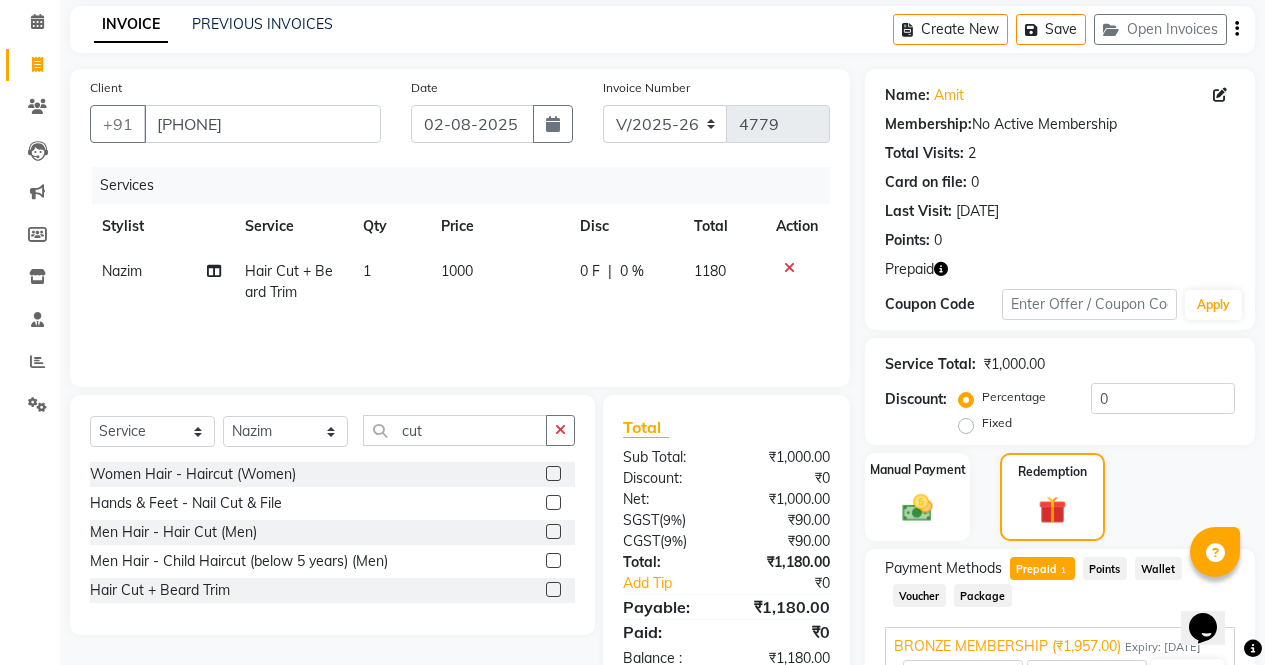 scroll, scrollTop: 221, scrollLeft: 0, axis: vertical 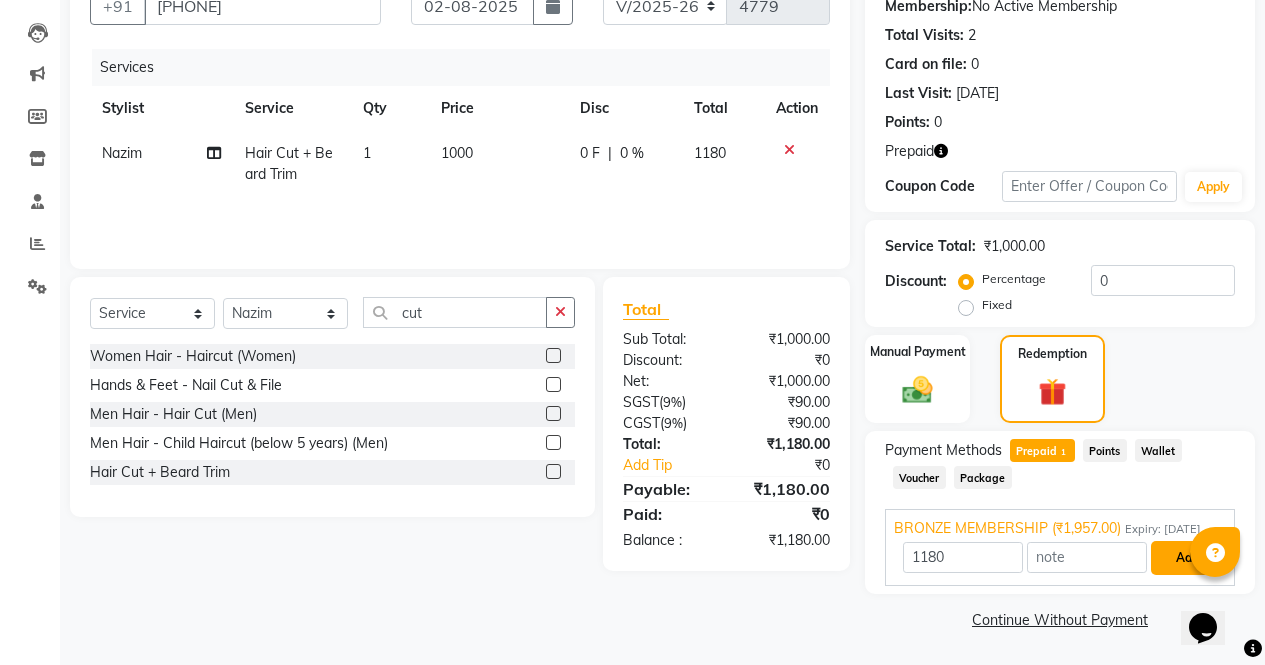 click on "Add" at bounding box center (1187, 558) 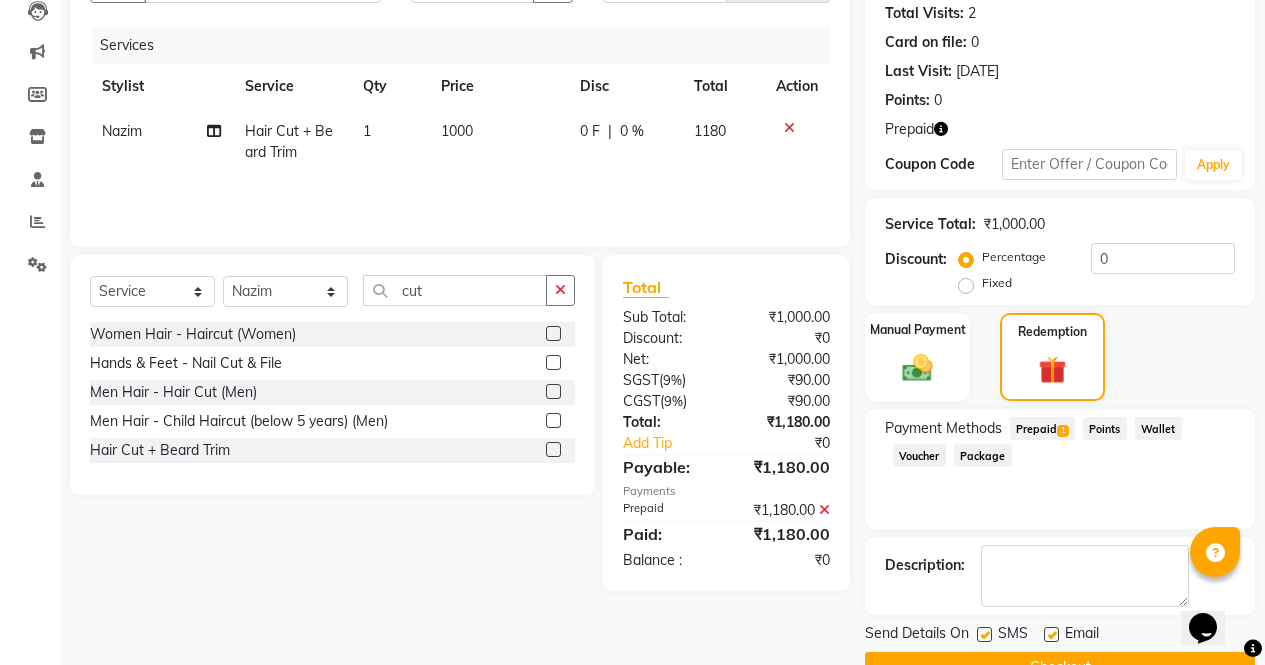 scroll, scrollTop: 269, scrollLeft: 0, axis: vertical 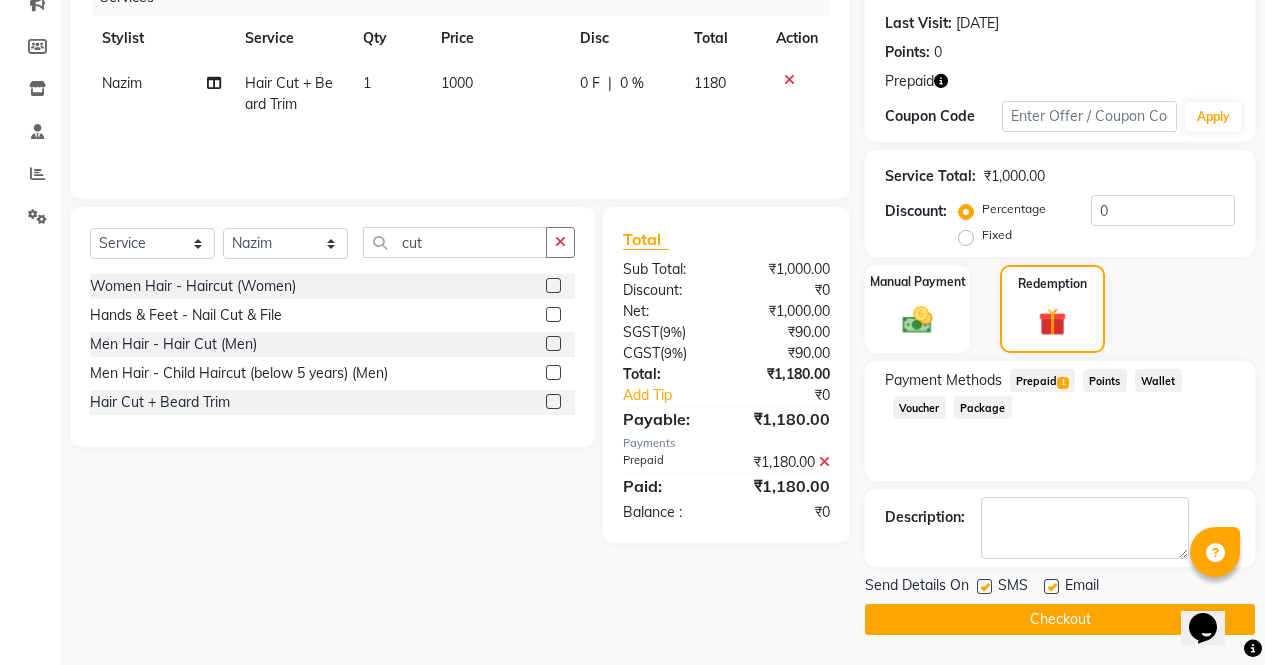 click on "Checkout" 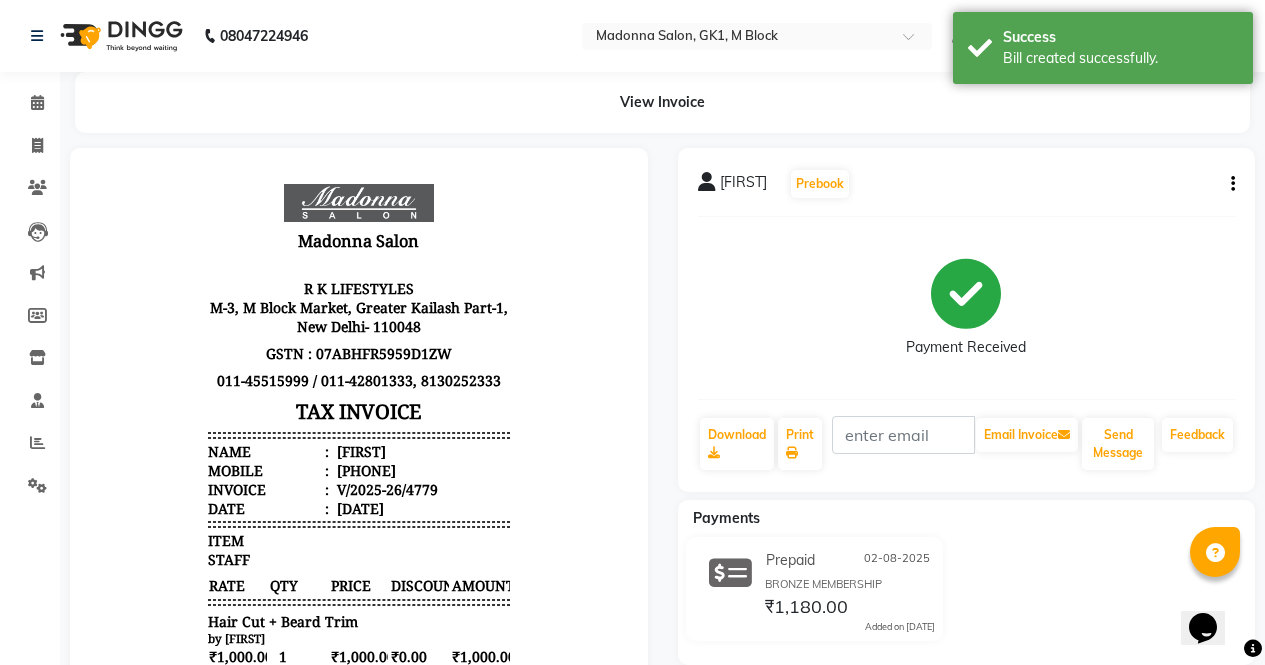 scroll, scrollTop: 0, scrollLeft: 0, axis: both 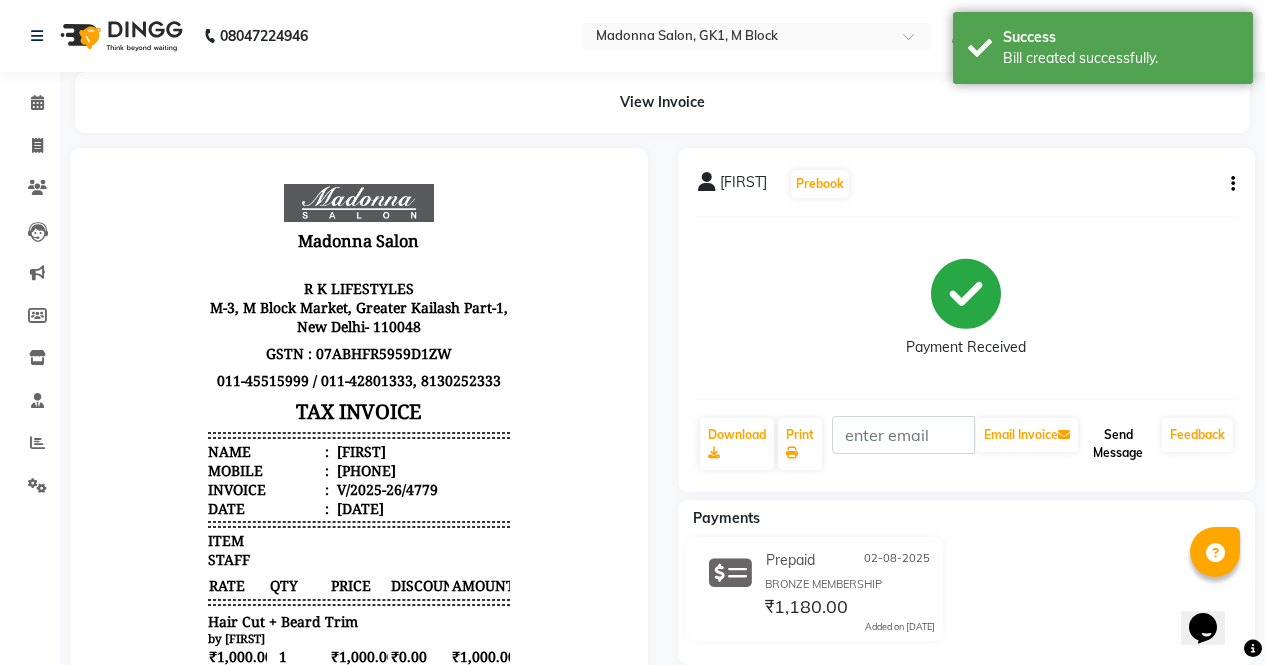 click on "Send Message" 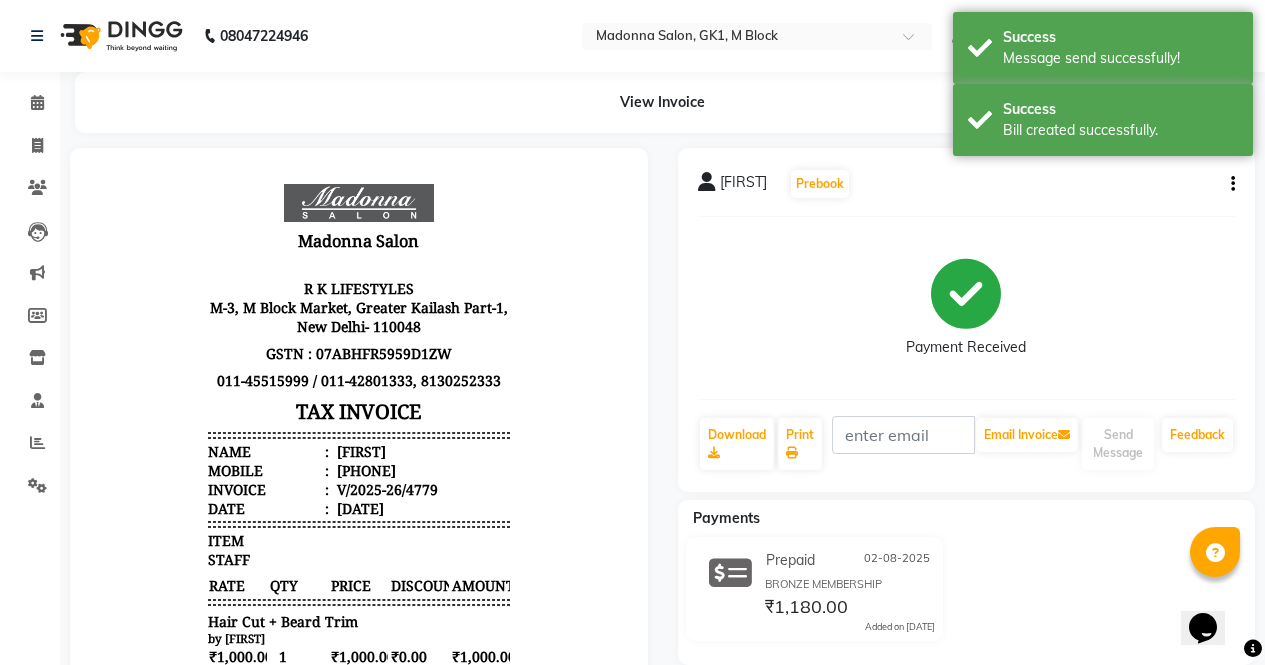 scroll, scrollTop: 328, scrollLeft: 0, axis: vertical 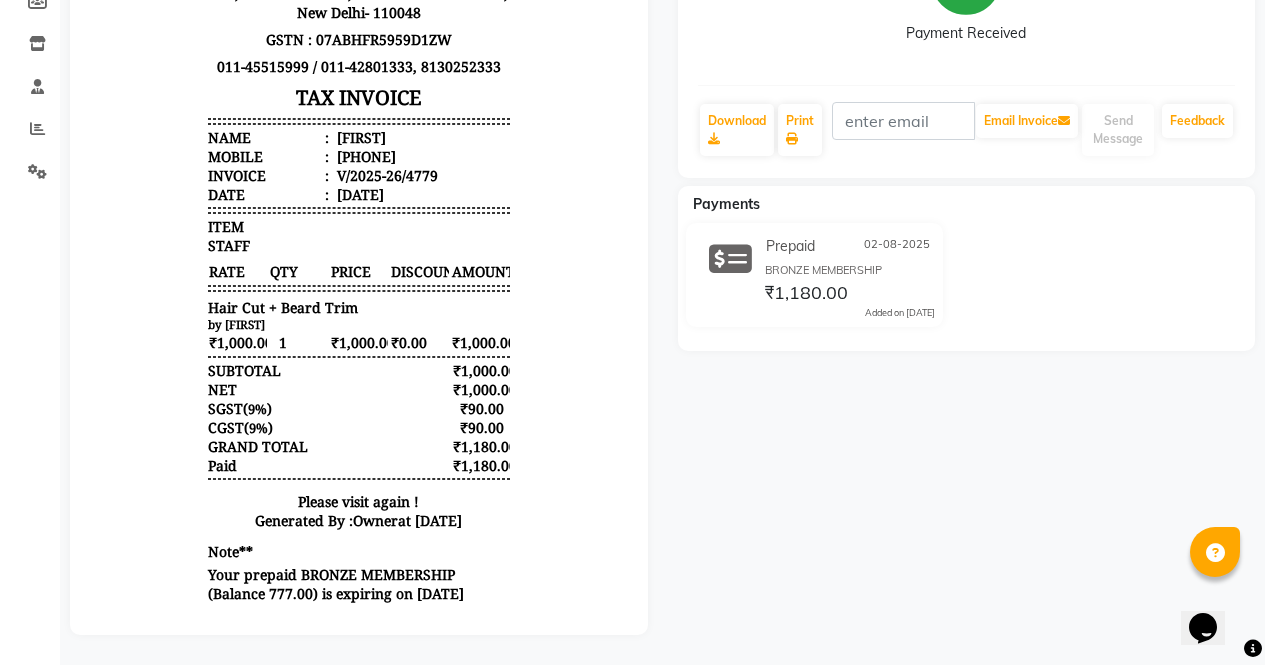 click on "Madonna Salon
R K LIFESTYLES
M-3, M Block Market, Greater Kailash Part-1, New Delhi- 110048
GSTN :
07ABHFR5959D1ZW
011-45515999 / 011-42801333, 8130252333
TAX INVOICE
Name  :
amit
Mobile :
919899113136
Invoice  :
V/2025-26/4779
Date  :
02/08/2025
ITEM
STAFF" at bounding box center [359, 238] 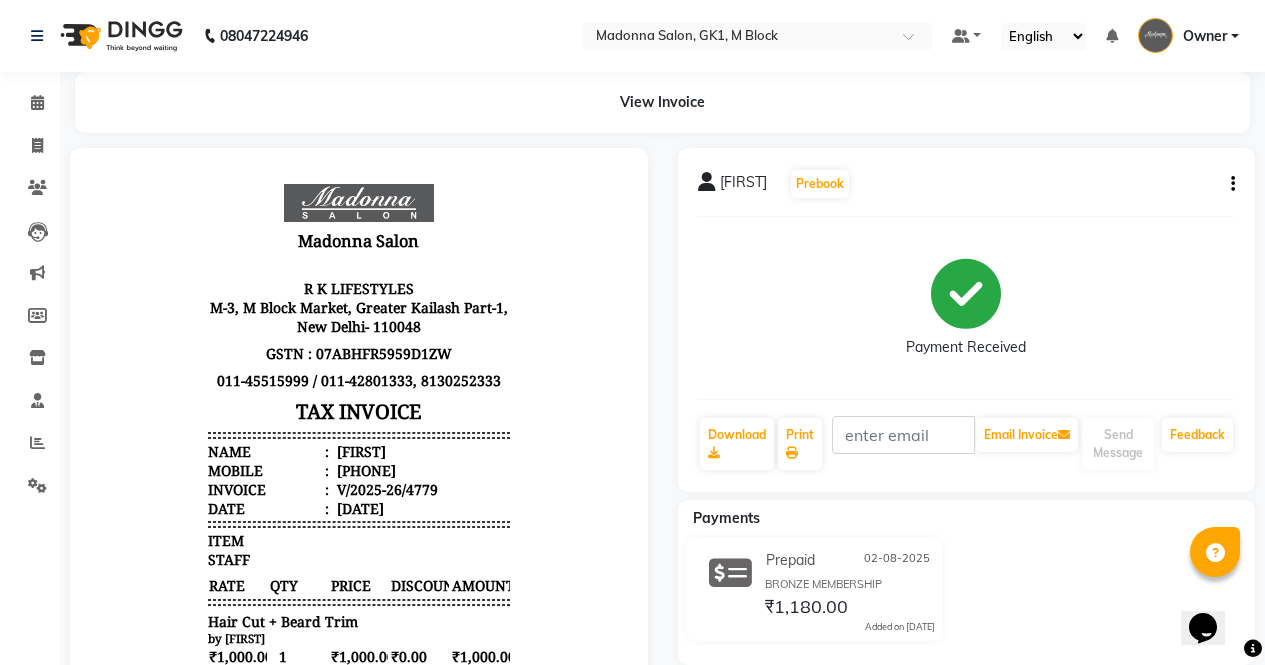 scroll, scrollTop: 0, scrollLeft: 0, axis: both 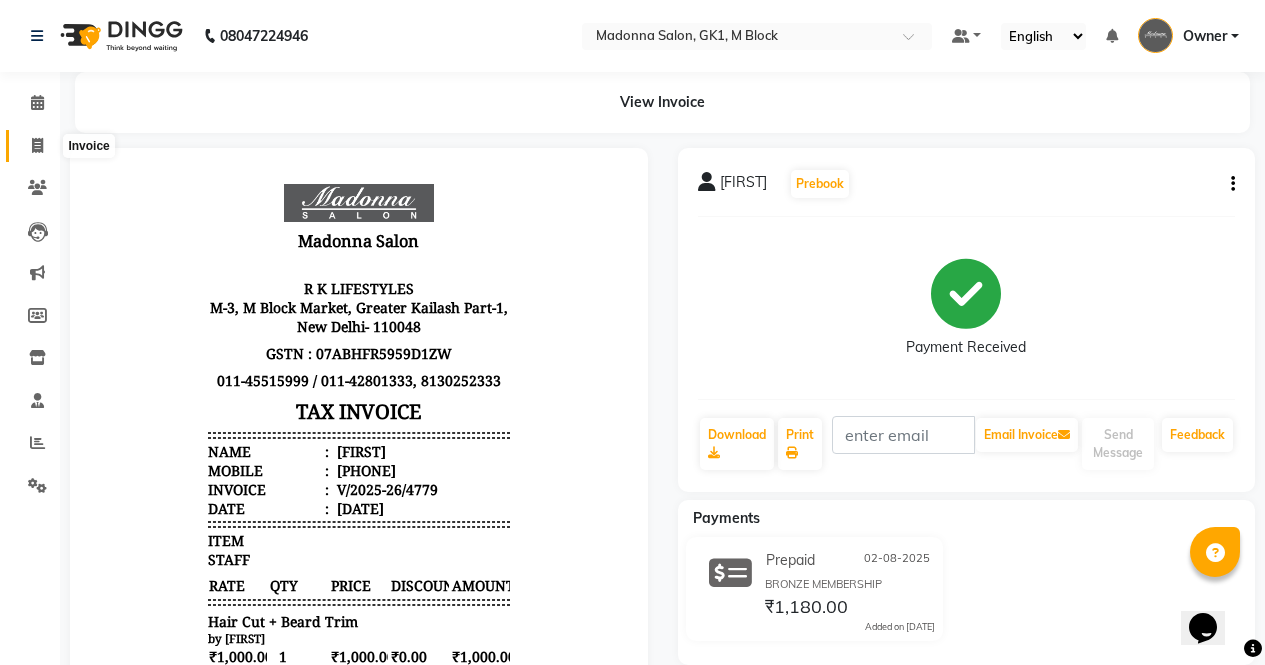 click 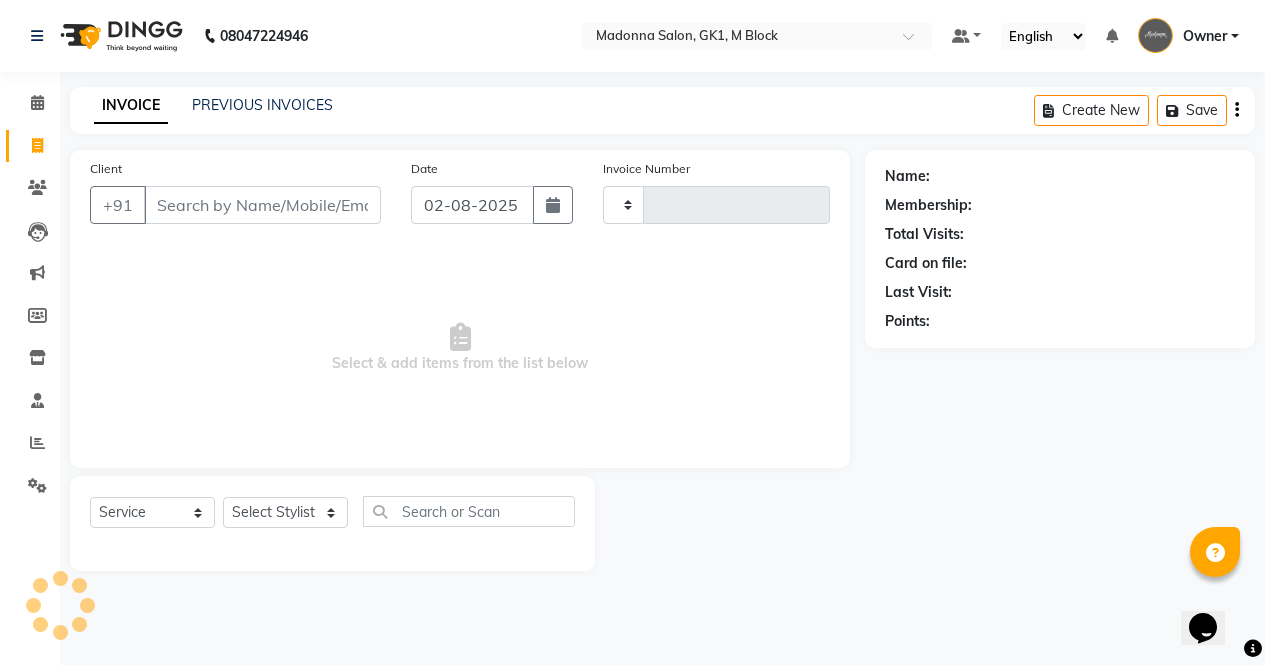 type on "4780" 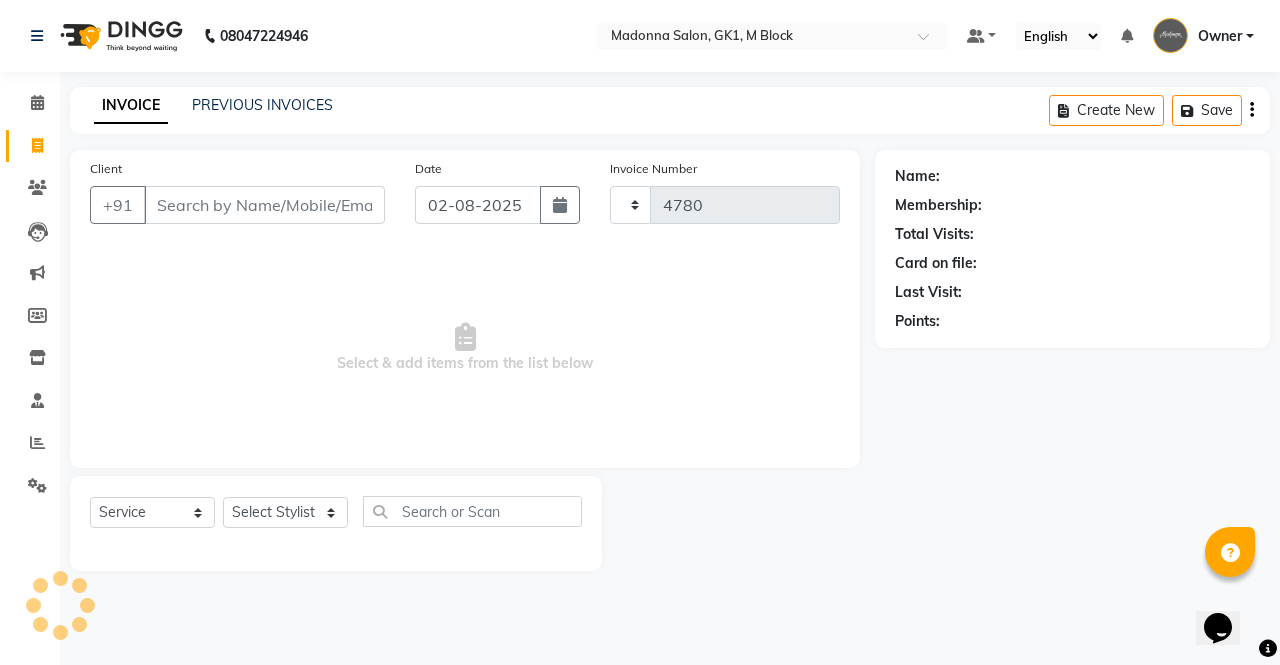 select on "6312" 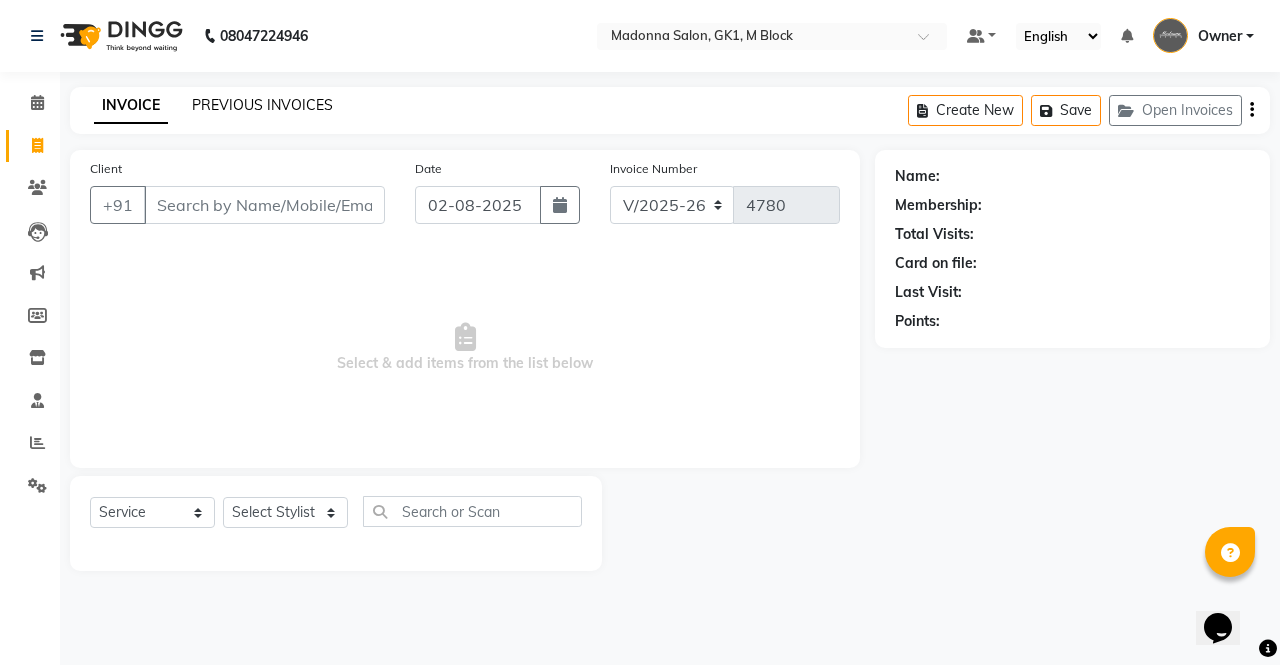 click on "PREVIOUS INVOICES" 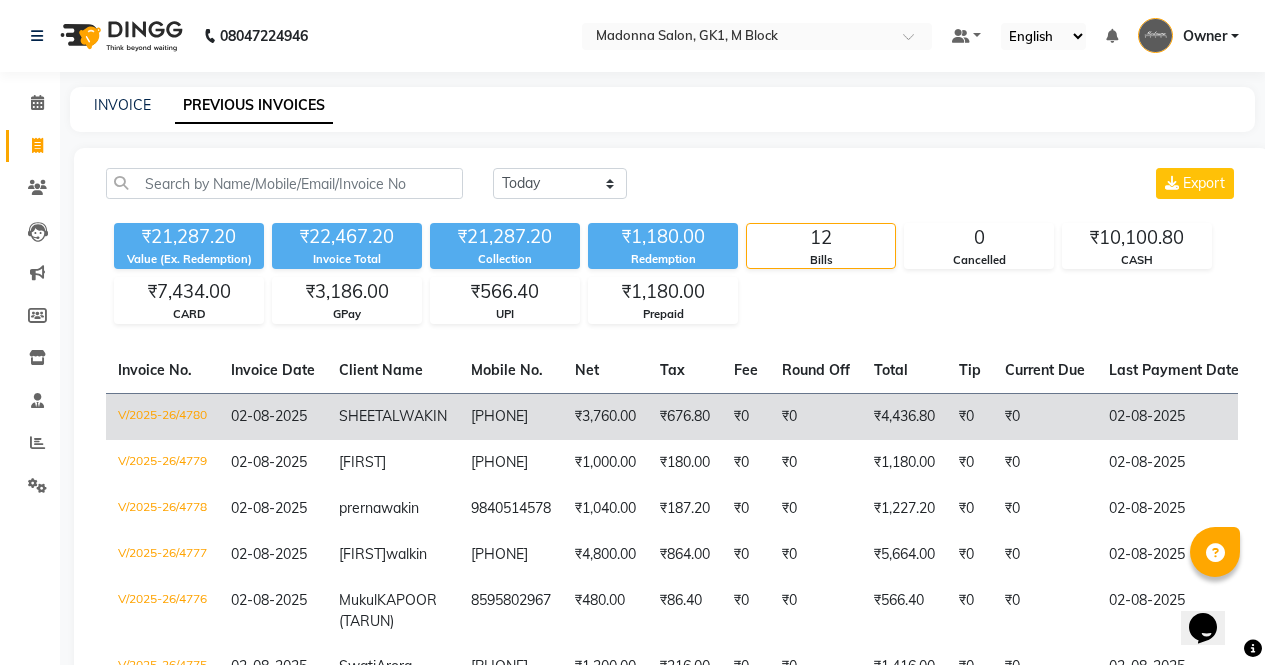 click on "₹0" 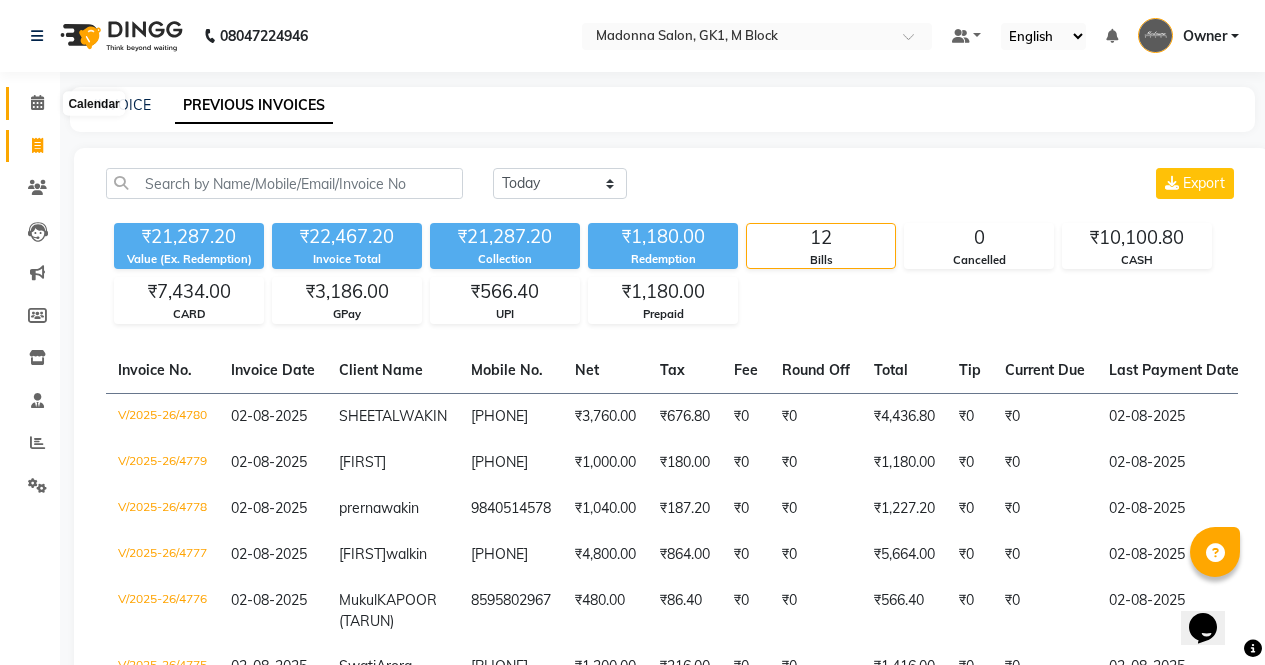 click 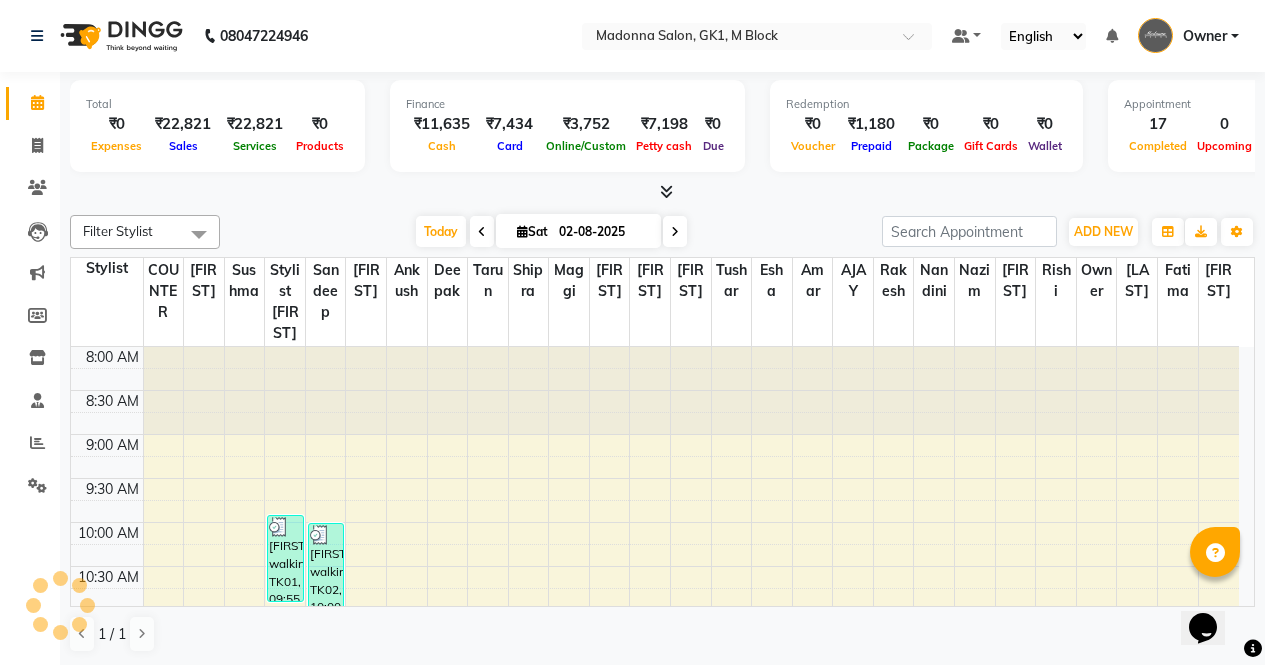 scroll, scrollTop: 0, scrollLeft: 0, axis: both 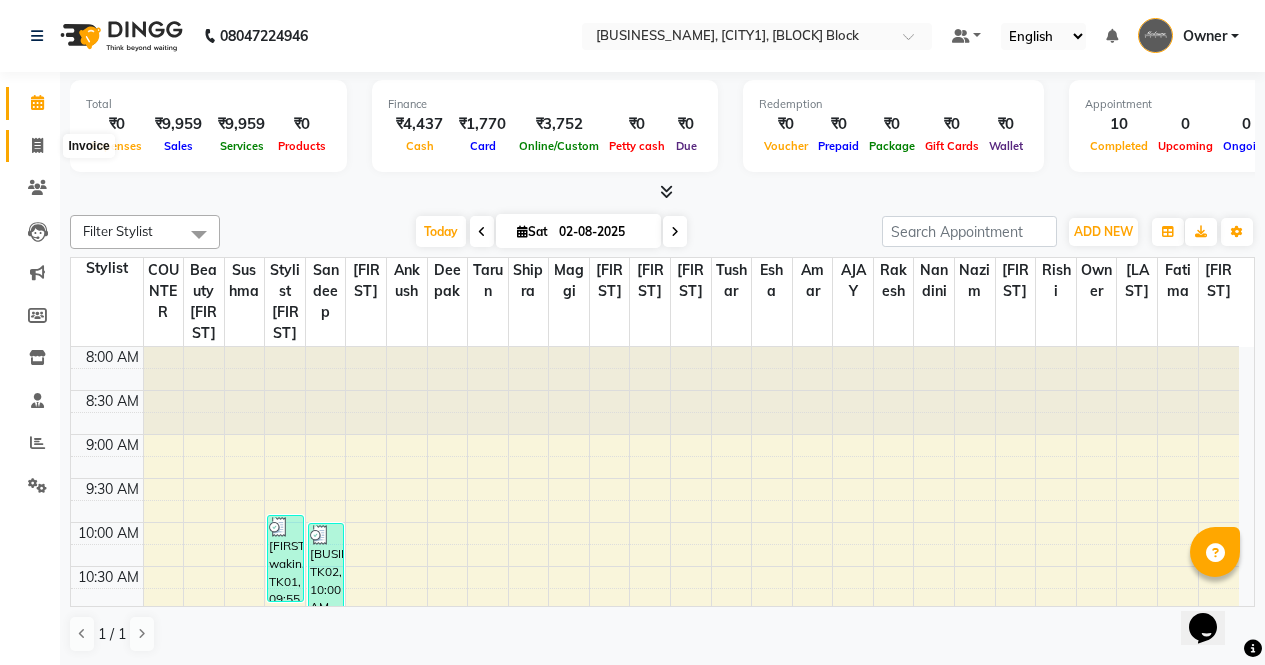 select on "service" 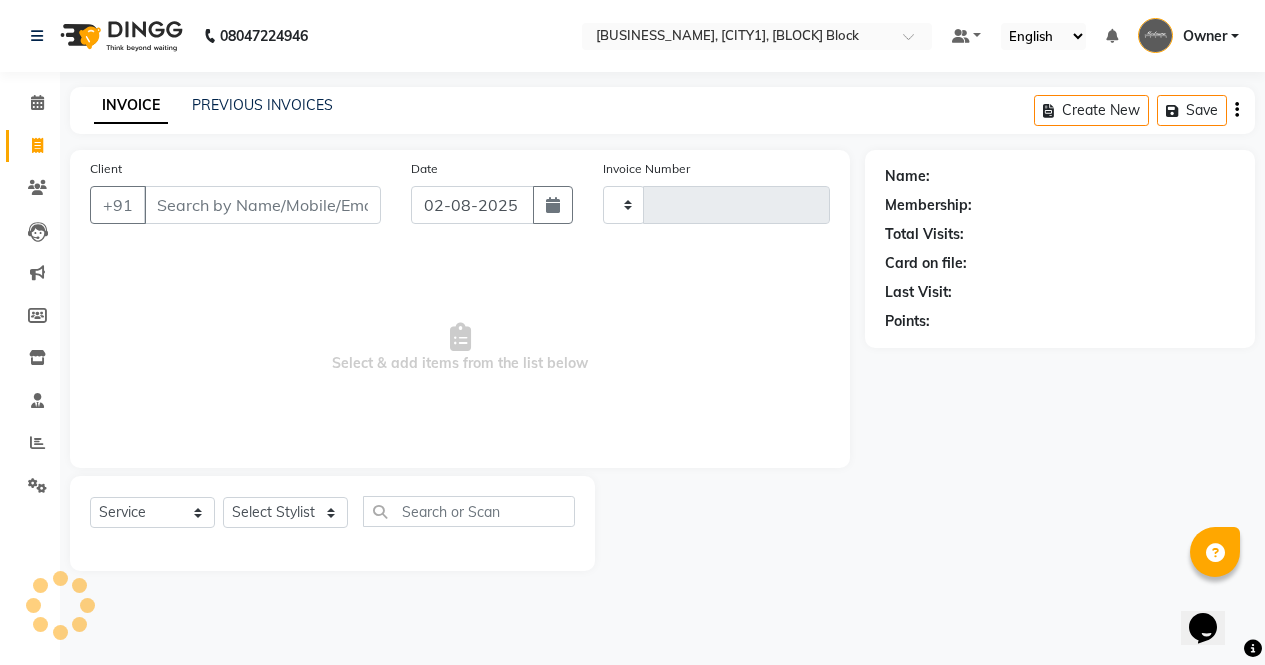 type on "4777" 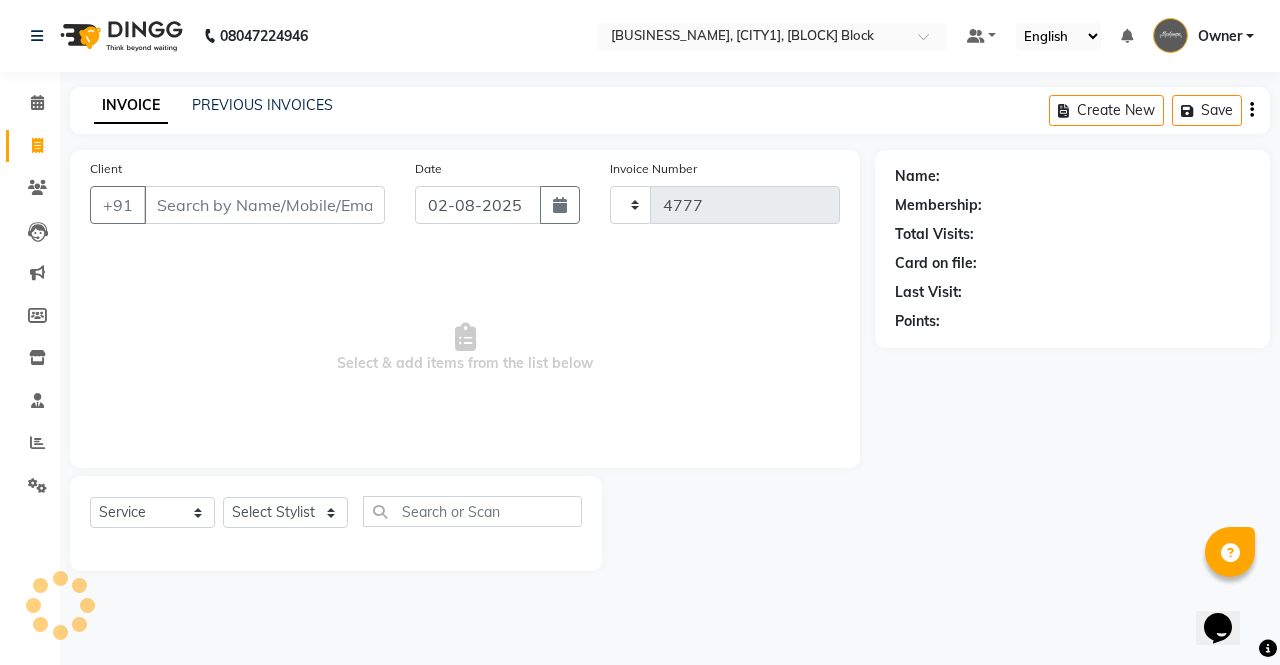 select on "6312" 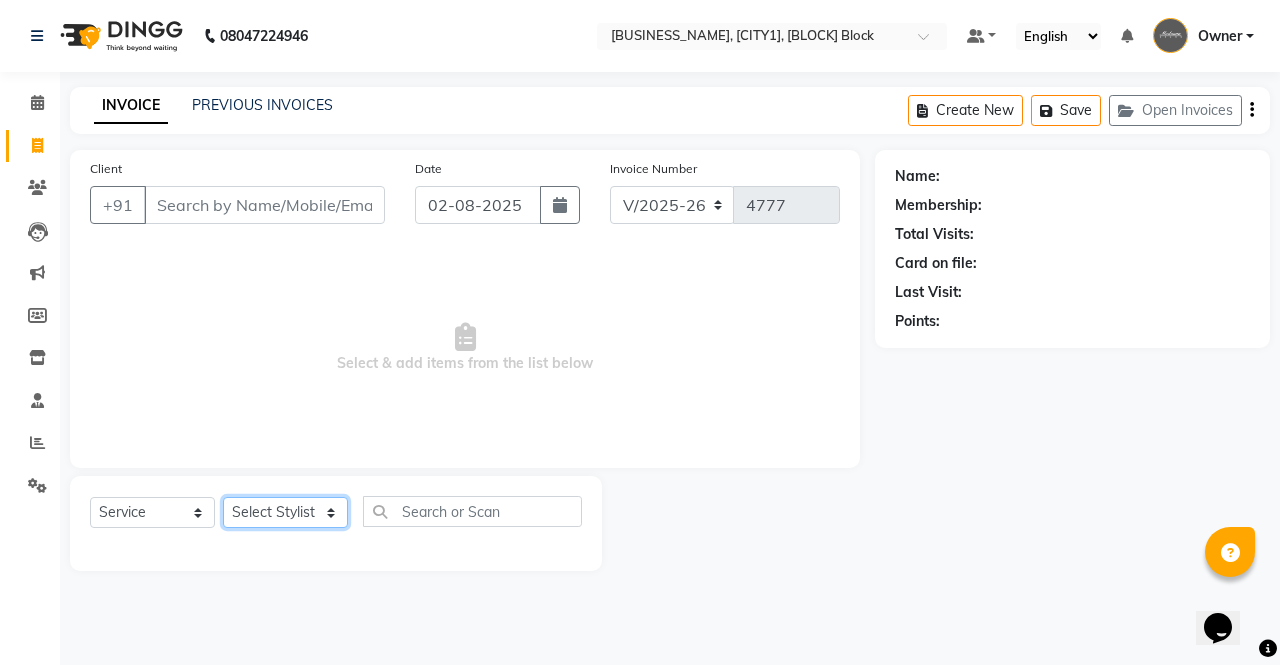 click on "Select Stylist AJAY Amar Ankush Ashu Beauty Tanuja COUNTER Deepak Esha Fatima Husain Maggi Manjit Nandini Nazim Owner Owner Rakesh Rishi Sandeep Shipra Sonu Stylist Rajesh Sushma Tarun Tushar Vaibhav Vijay  Vipin" 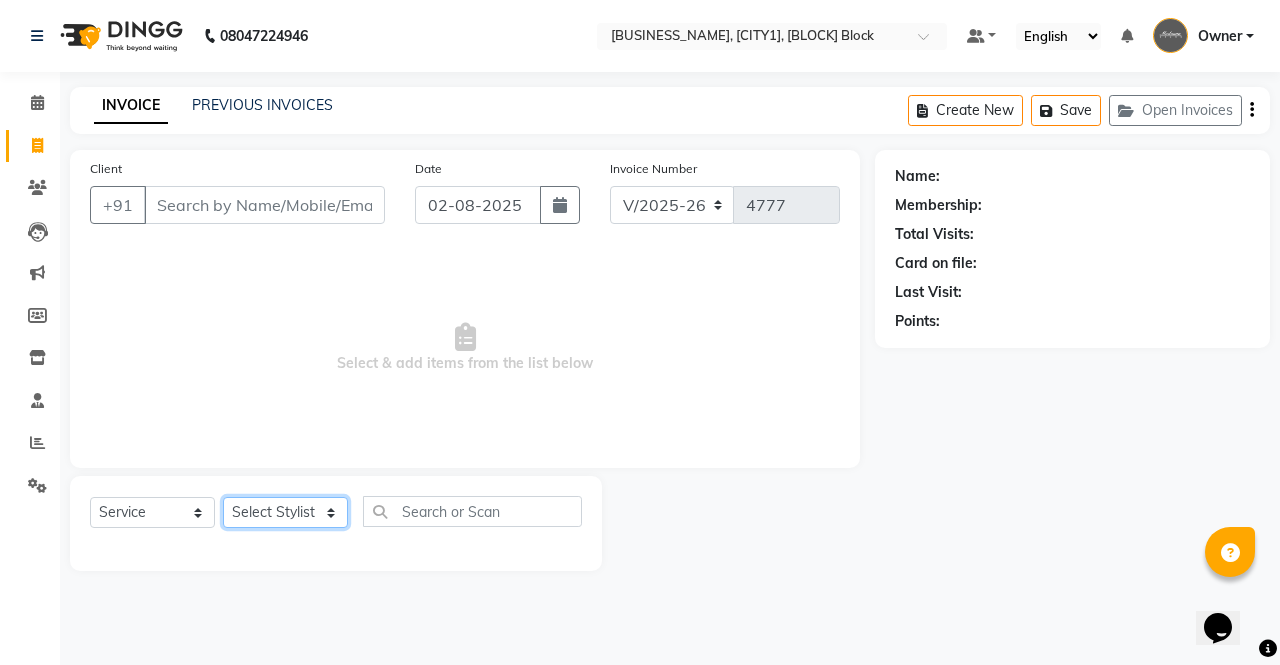 select on "47646" 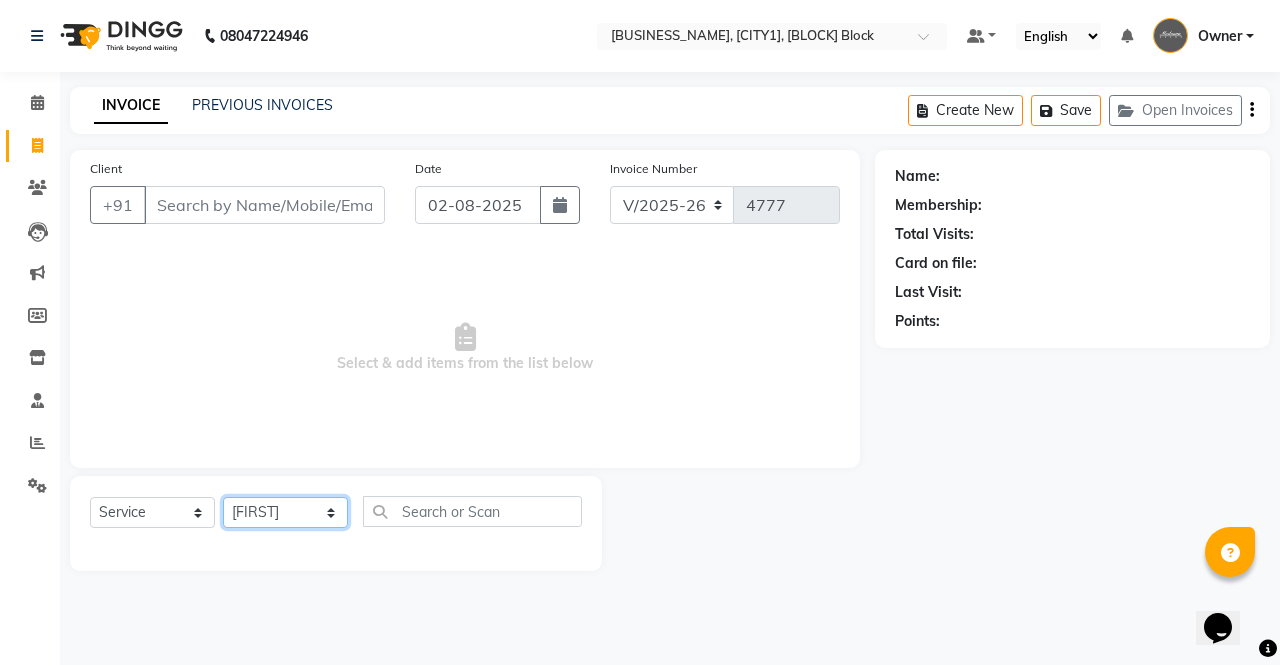 click on "Select Stylist AJAY Amar Ankush Ashu Beauty Tanuja COUNTER Deepak Esha Fatima Husain Maggi Manjit Nandini Nazim Owner Owner Rakesh Rishi Sandeep Shipra Sonu Stylist Rajesh Sushma Tarun Tushar Vaibhav Vijay  Vipin" 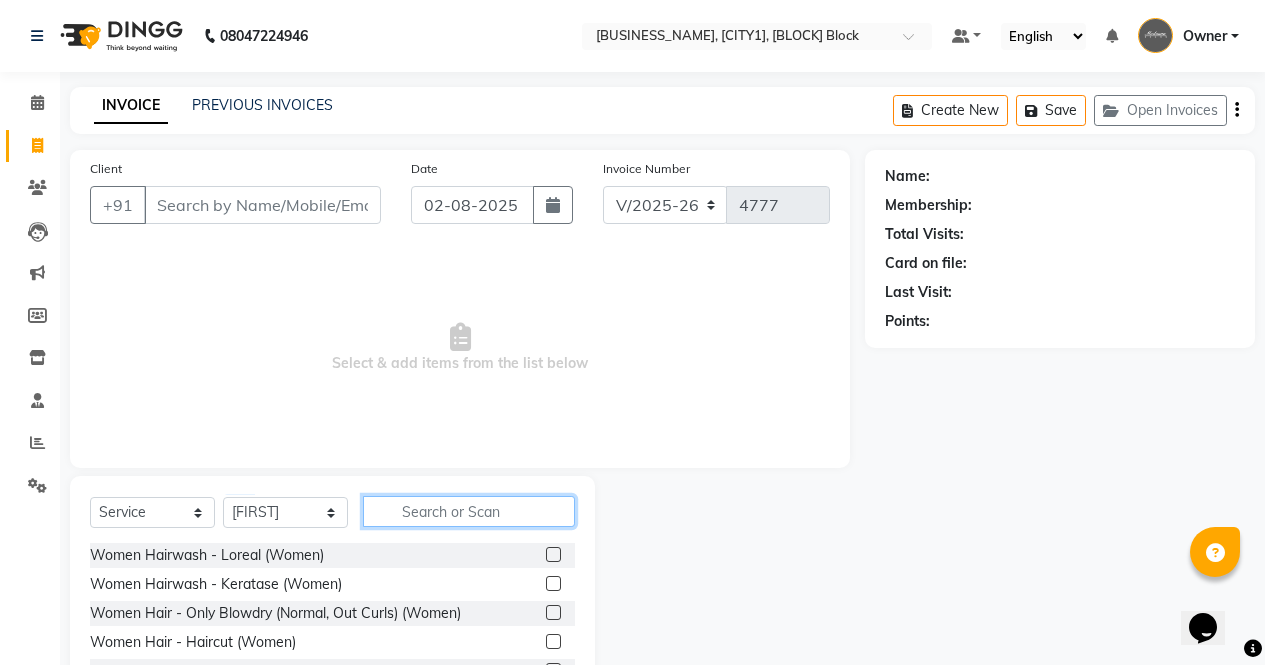 click 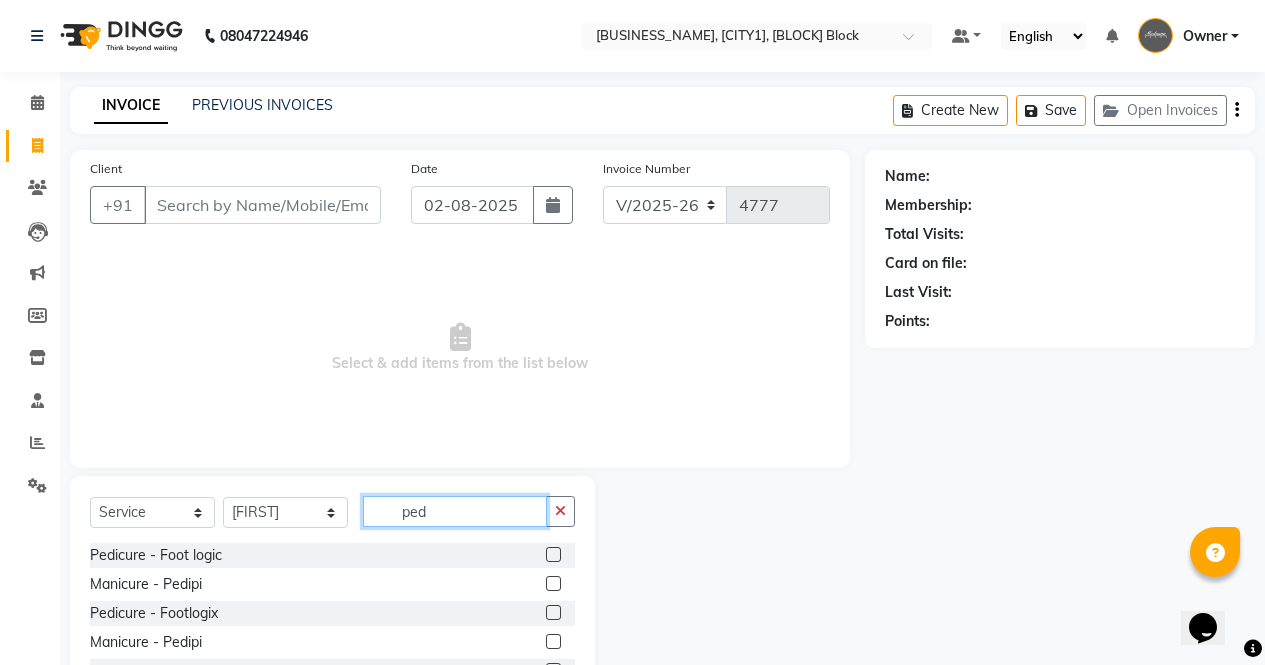 type on "ped" 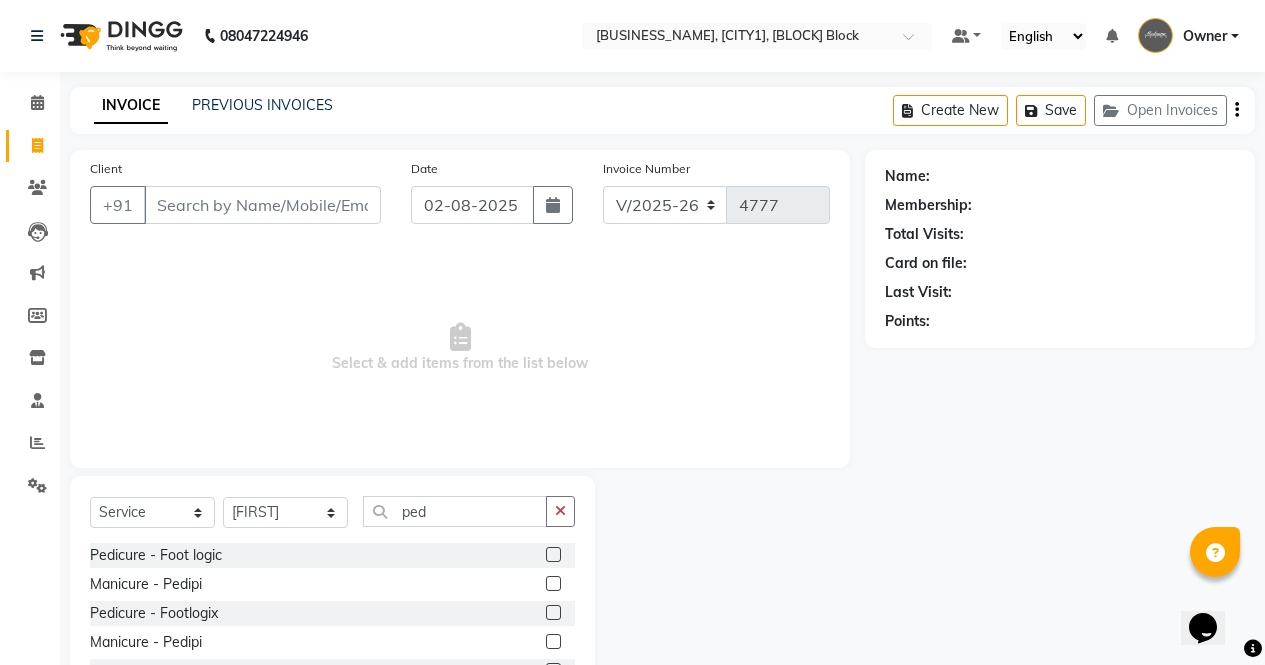 click 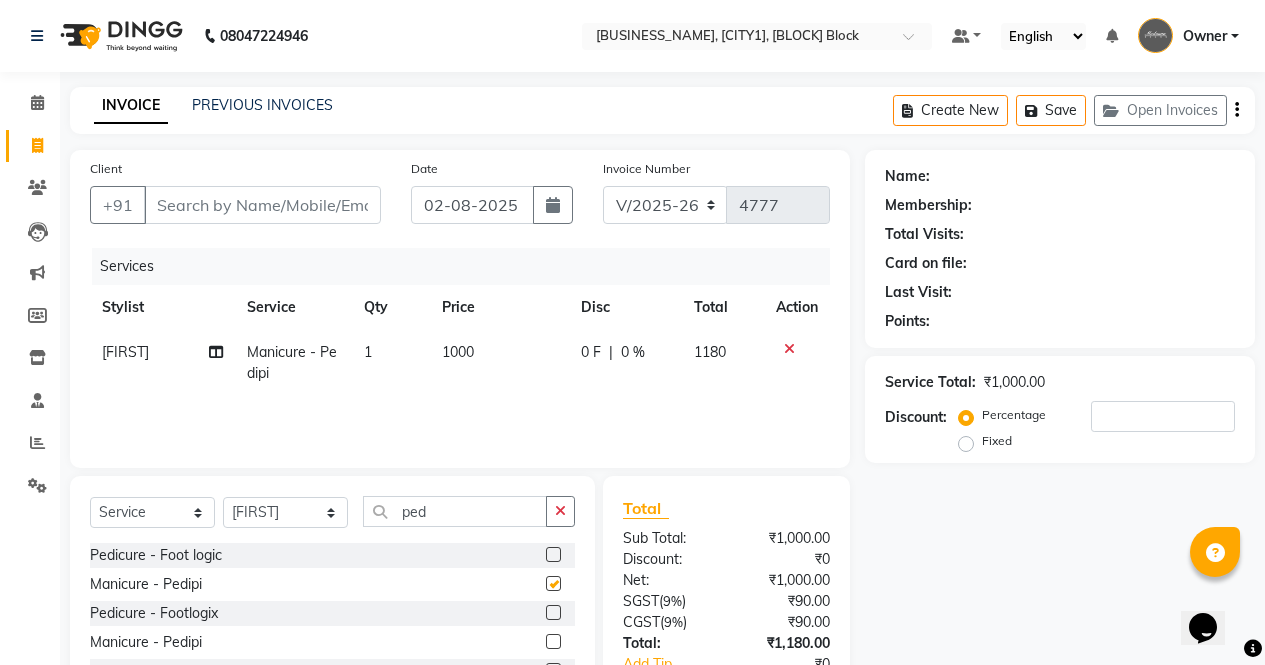checkbox on "false" 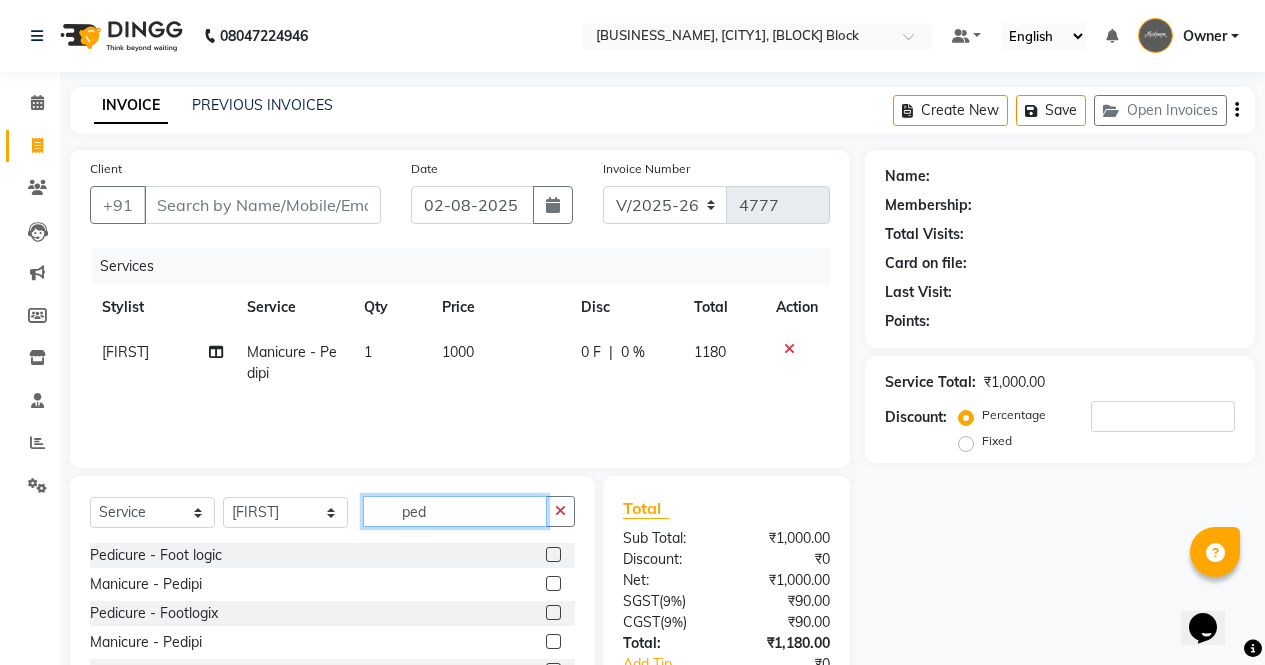 click on "ped" 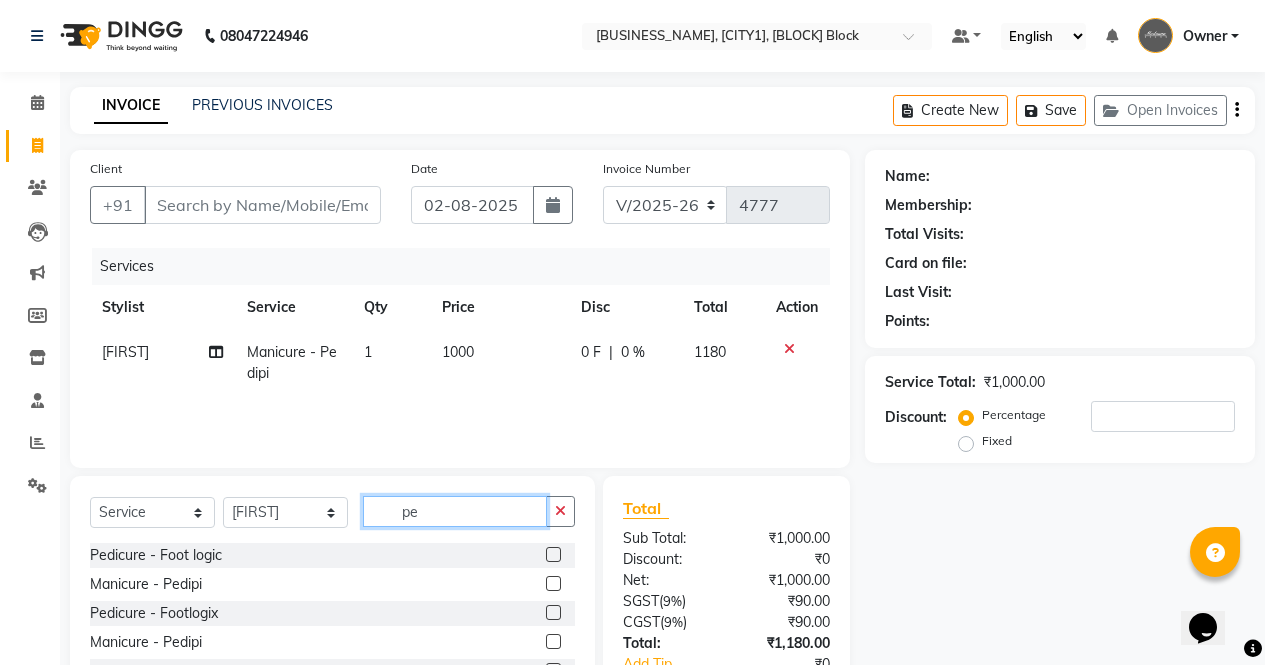 type on "p" 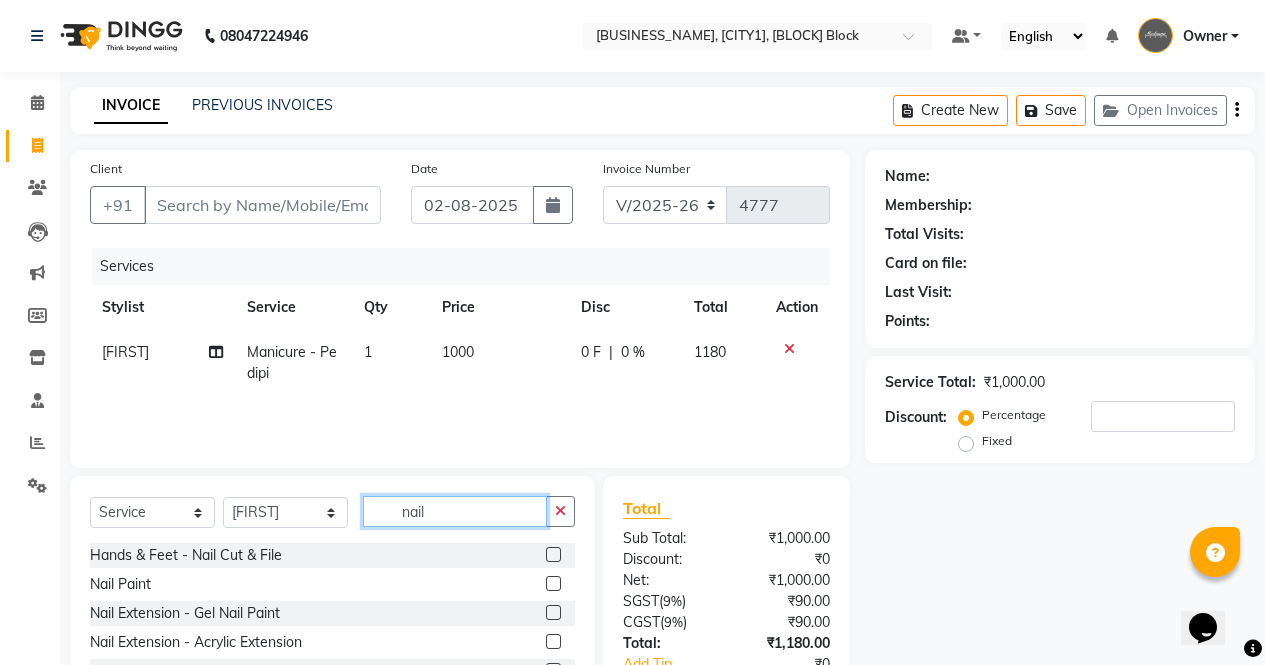 type on "nail" 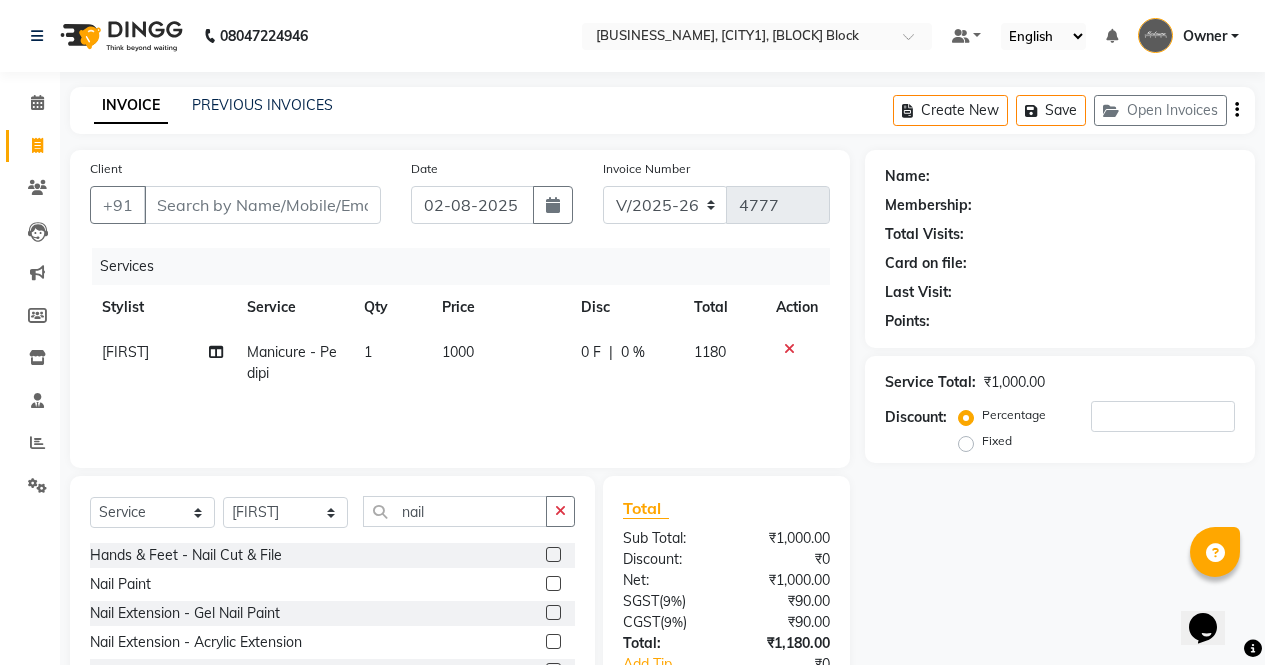 click 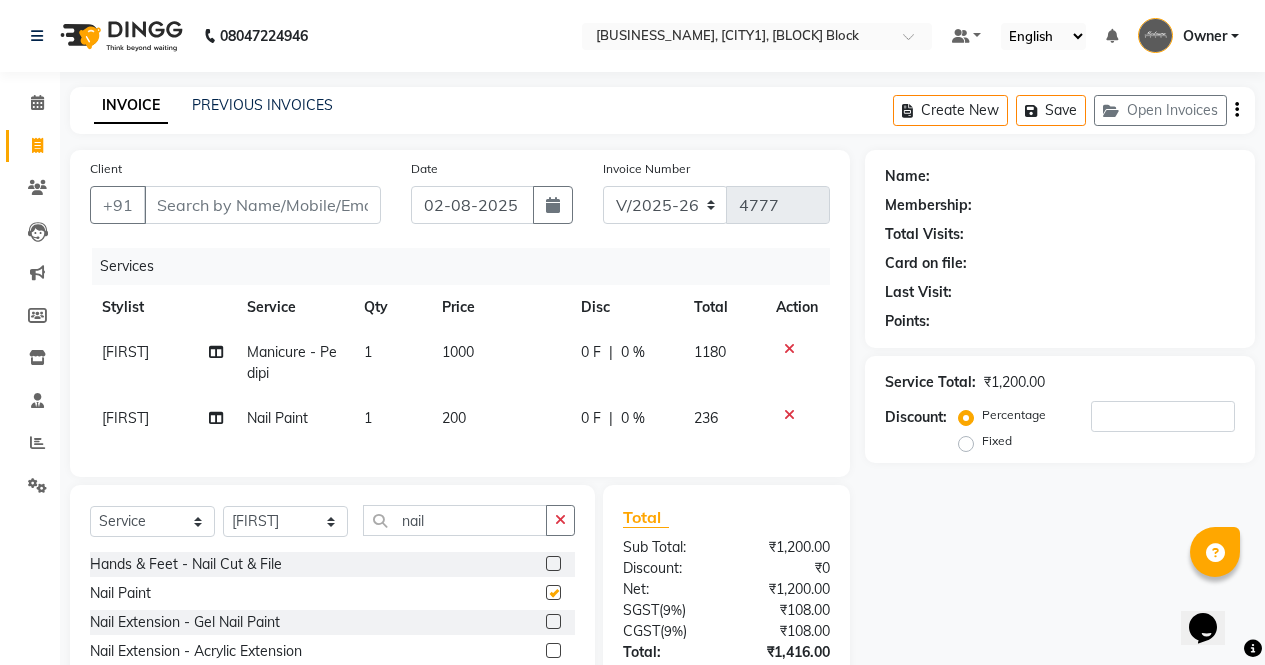checkbox on "false" 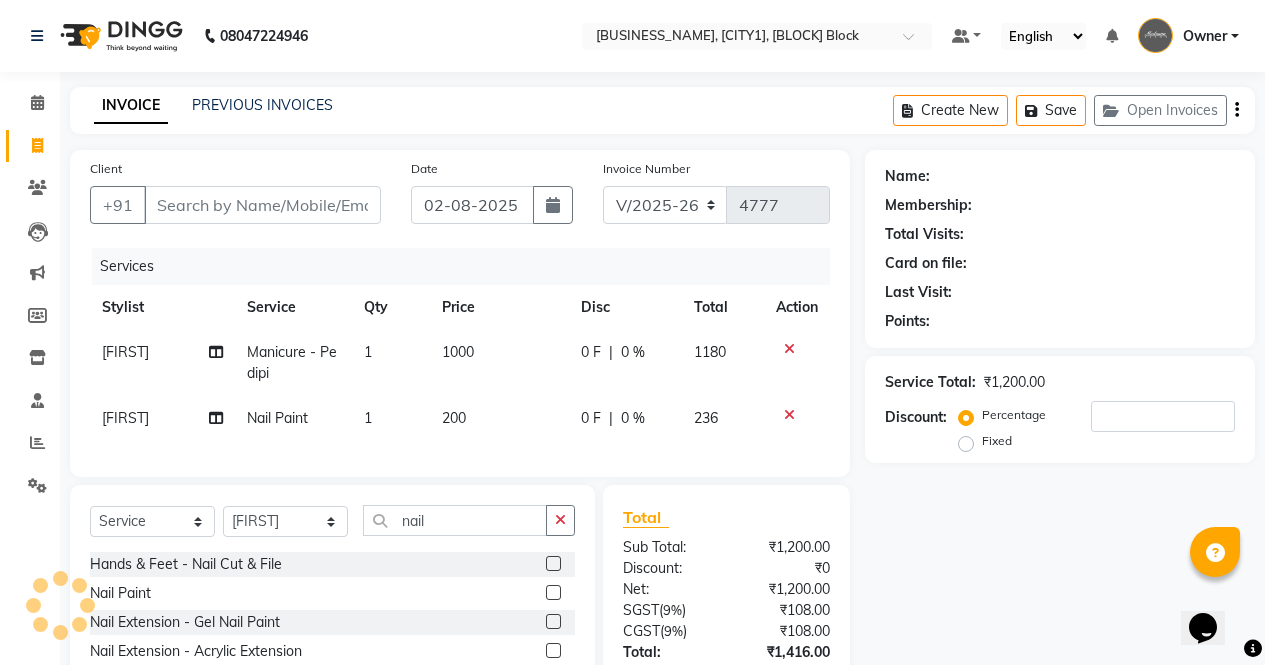 click on "1" 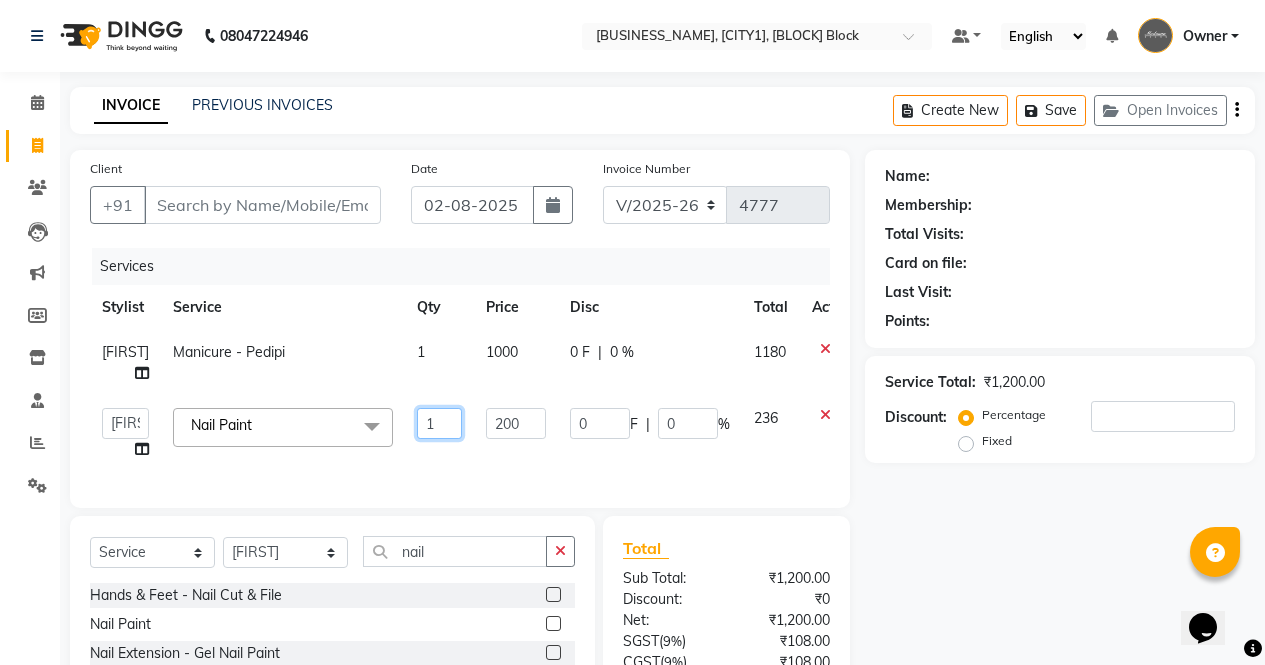 click on "1" 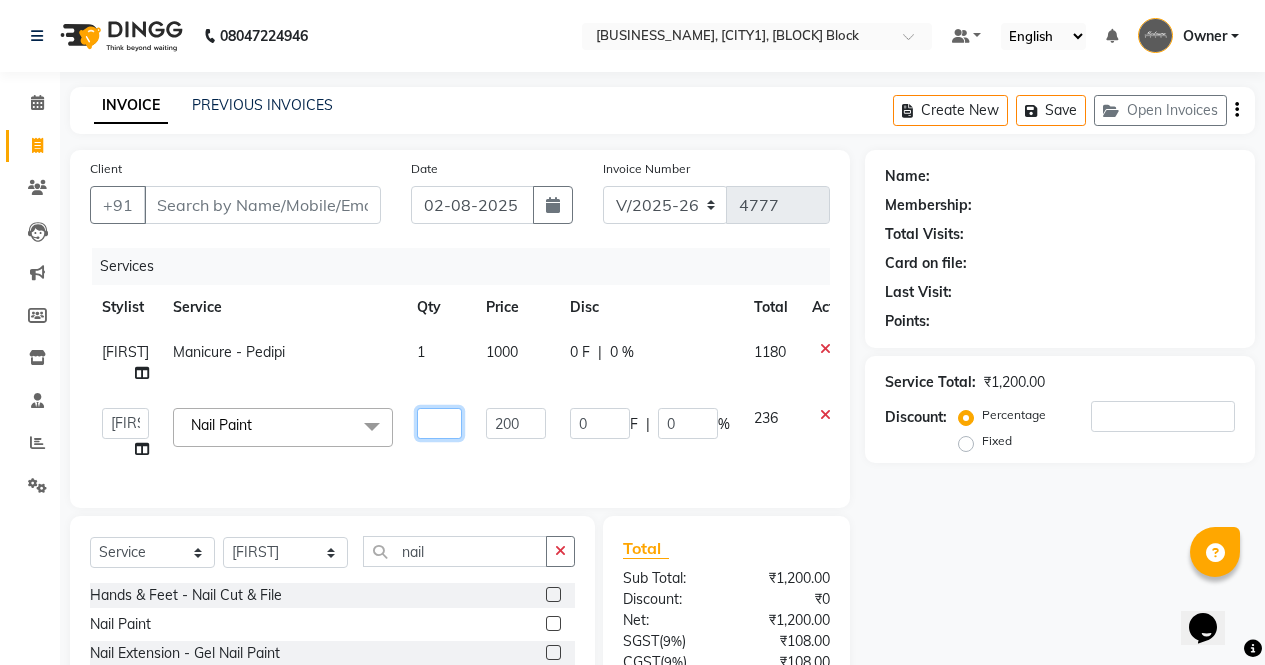 type on "2" 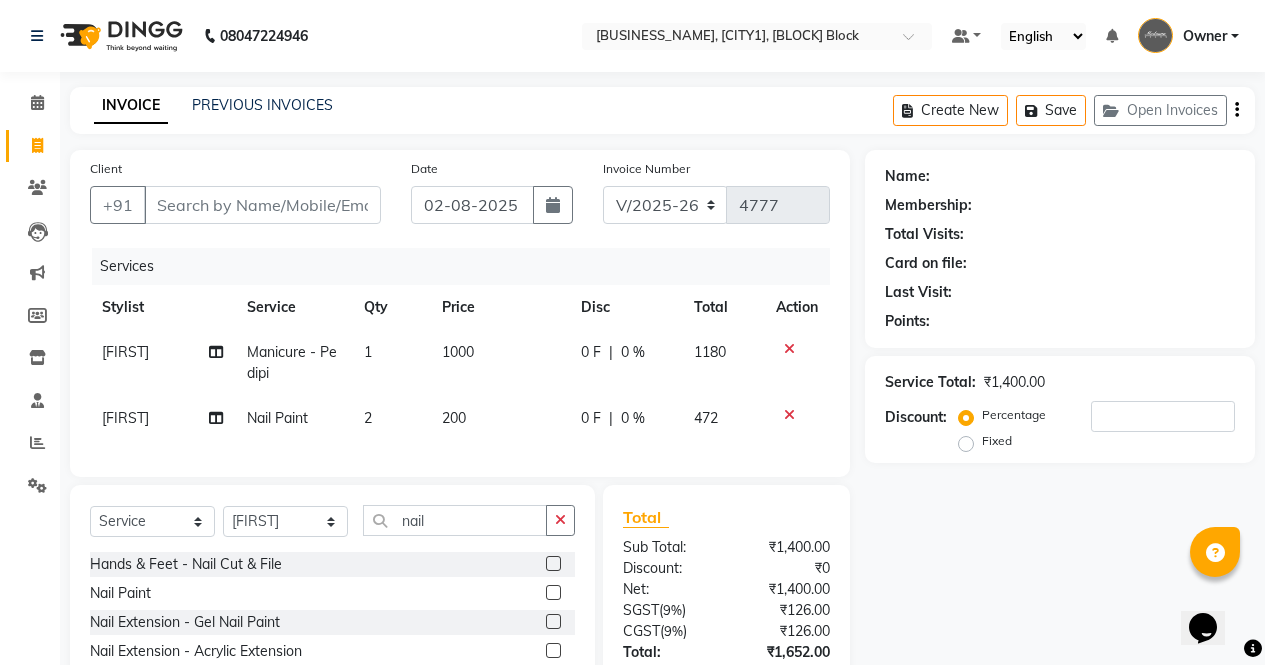 click on "Name: Membership: Total Visits: Card on file: Last Visit:  Points:  Service Total:  ₹1,400.00  Discount:  Percentage   Fixed" 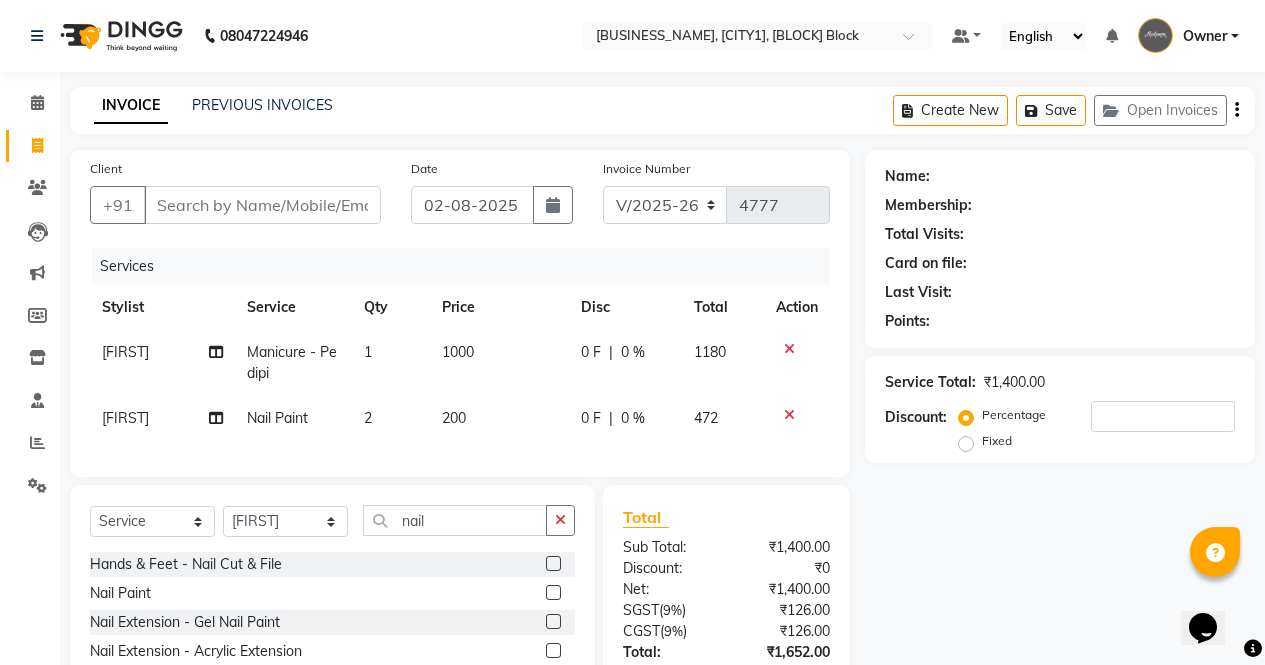 drag, startPoint x: 284, startPoint y: 517, endPoint x: 286, endPoint y: 548, distance: 31.06445 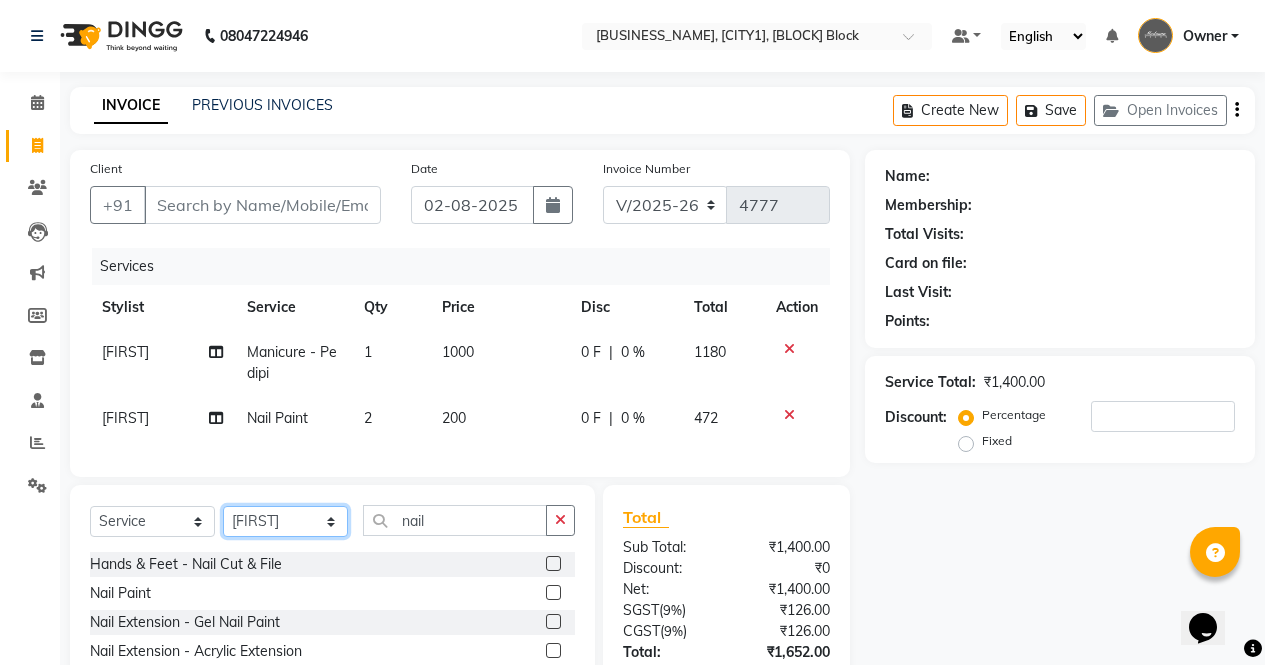 click on "Select Stylist AJAY Amar Ankush Ashu Beauty Tanuja COUNTER Deepak Esha Fatima Husain Maggi Manjit Nandini Nazim Owner Owner Rakesh Rishi Sandeep Shipra Sonu Stylist Rajesh Sushma Tarun Tushar Vaibhav Vijay  Vipin" 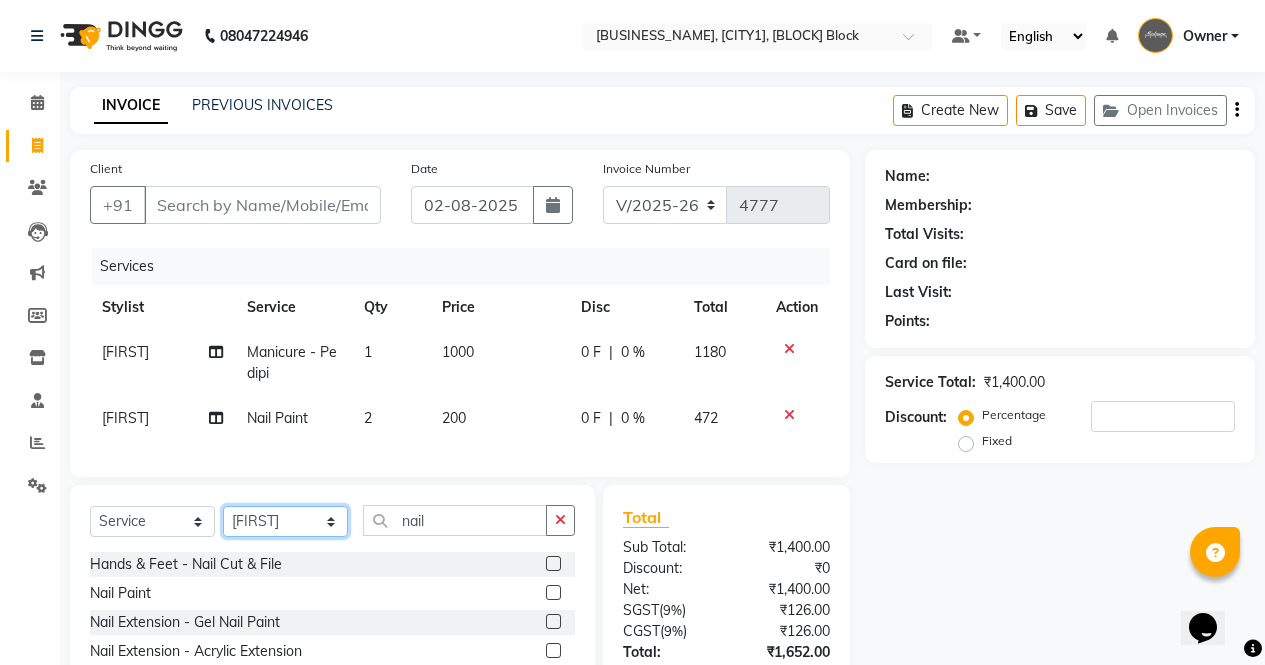 select on "47643" 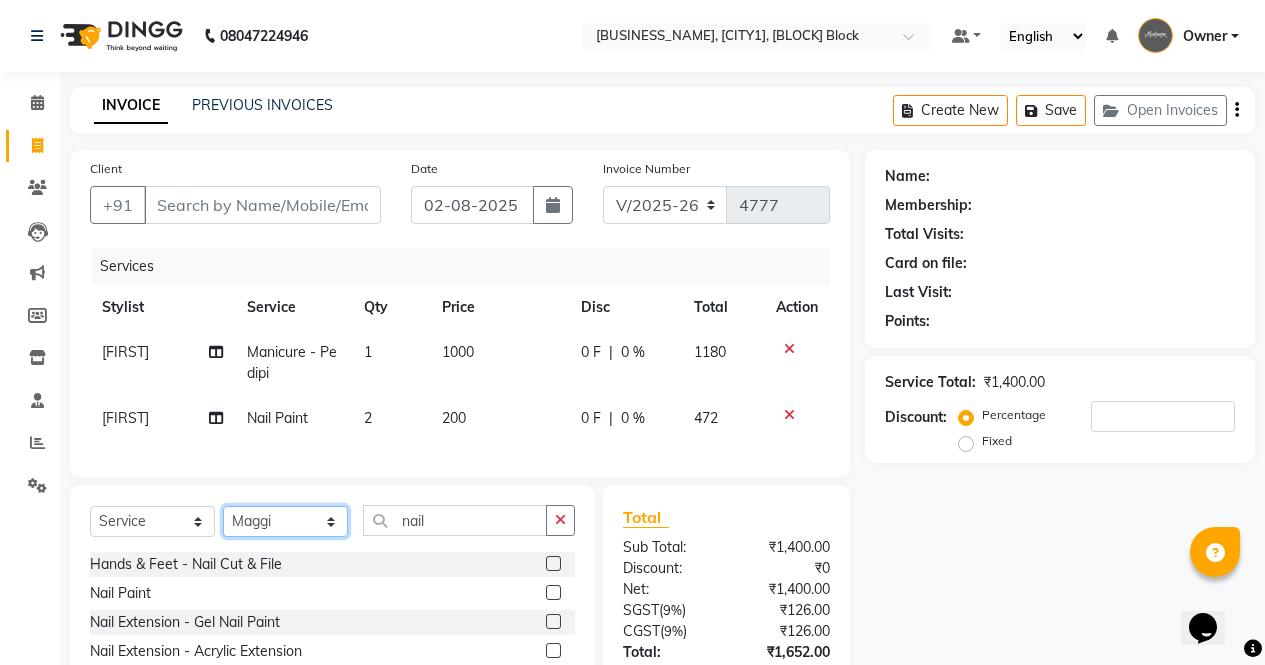 click on "Select Stylist AJAY Amar Ankush Ashu Beauty Tanuja COUNTER Deepak Esha Fatima Husain Maggi Manjit Nandini Nazim Owner Owner Rakesh Rishi Sandeep Shipra Sonu Stylist Rajesh Sushma Tarun Tushar Vaibhav Vijay  Vipin" 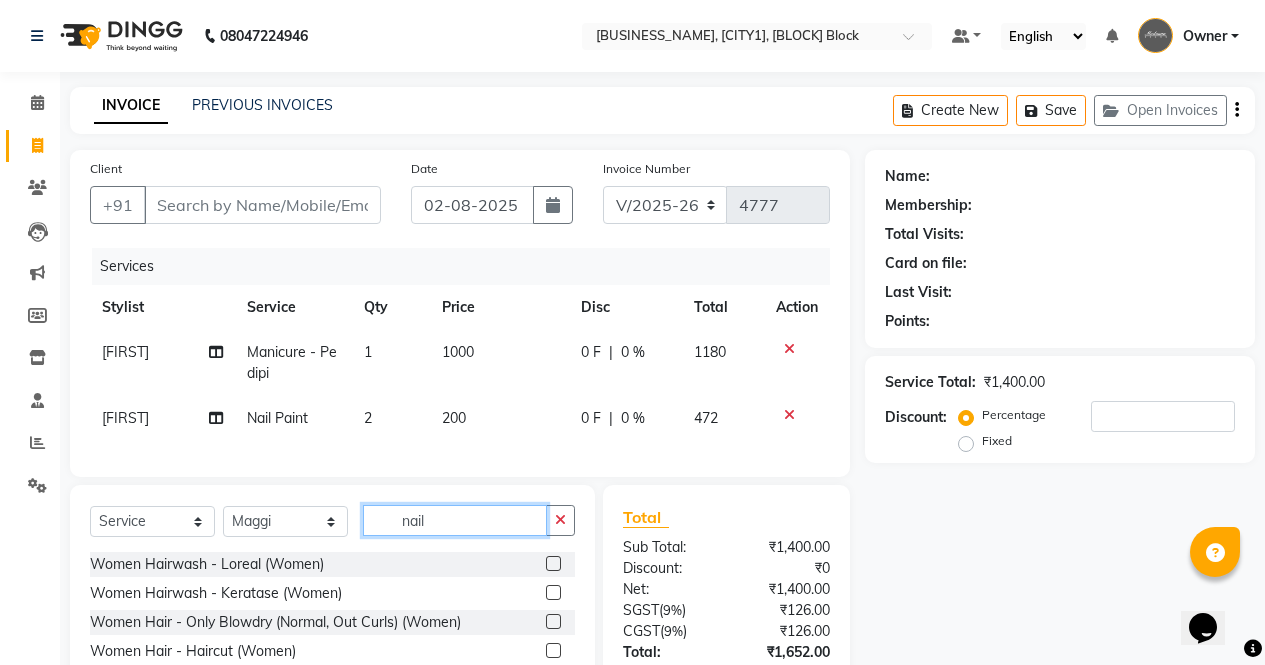 click on "nail" 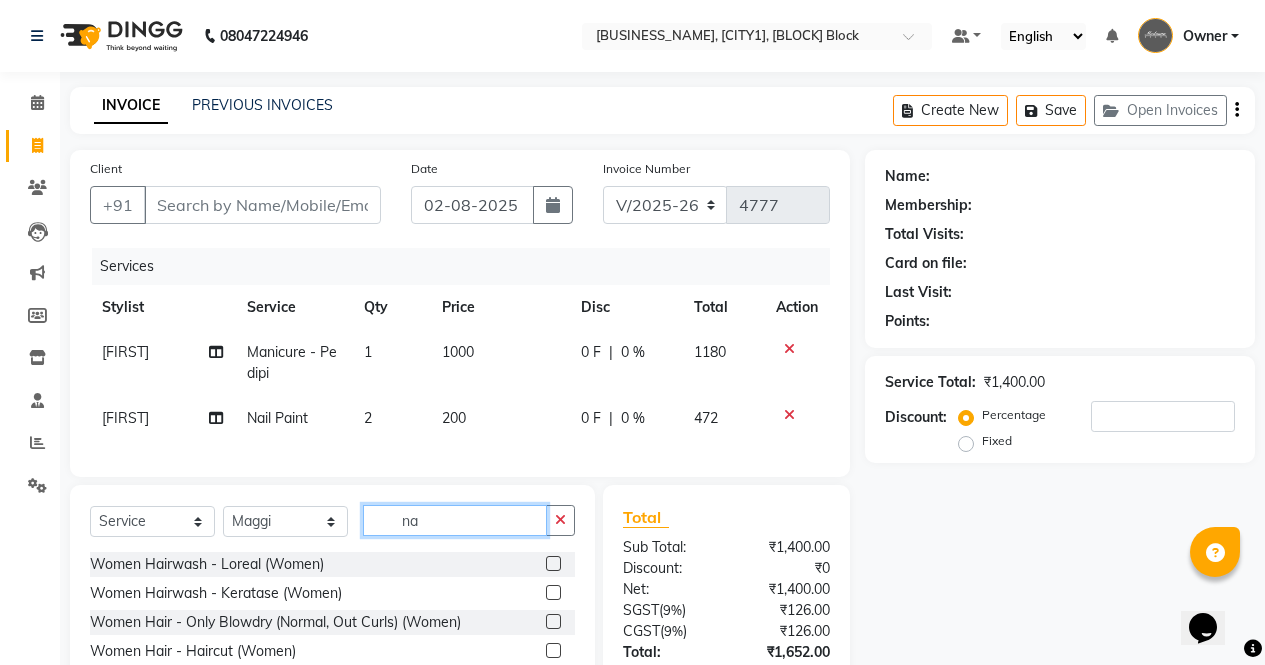 type on "n" 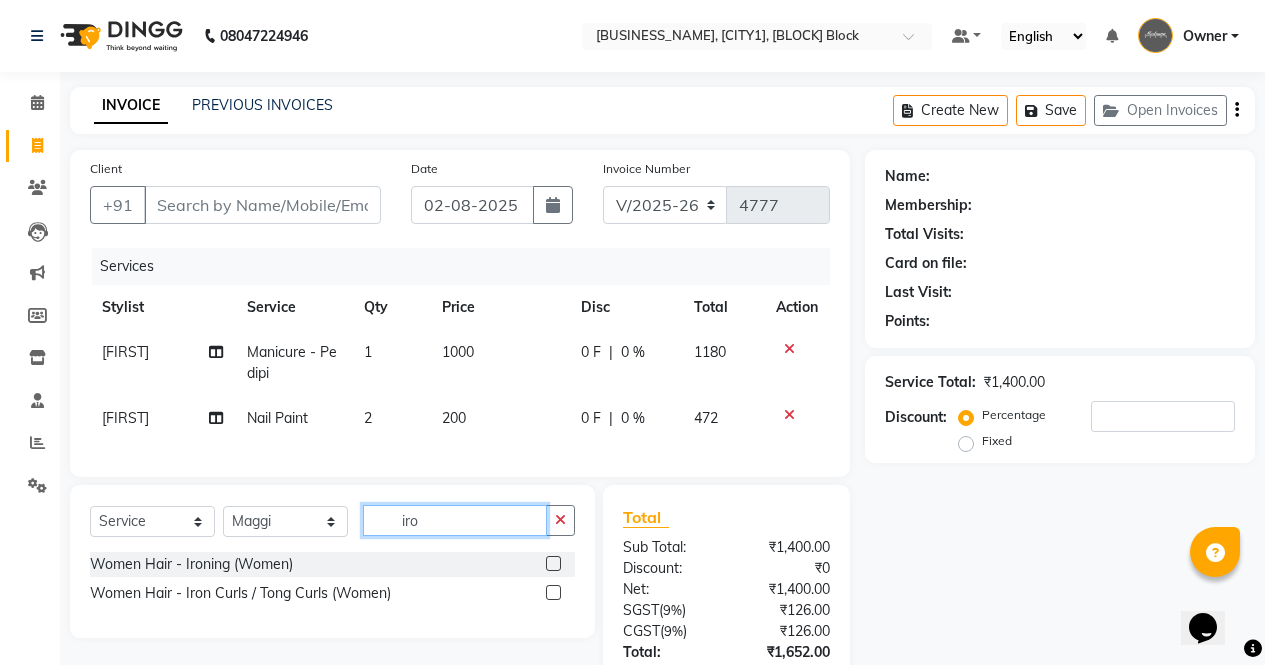 type on "iro" 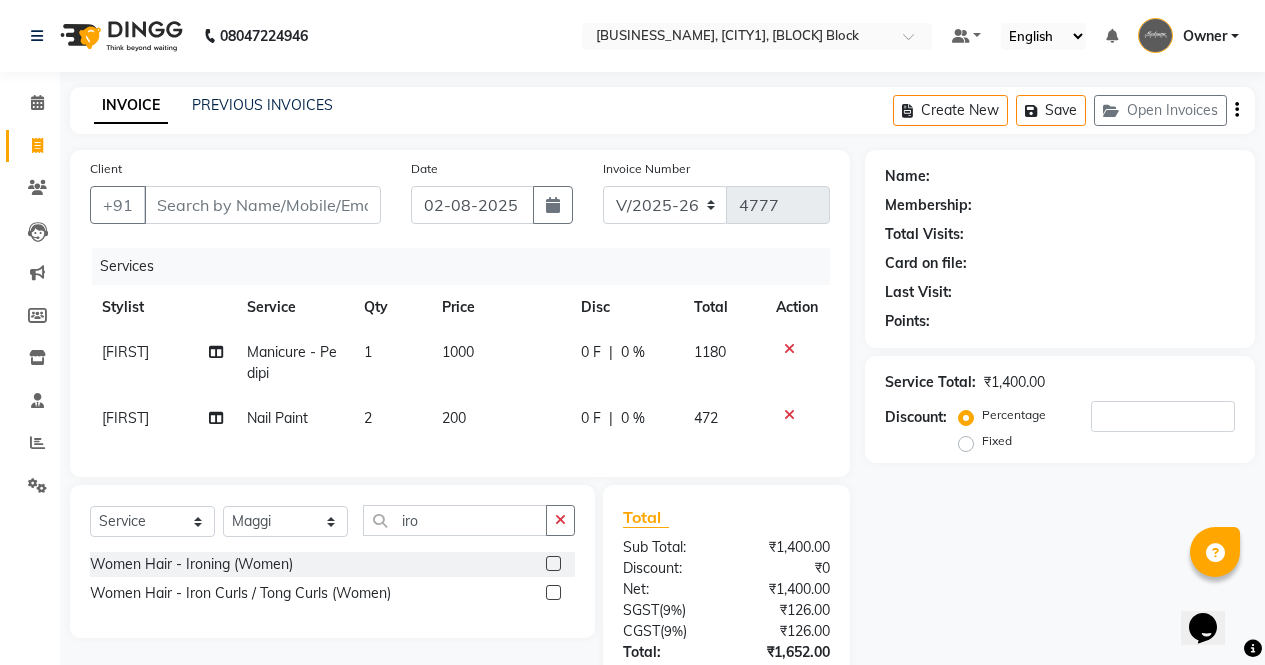 click 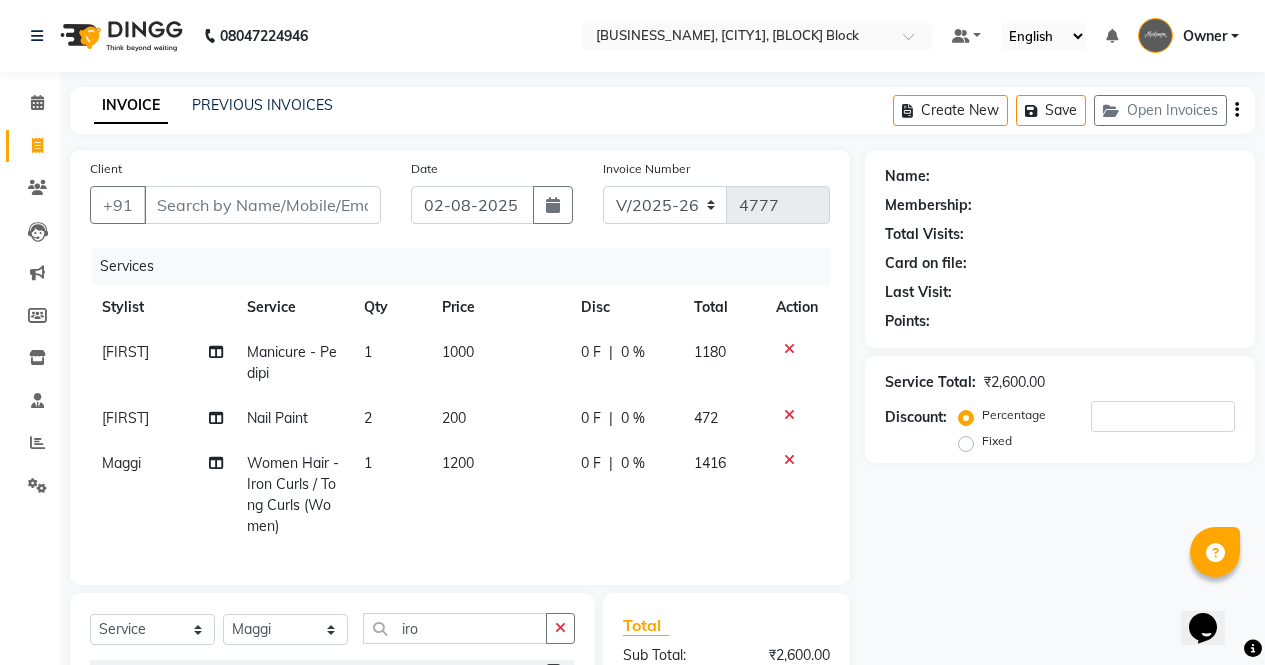 checkbox on "false" 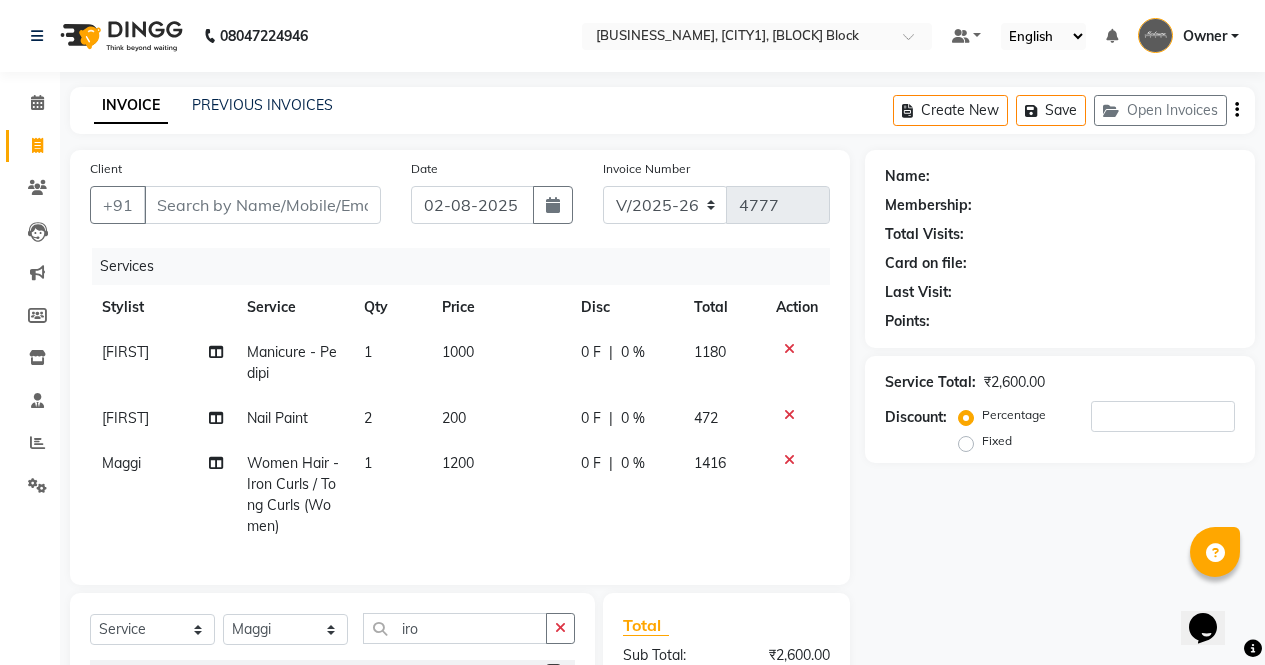 click on "Women Hair  - Iron Curls / Tong Curls (Women)" 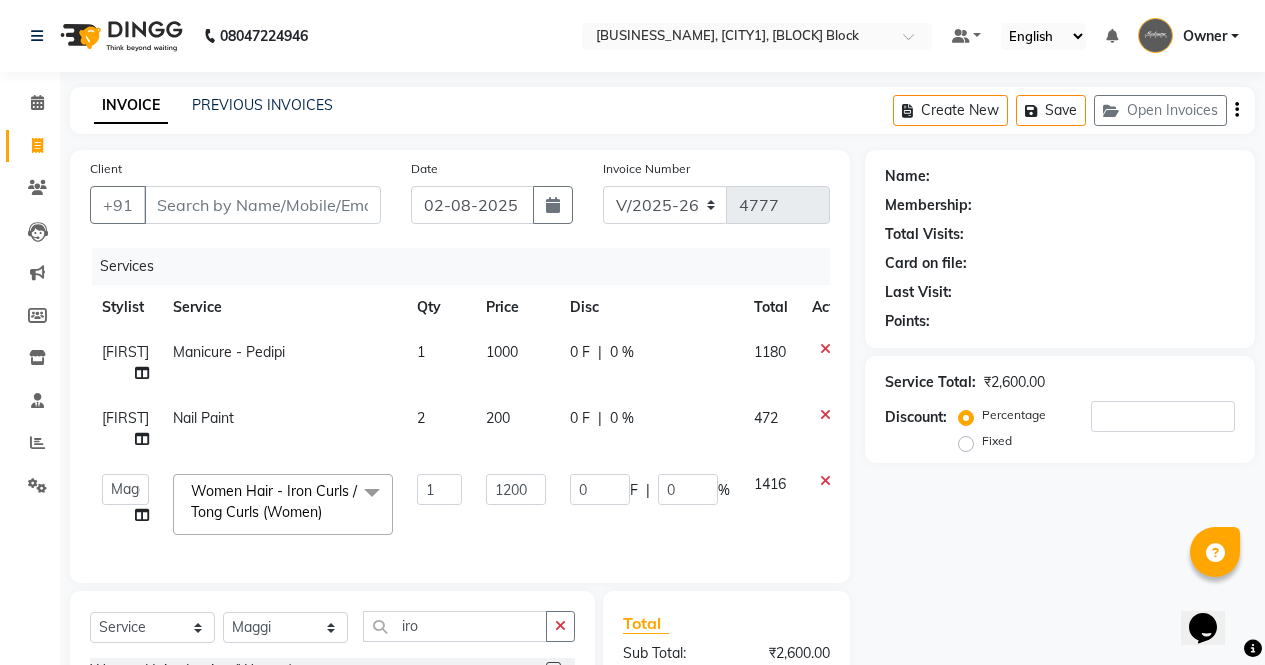 click 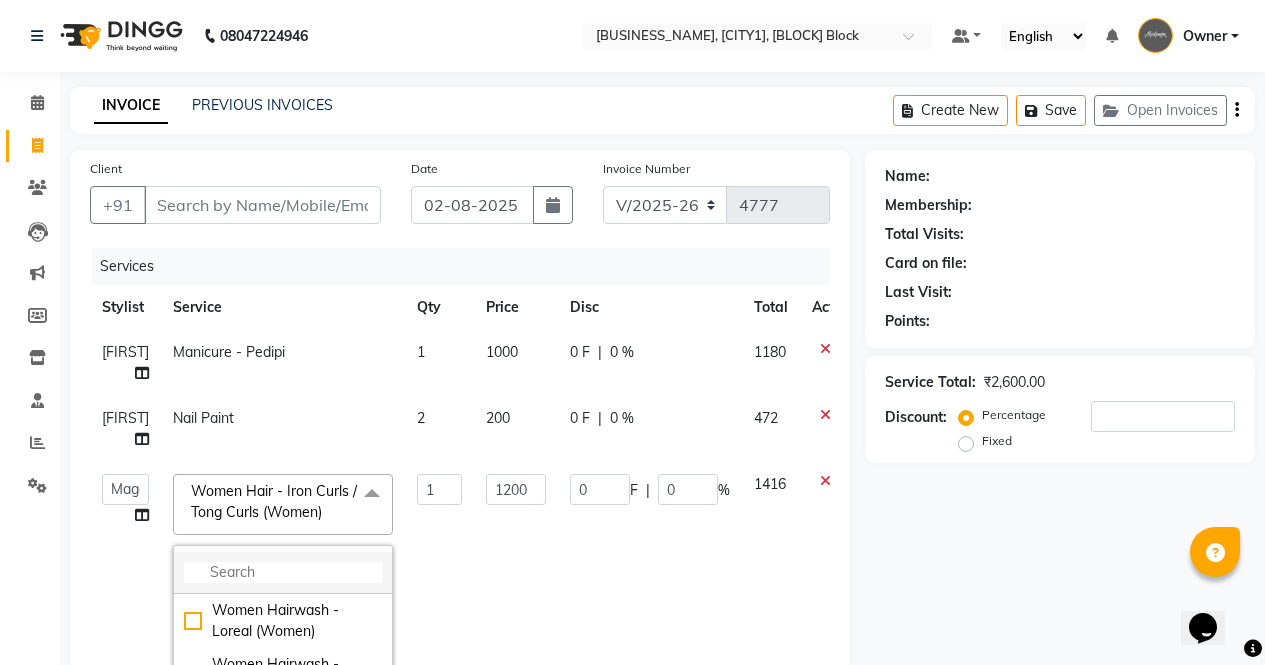 click 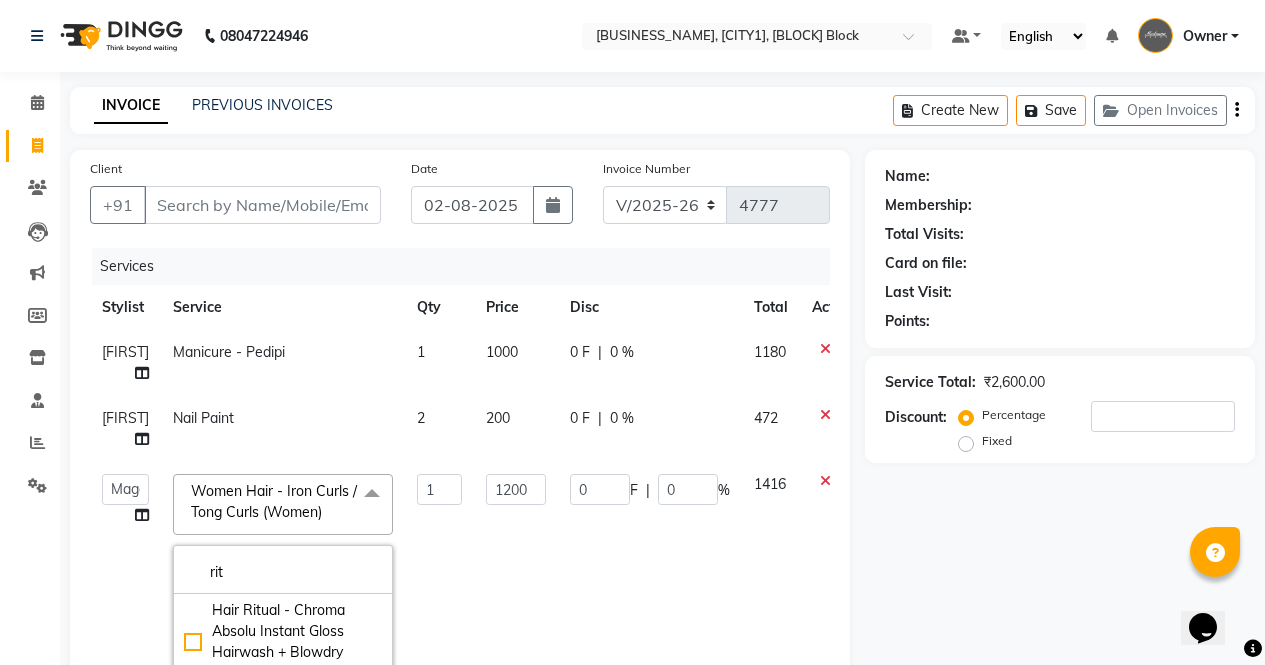 click on "1" 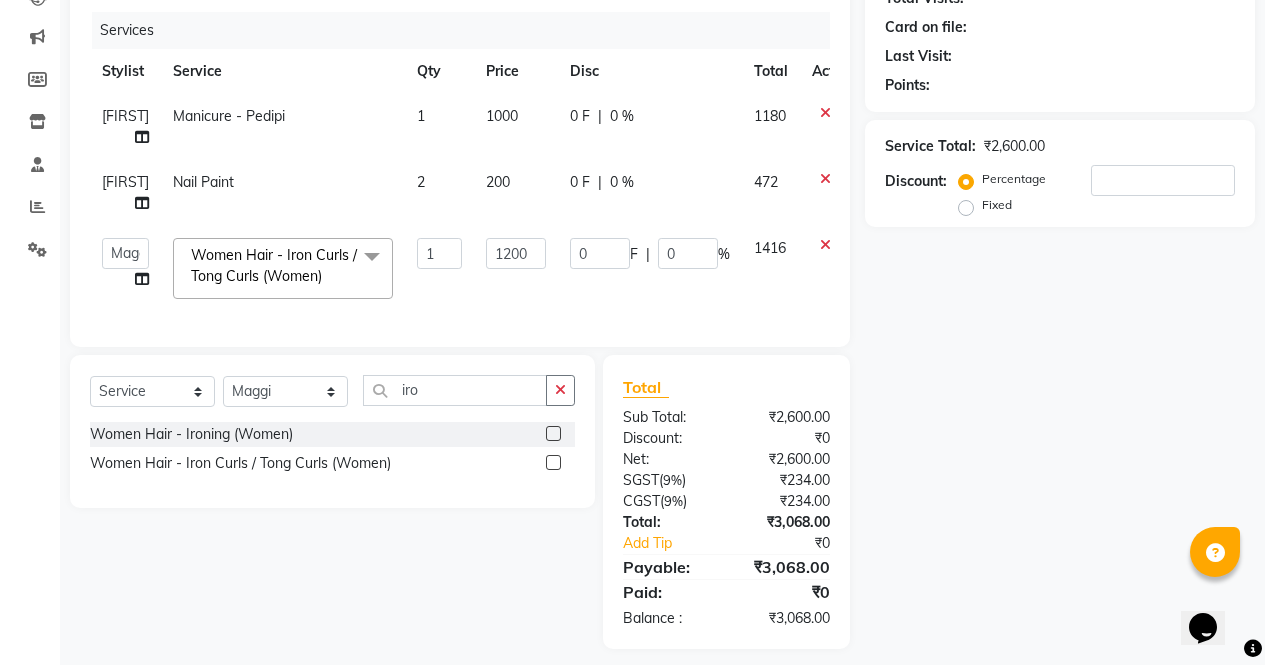scroll, scrollTop: 240, scrollLeft: 0, axis: vertical 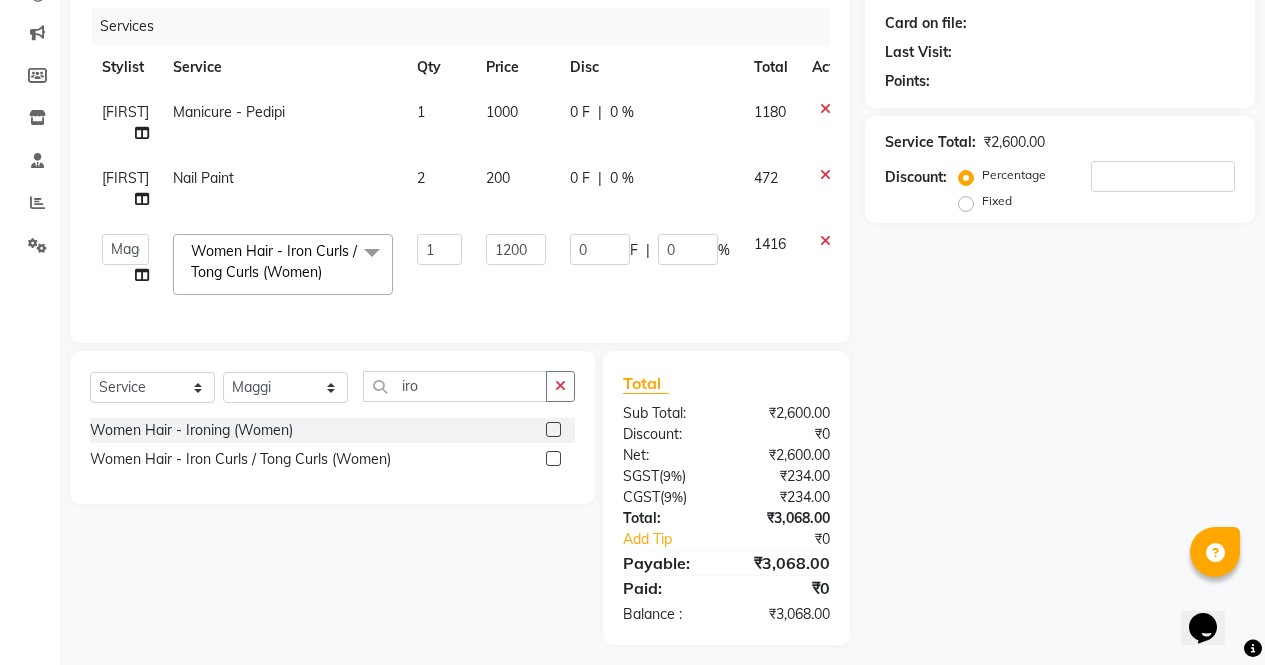 click 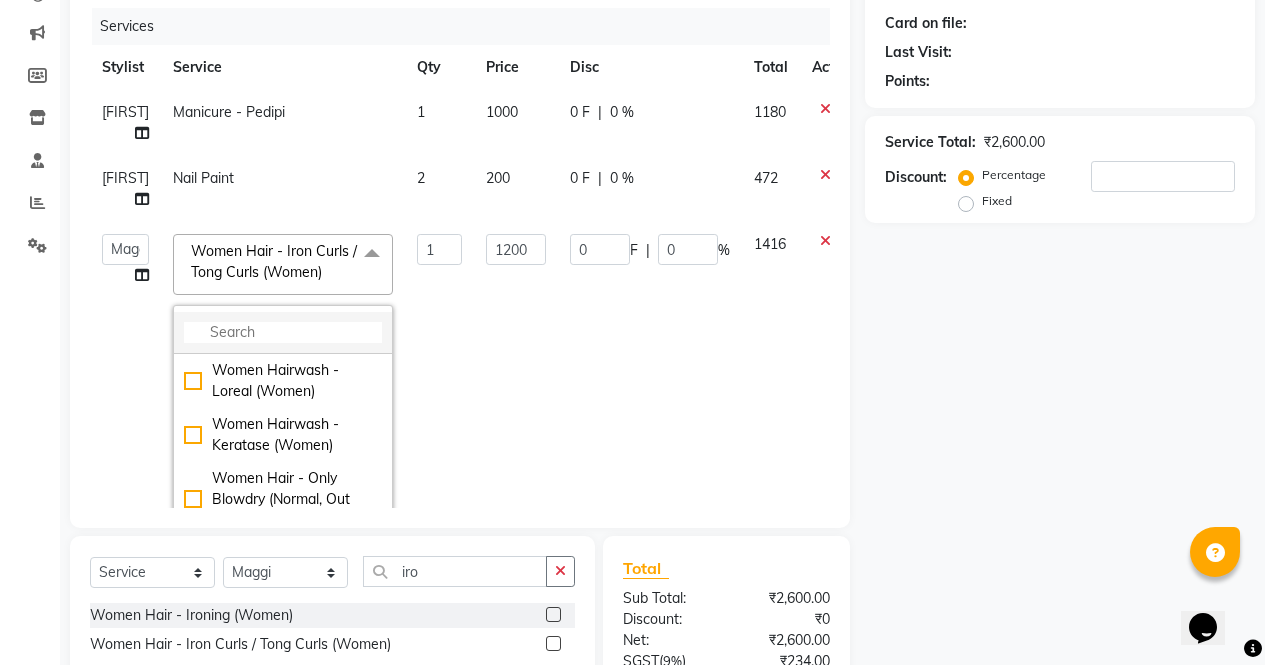 click 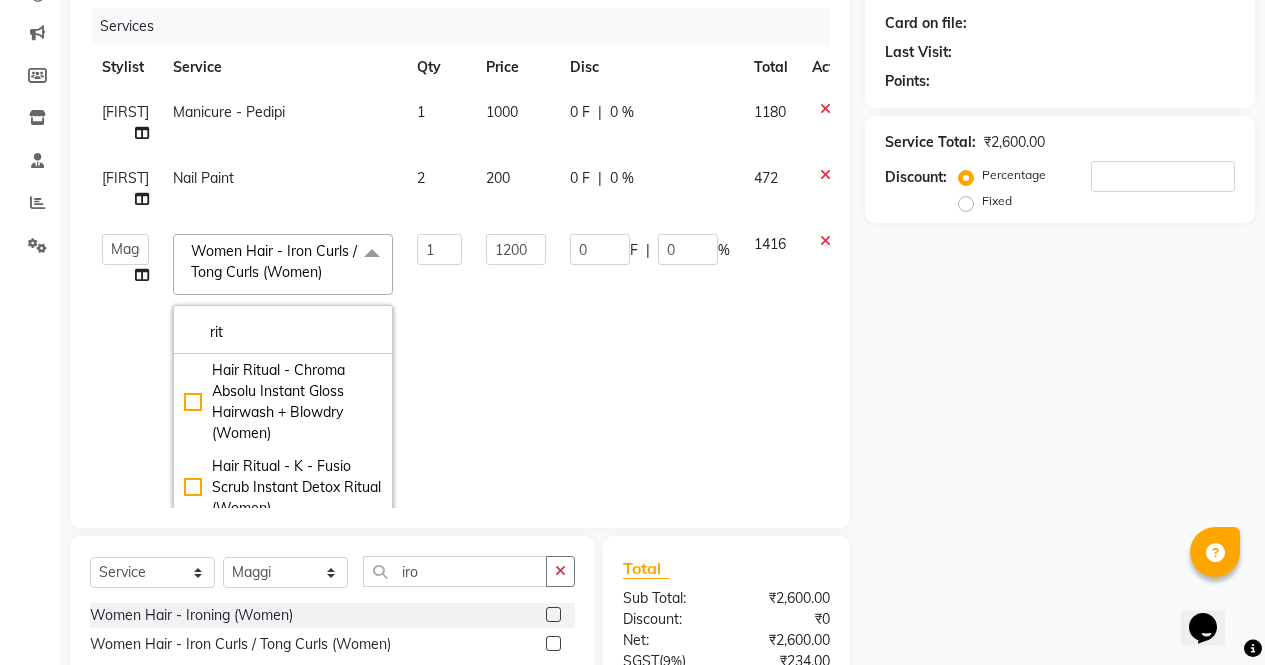 type on "rit" 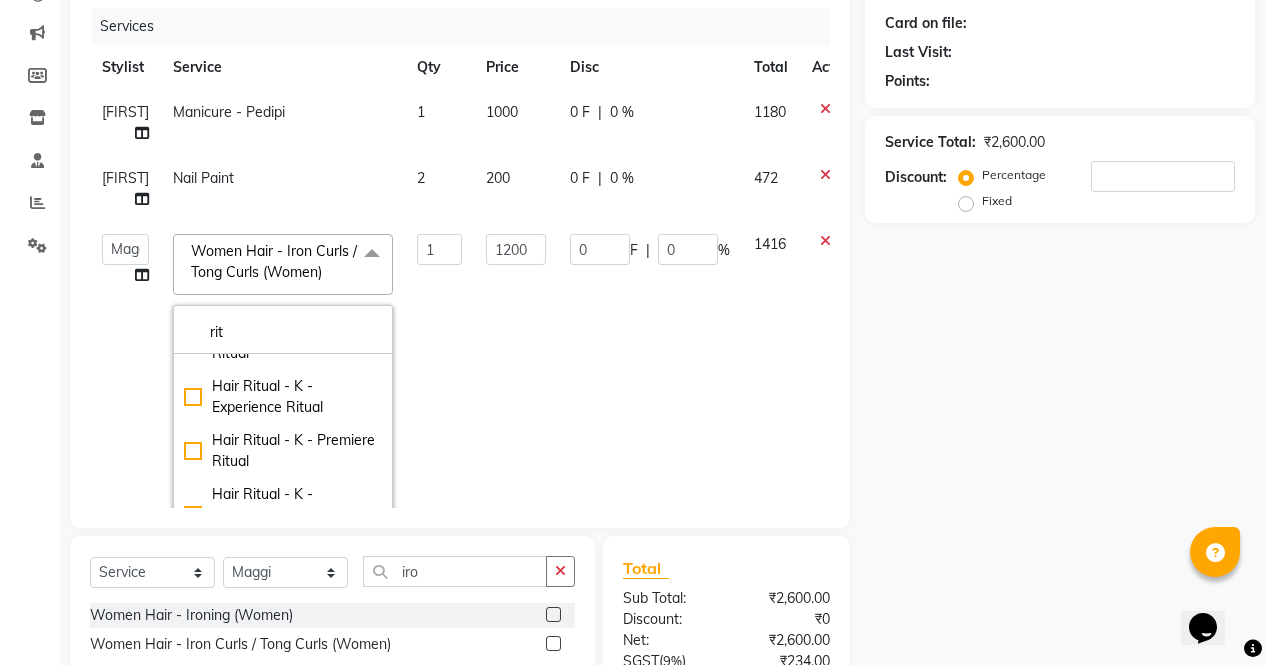 scroll, scrollTop: 0, scrollLeft: 0, axis: both 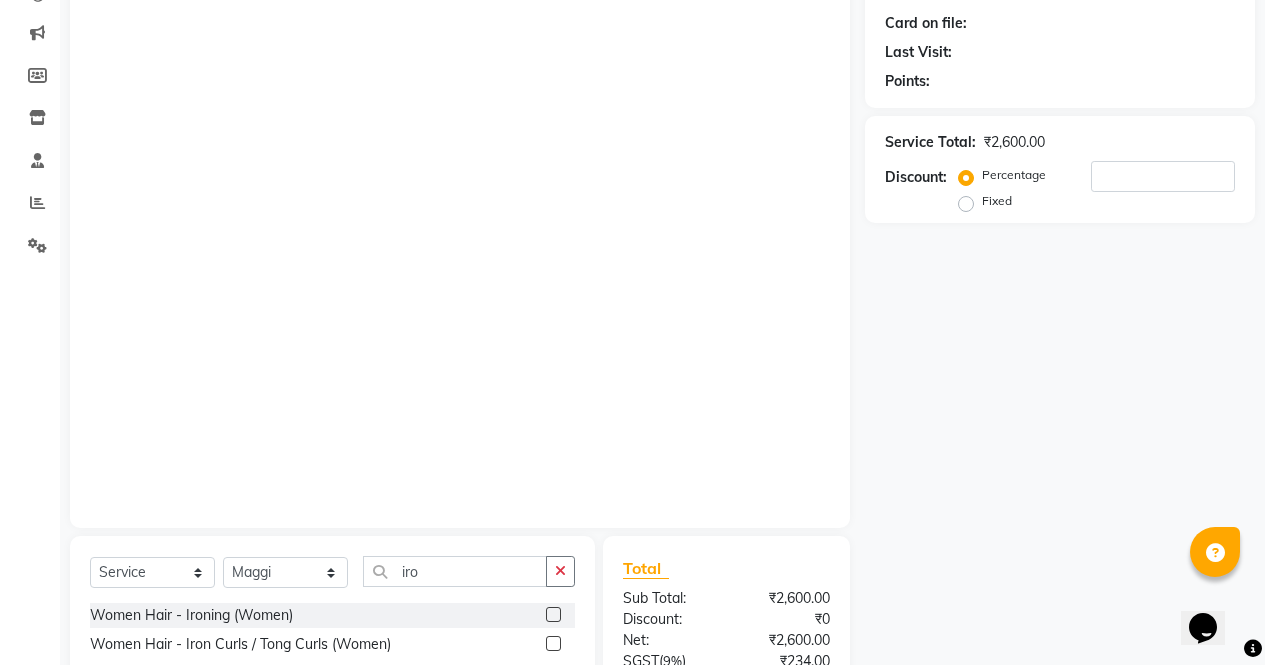 drag, startPoint x: 533, startPoint y: 413, endPoint x: 455, endPoint y: 573, distance: 178 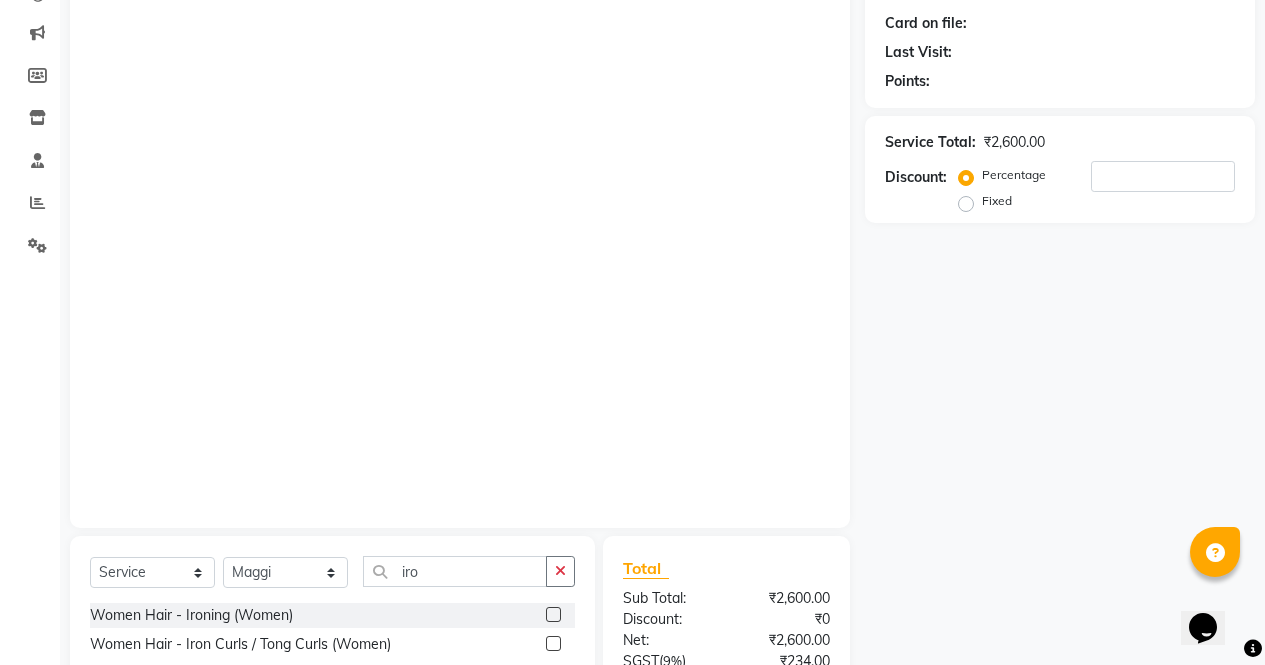 scroll, scrollTop: 0, scrollLeft: 0, axis: both 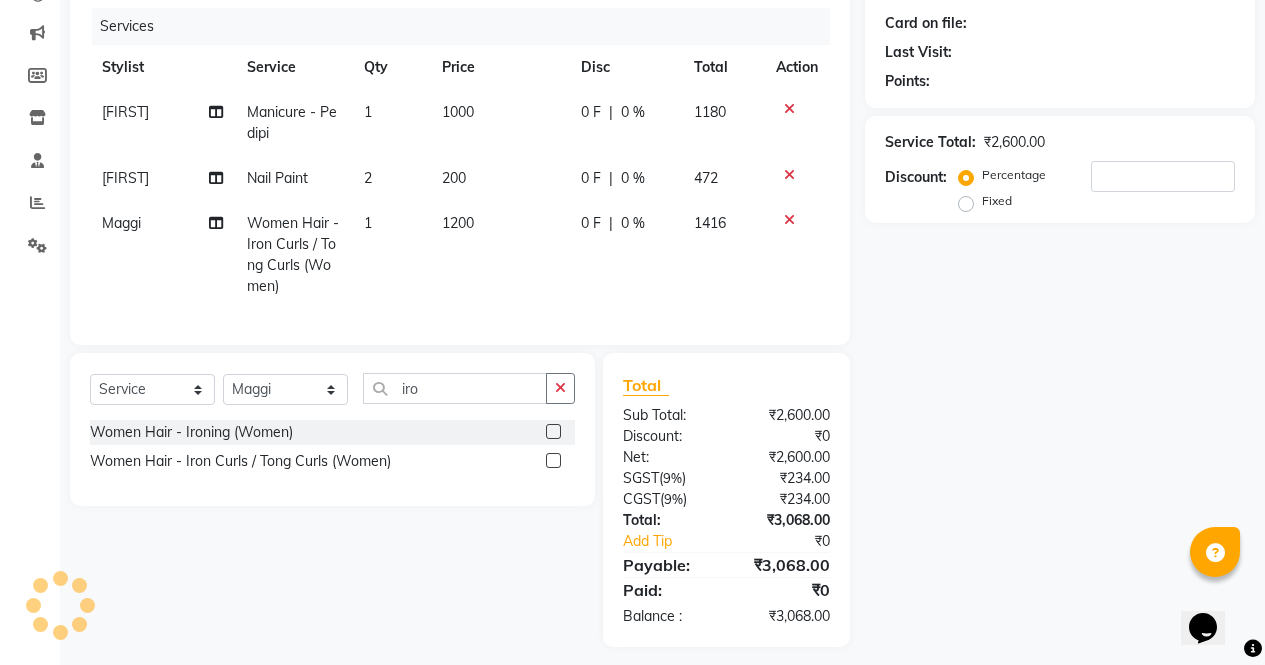 click on "Select  Service  Product  Membership  Package Voucher Prepaid Gift Card  Select Stylist AJAY Amar Ankush Ashu Beauty Tanuja COUNTER Deepak Esha Fatima Husain Maggi Manjit Nandini Nazim Owner Owner Rakesh Rishi Sandeep Shipra Sonu Stylist Rajesh Sushma Tarun Tushar Vaibhav Vijay  Vipin iro Women Hair  - Ironing (Women)  Women Hair  - Iron Curls / Tong Curls (Women)" 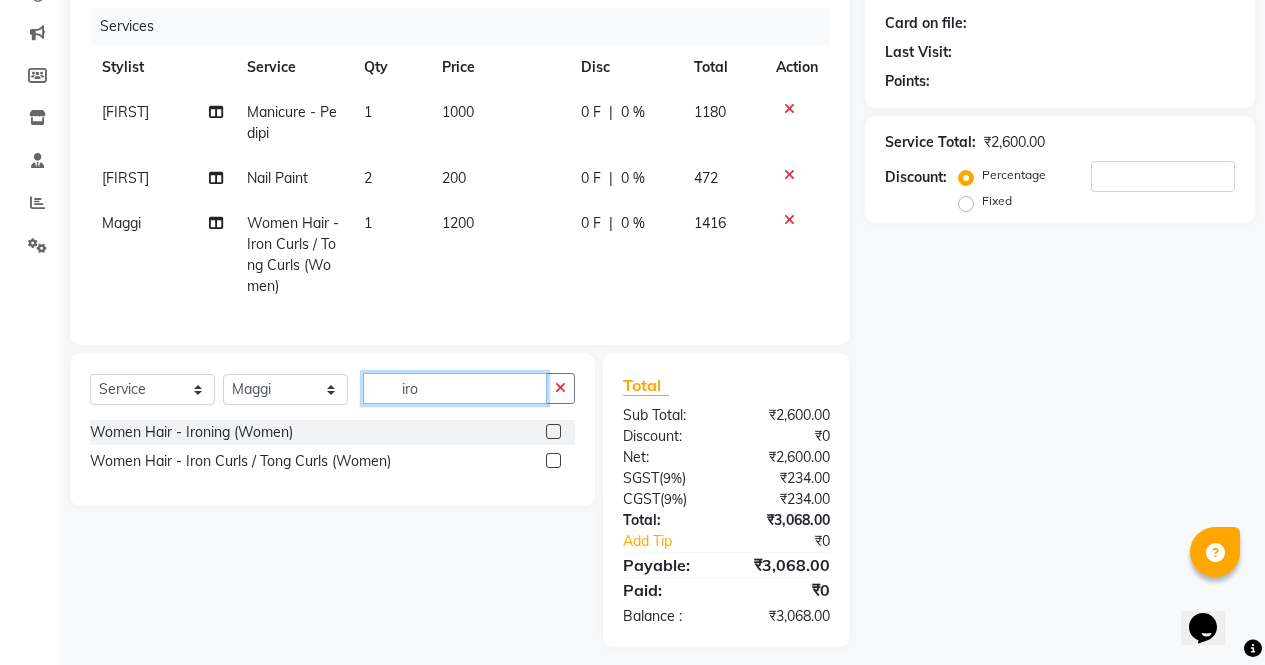click on "iro" 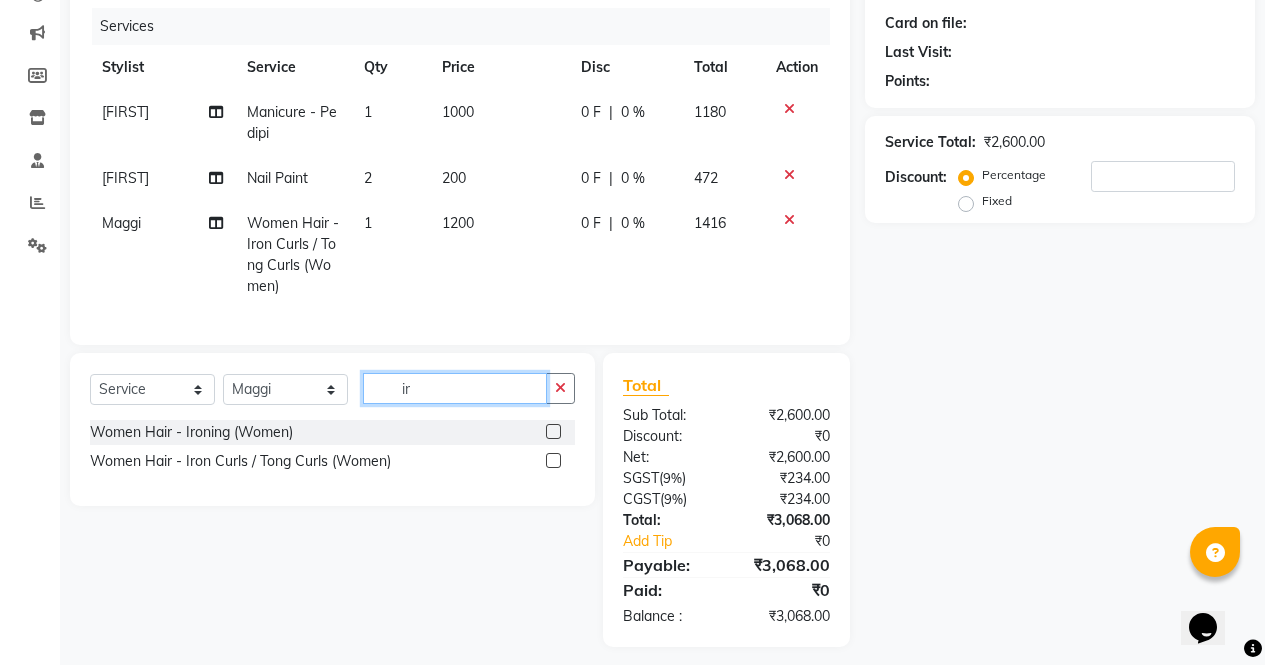 type on "i" 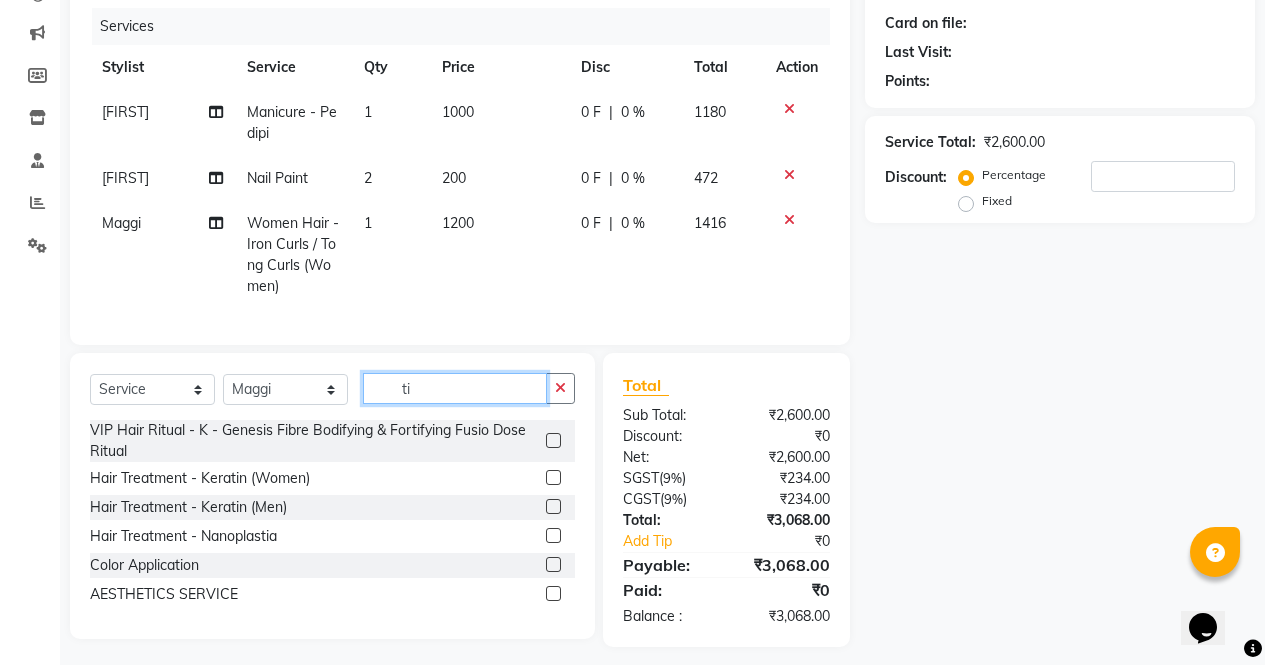 type on "t" 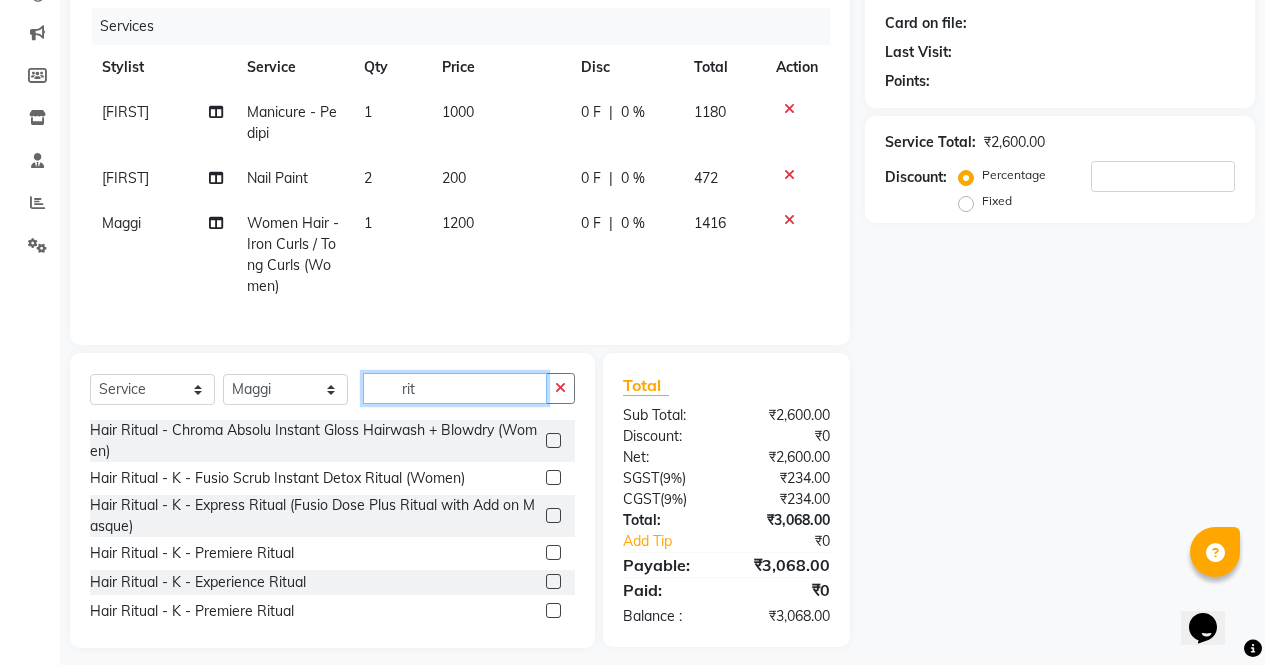 type on "rit" 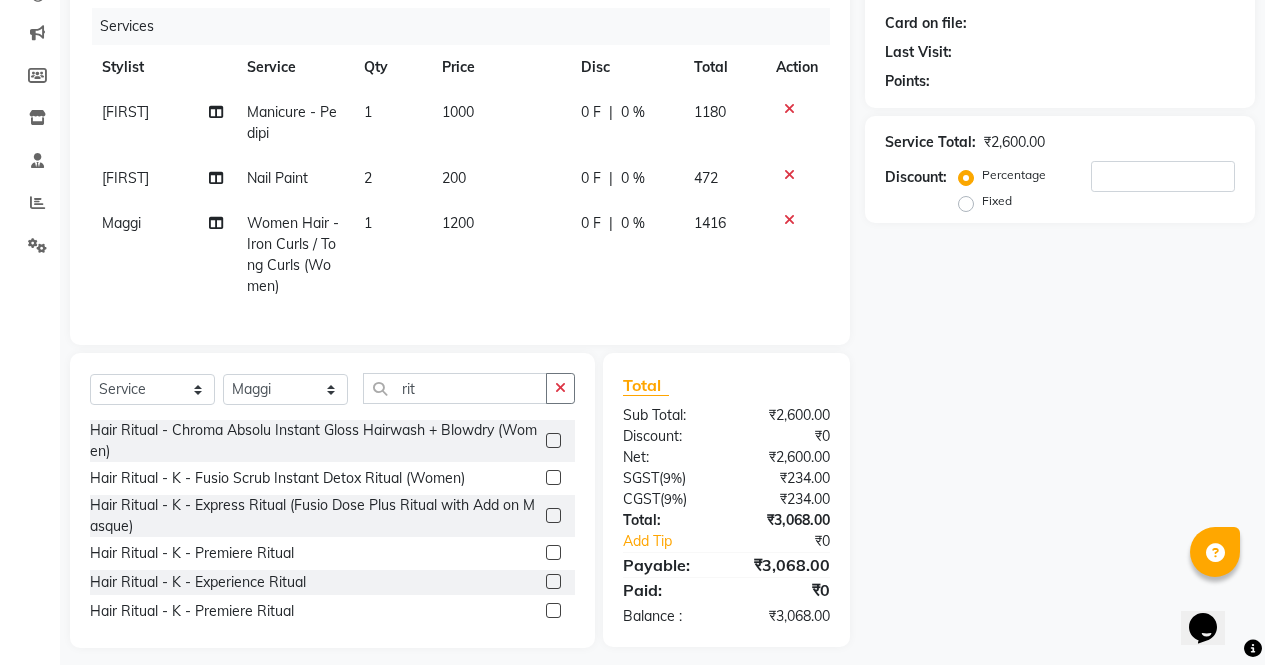 click on "SGST  ( 9% )" 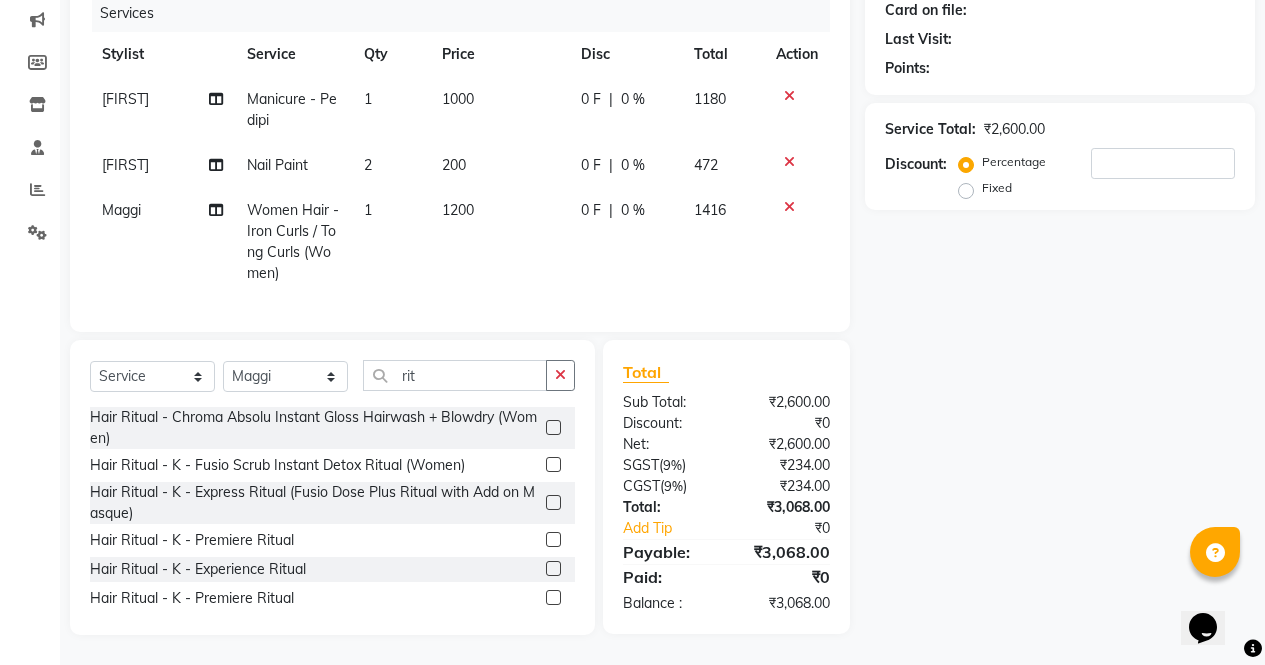 click 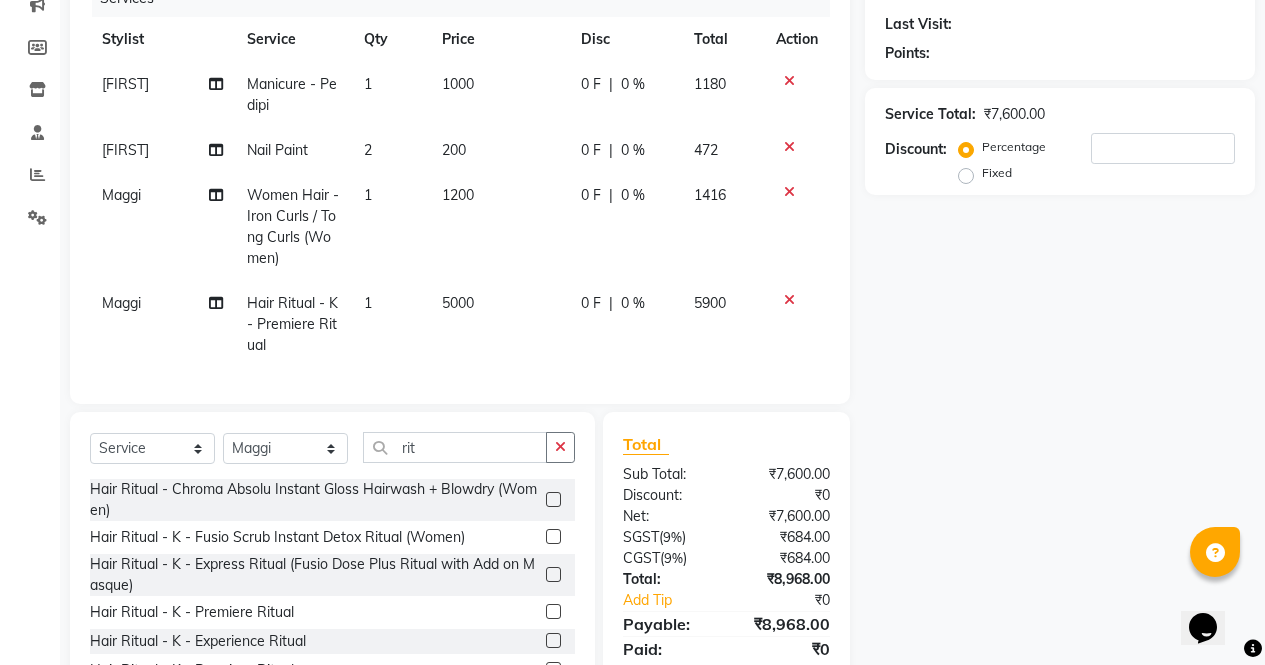 checkbox on "false" 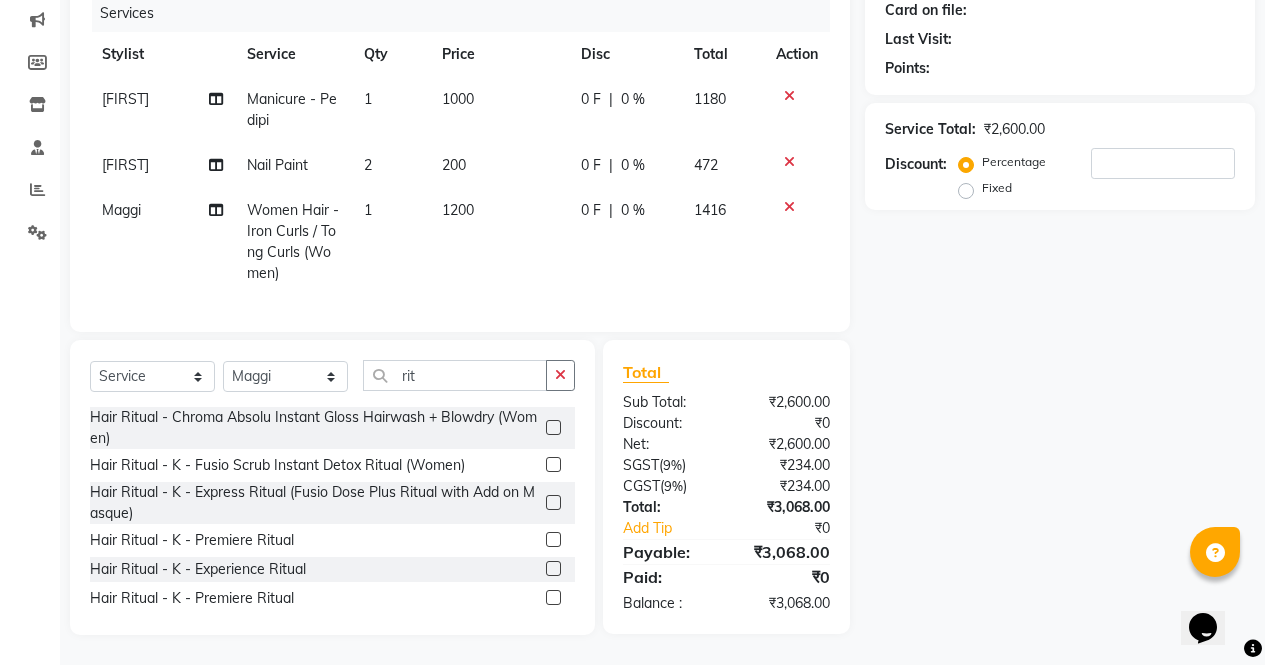 click 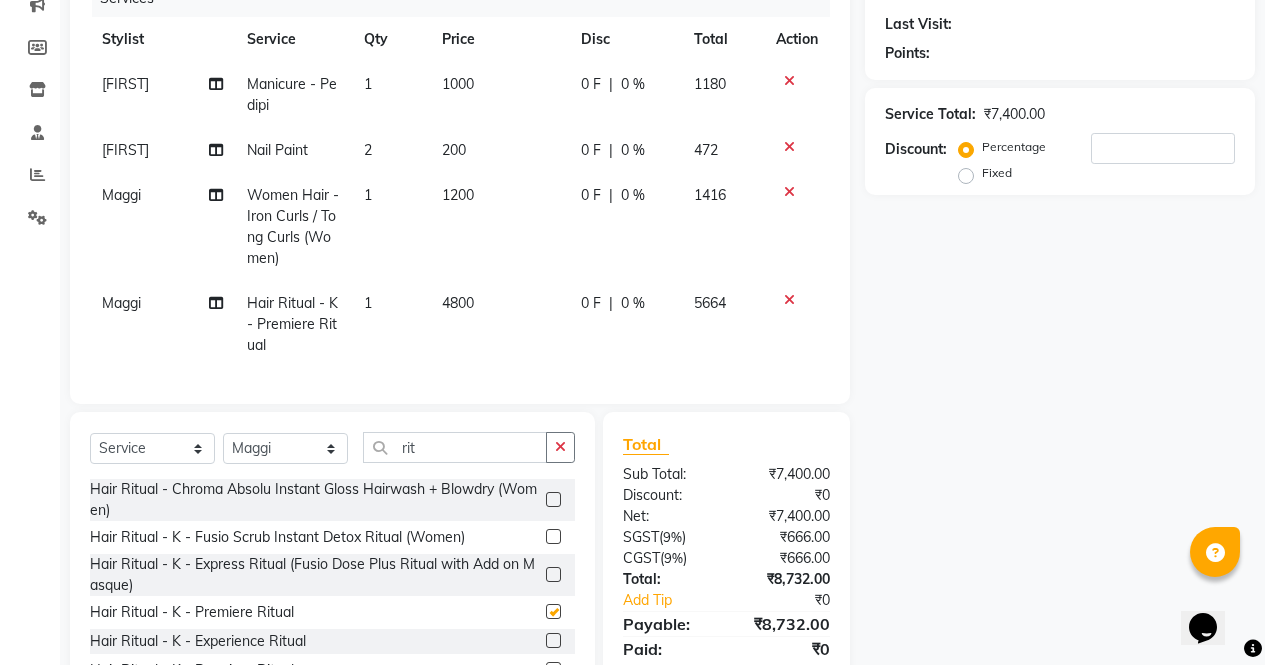 checkbox on "false" 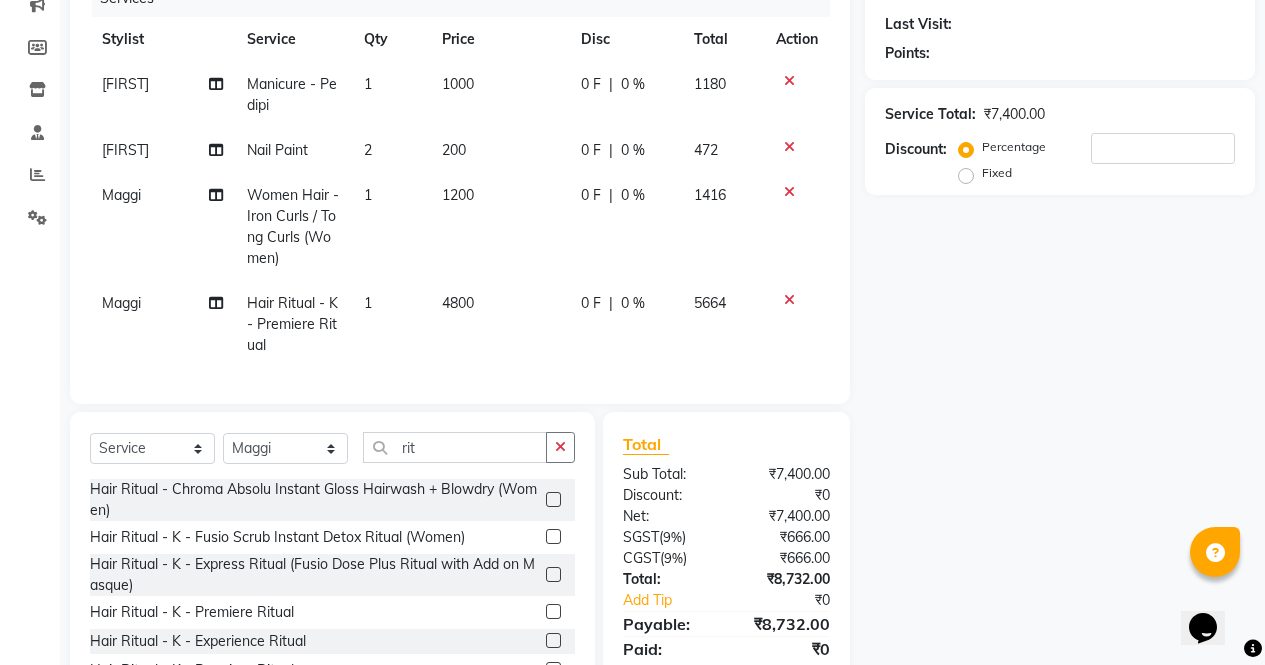 click 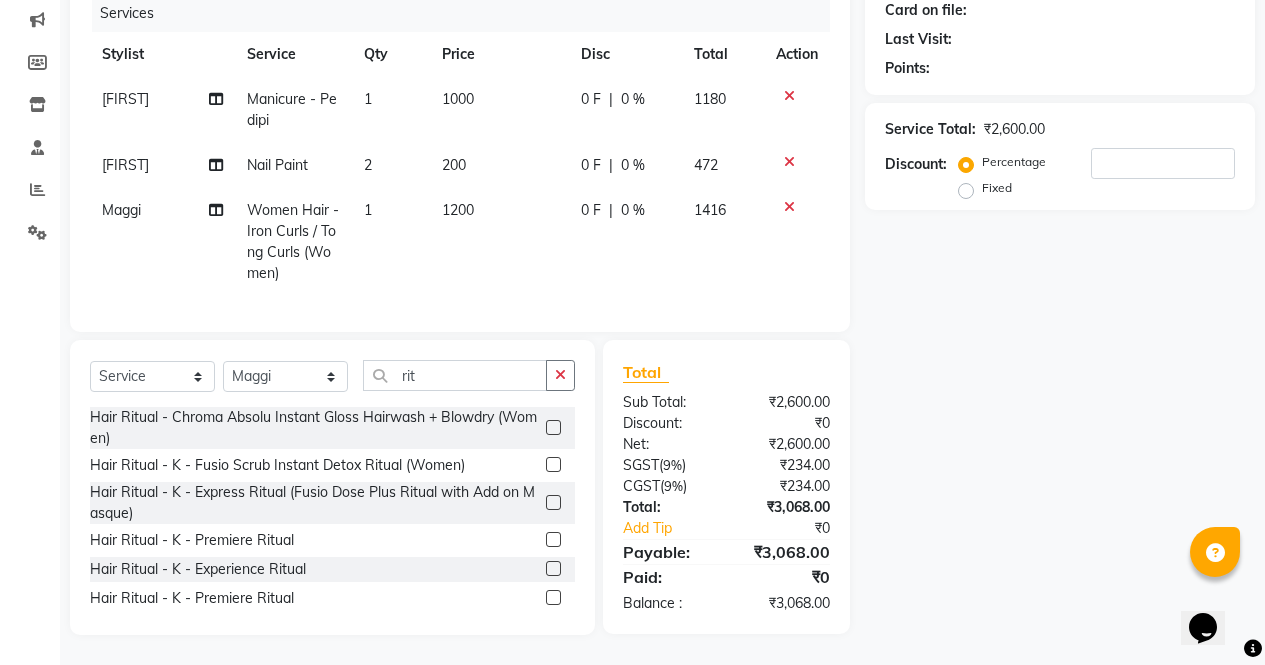 click 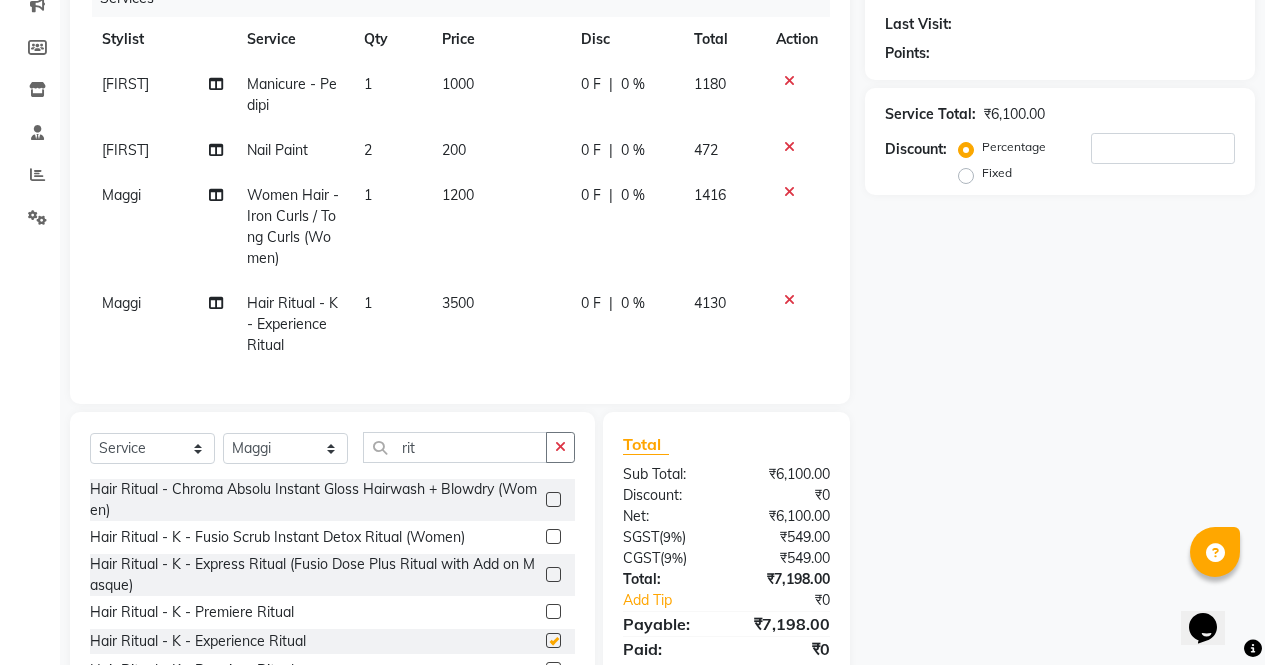 checkbox on "false" 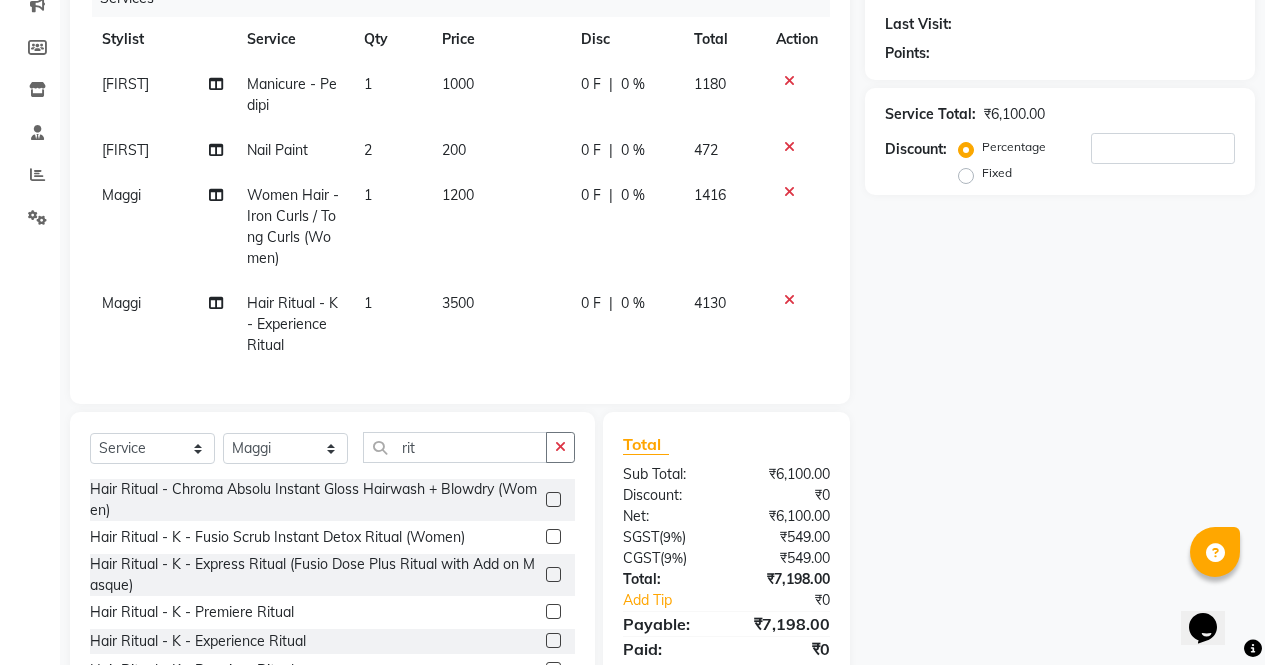 click 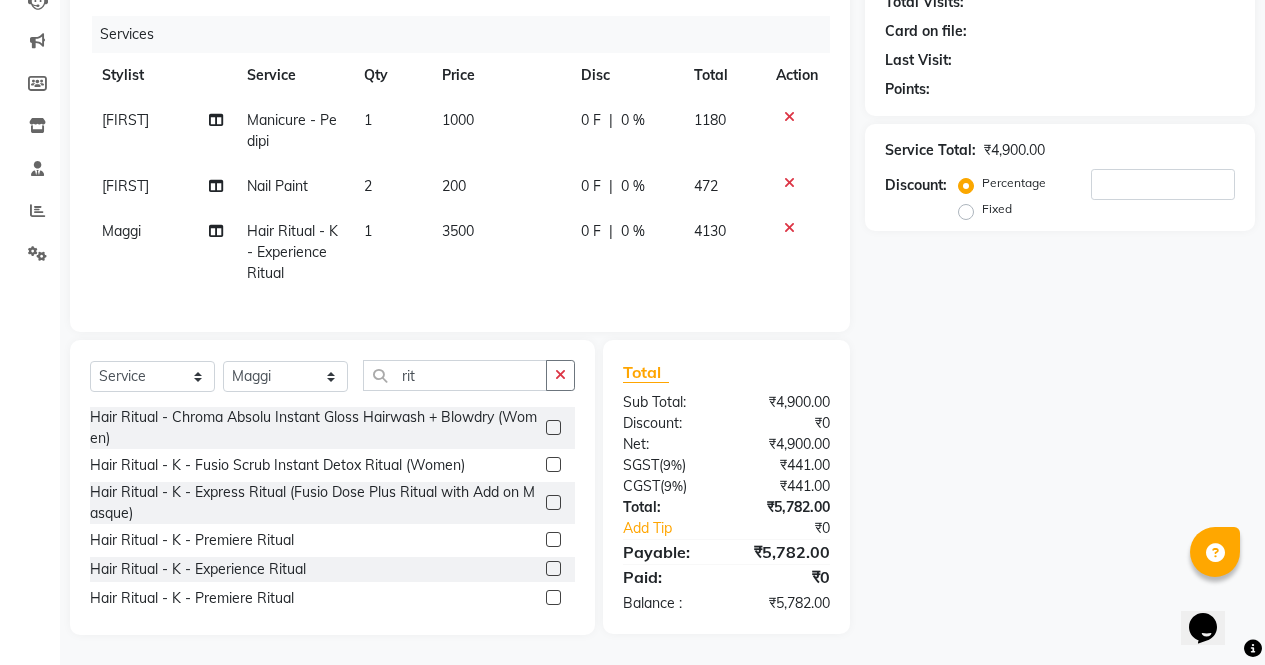 click on "2" 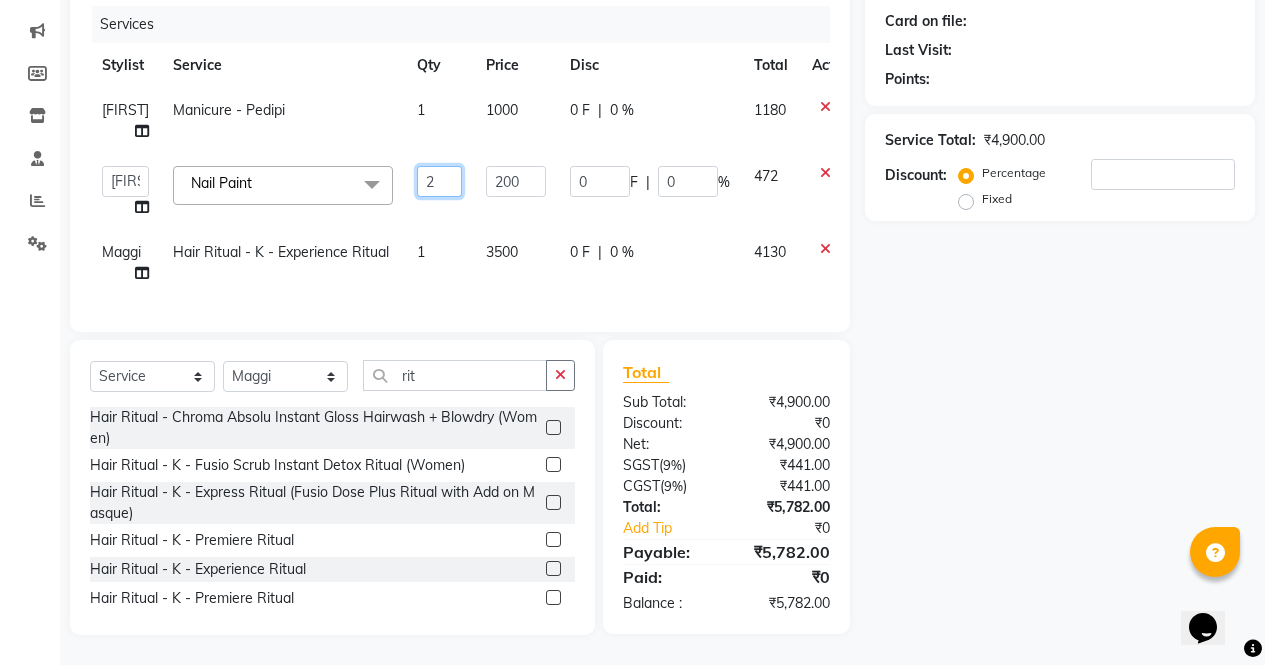 click on "2" 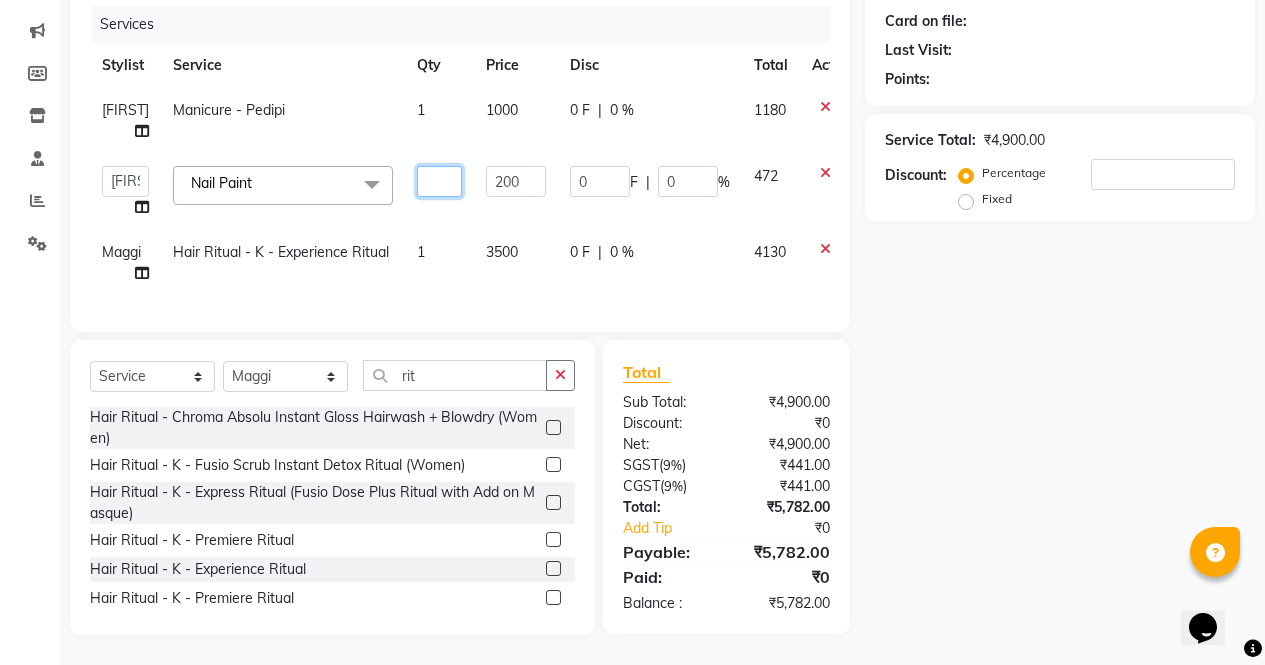 type on "1" 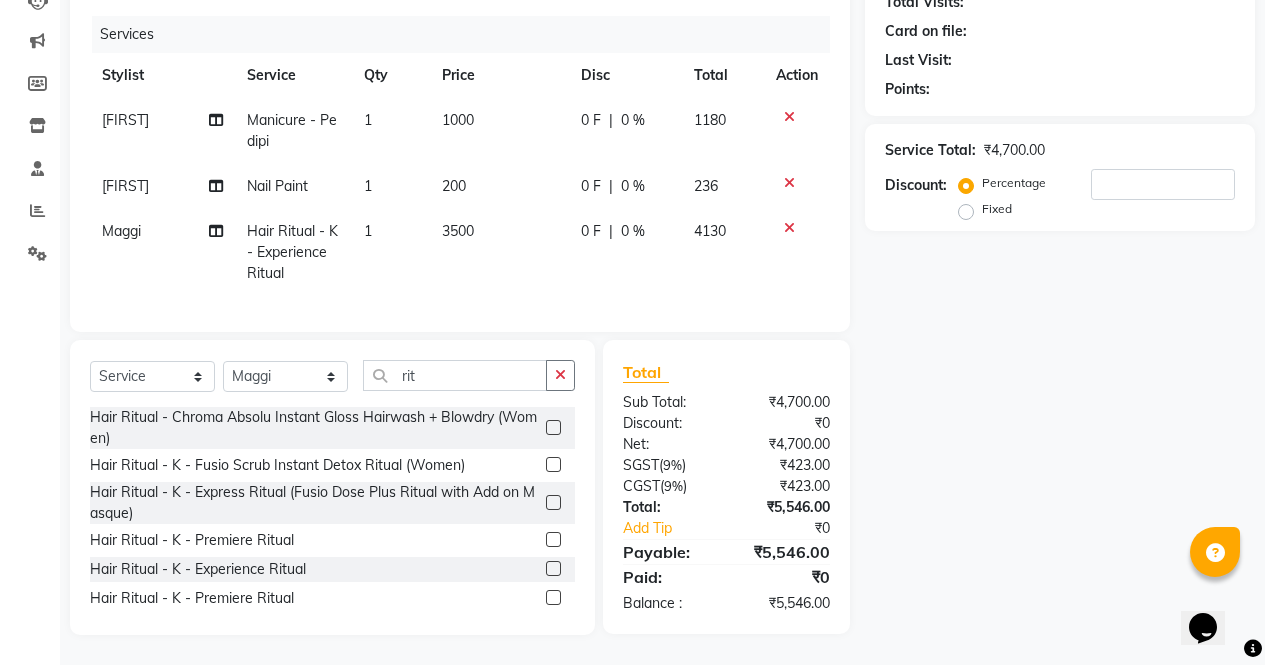 scroll, scrollTop: 247, scrollLeft: 0, axis: vertical 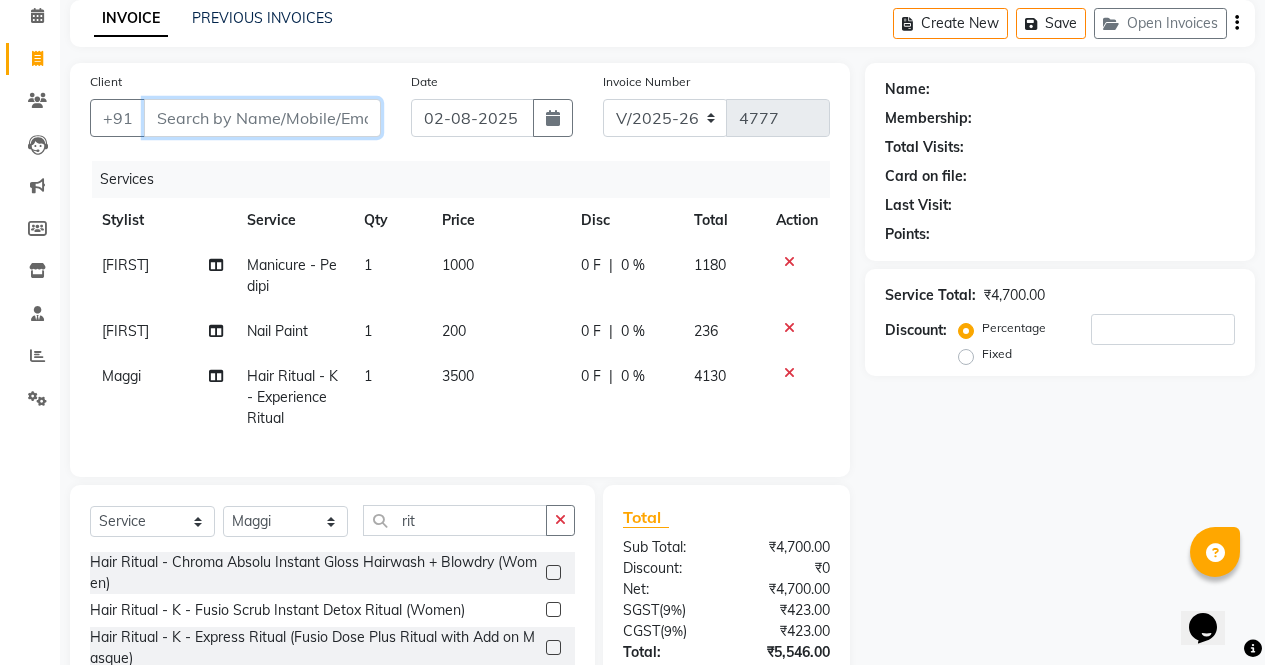 click on "Client" at bounding box center [262, 118] 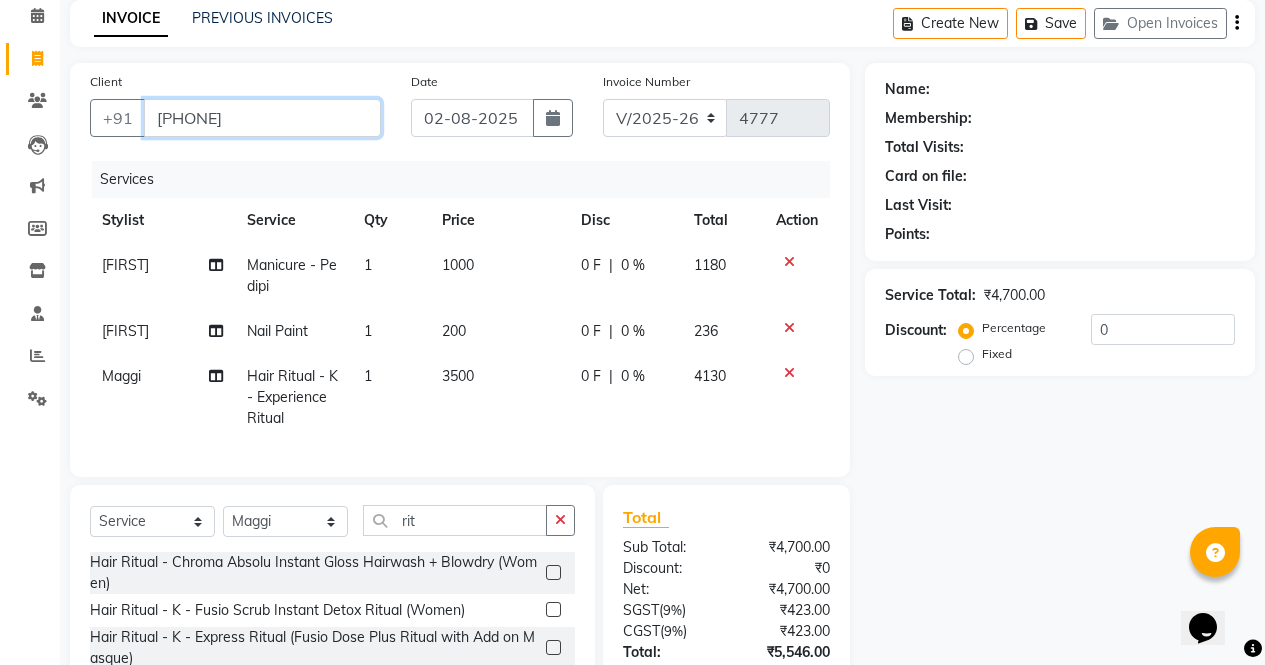 type on "[PHONE]" 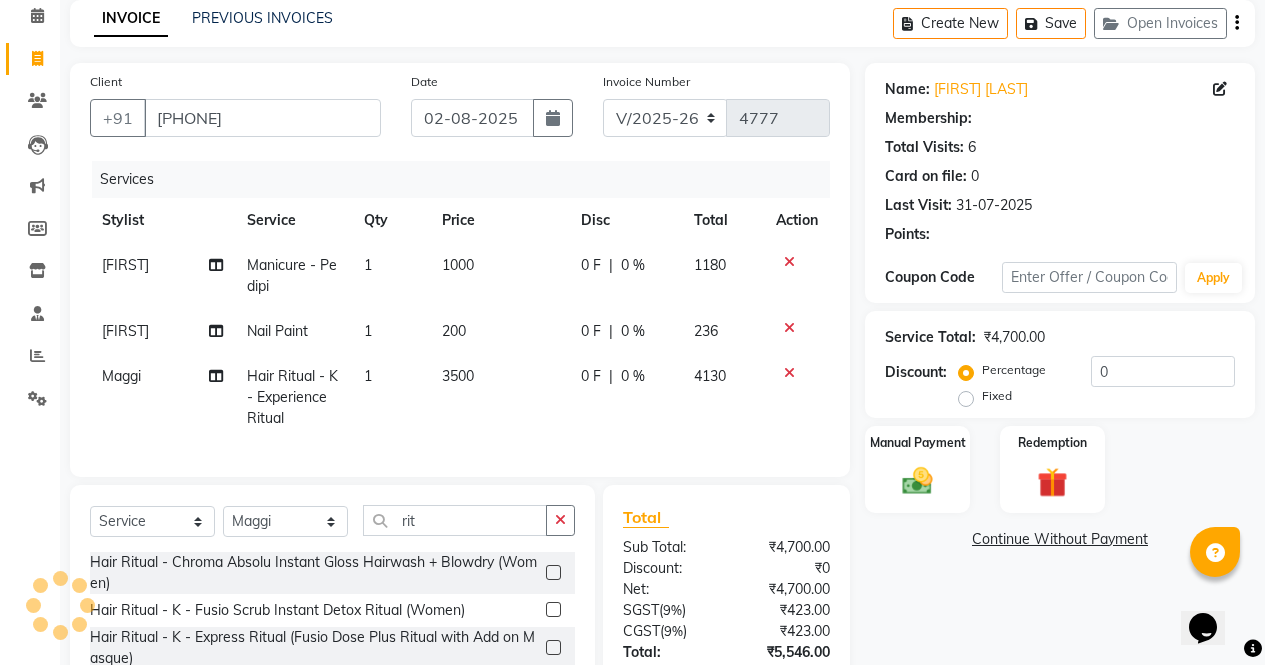 select on "1: Object" 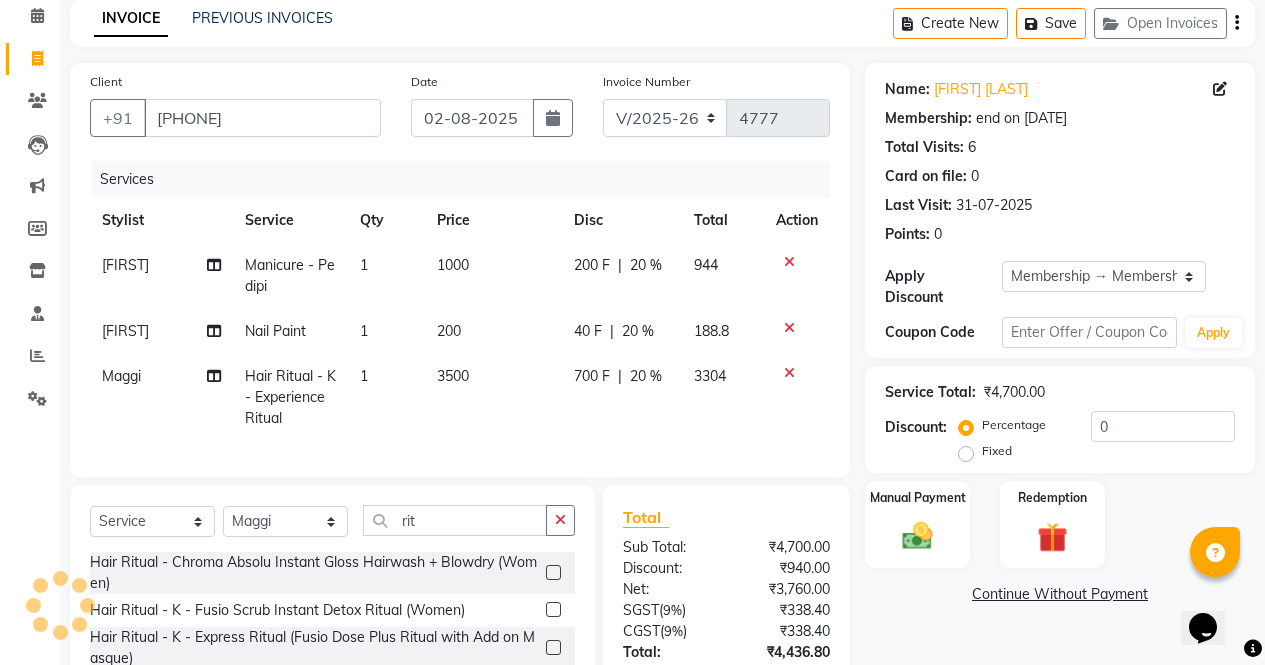 type on "20" 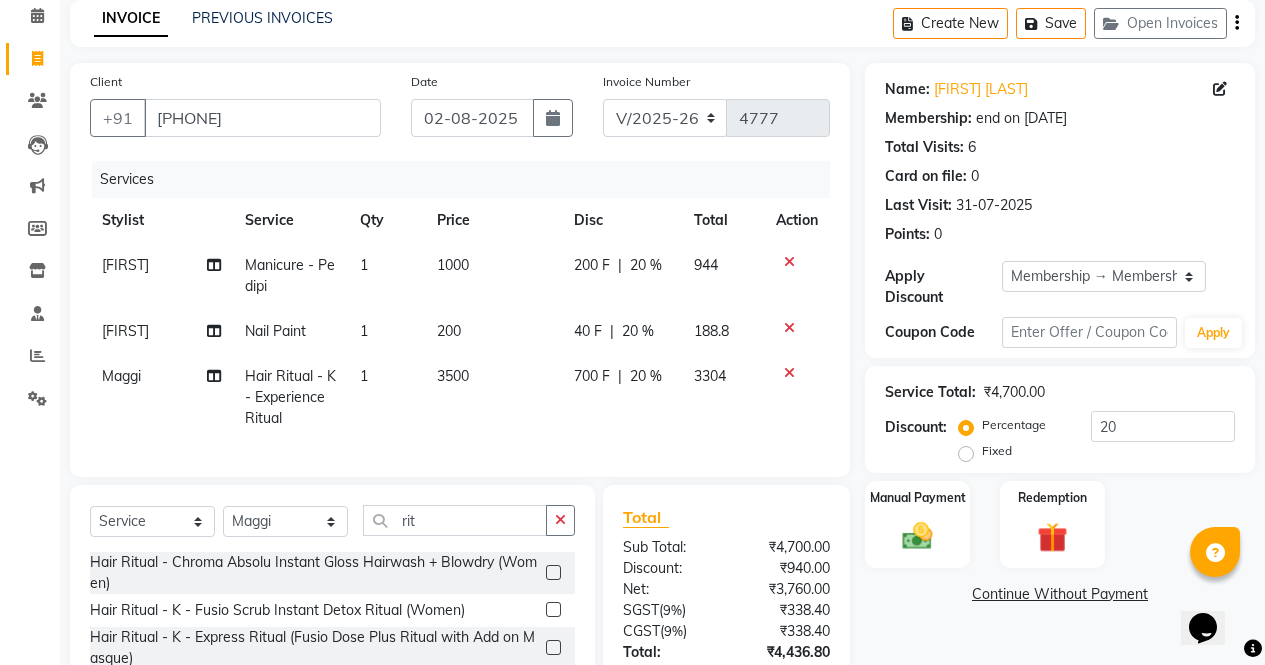click on "Continue Without Payment" 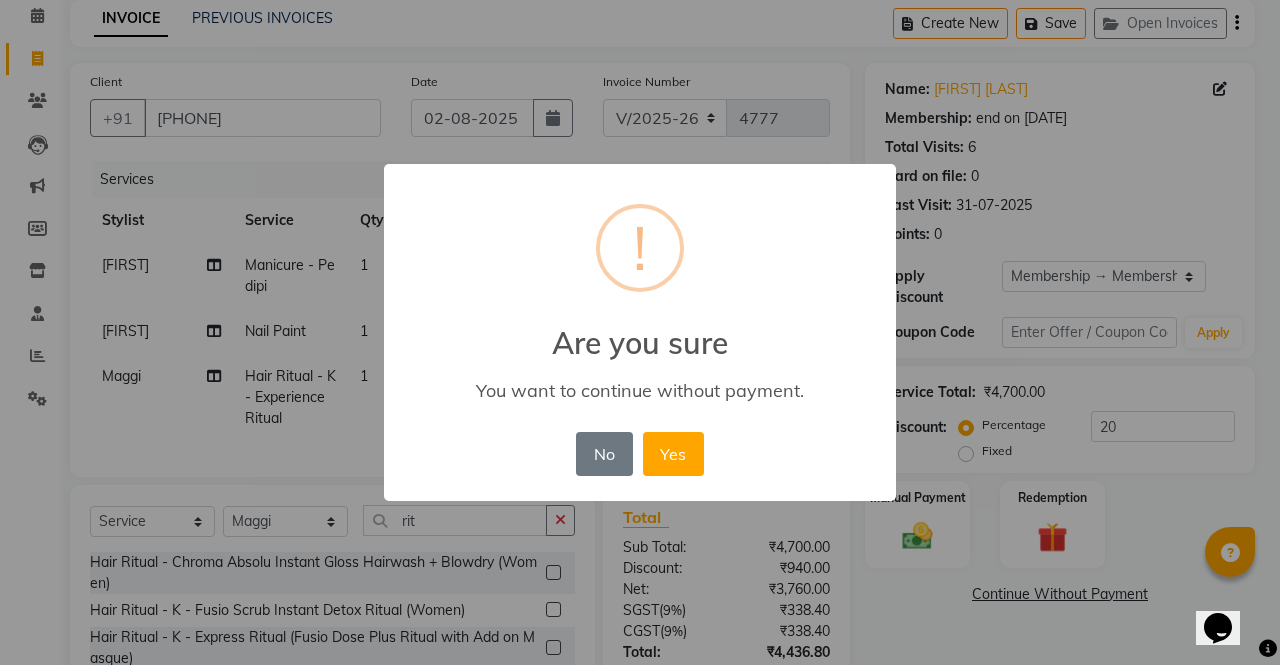 type 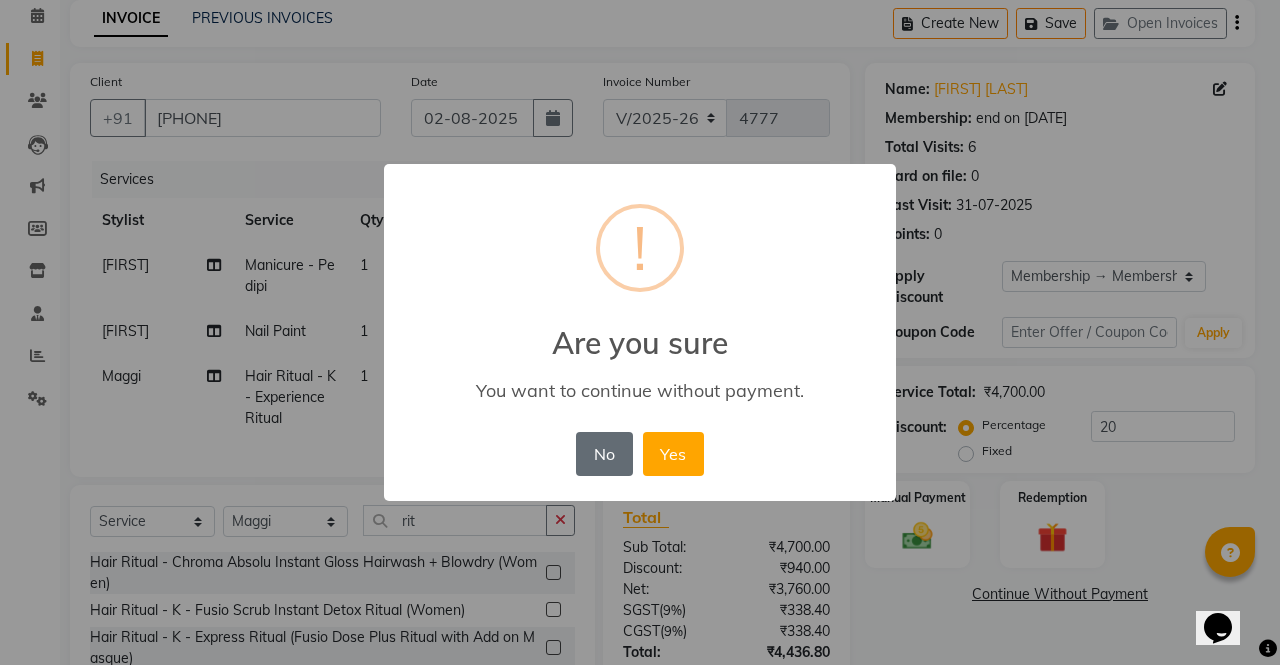 click on "No" at bounding box center [604, 454] 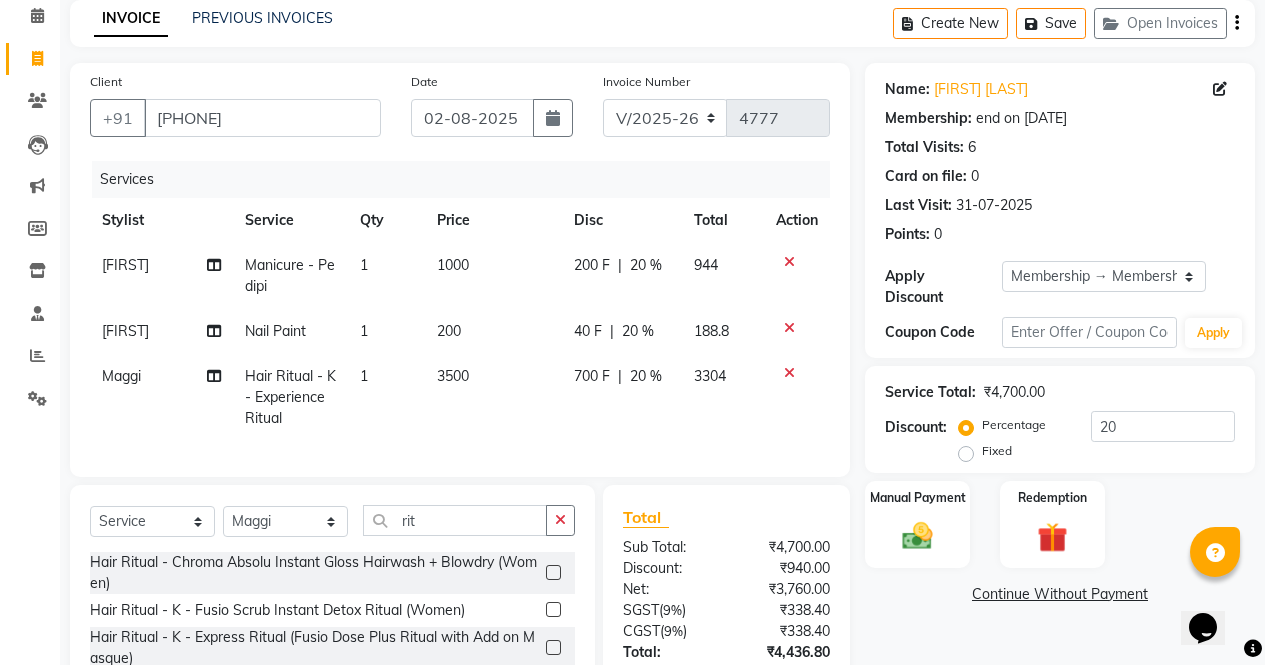 click on "Name: Sheetal Wakin Membership: end on 31-07-2026 Total Visits:  6 Card on file:  0 Last Visit:   31-07-2025 Points:   0  Apply Discount Select Membership → Membership - 20% discount Coupon Code Apply Service Total:  ₹4,700.00  Discount:  Percentage   Fixed  20 Manual Payment Redemption  Continue Without Payment" 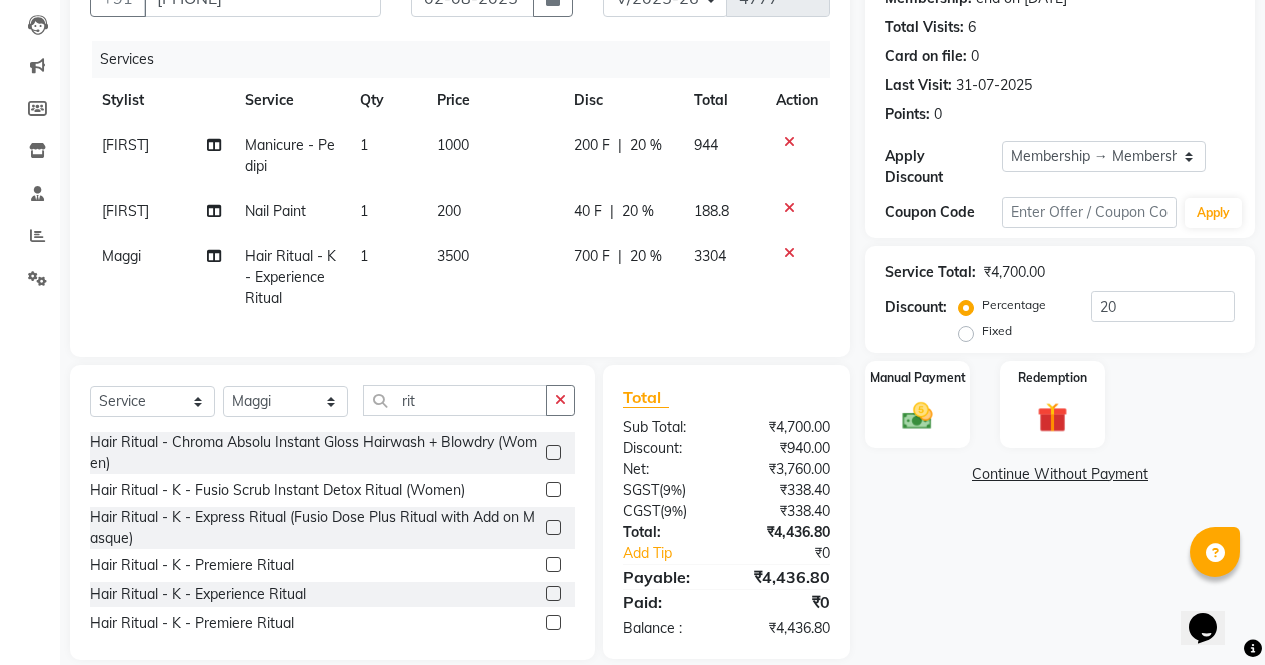 scroll, scrollTop: 247, scrollLeft: 0, axis: vertical 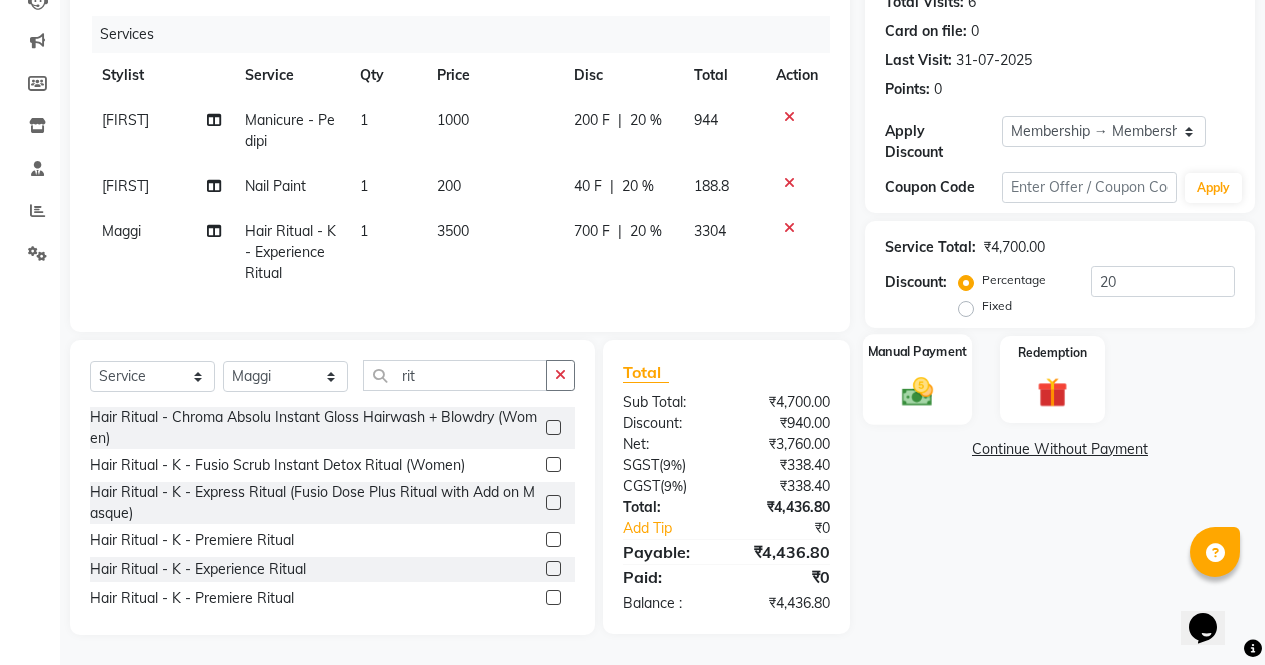 click 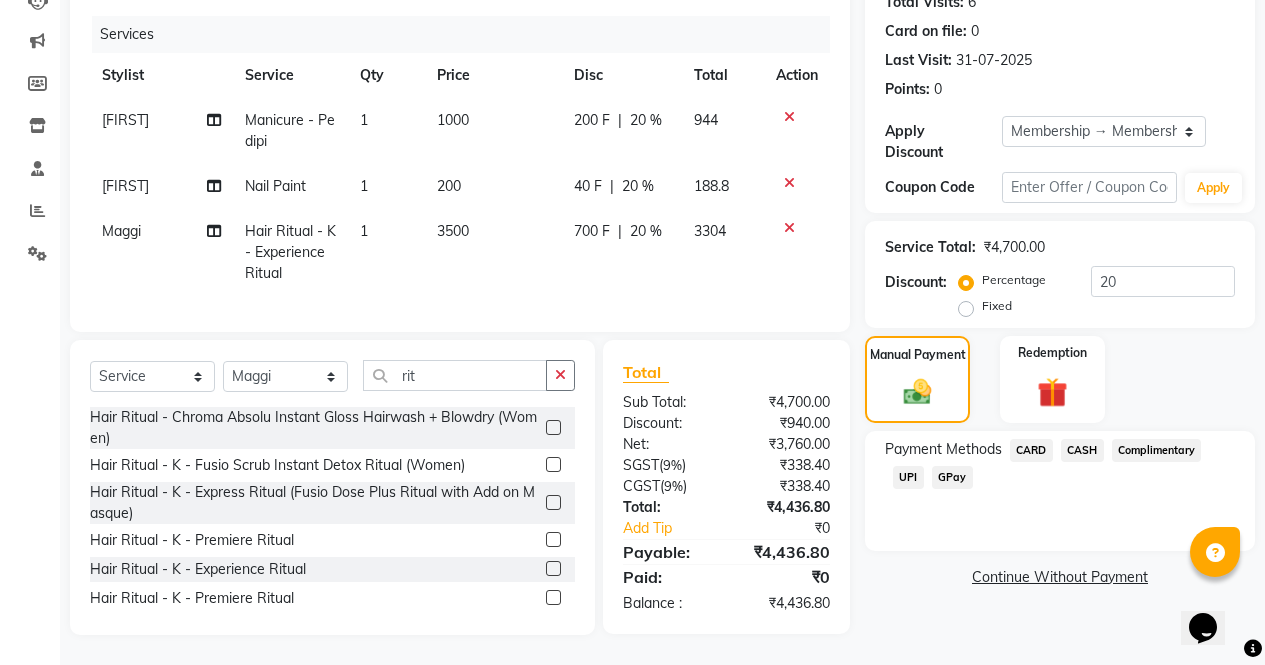 click on "CASH" 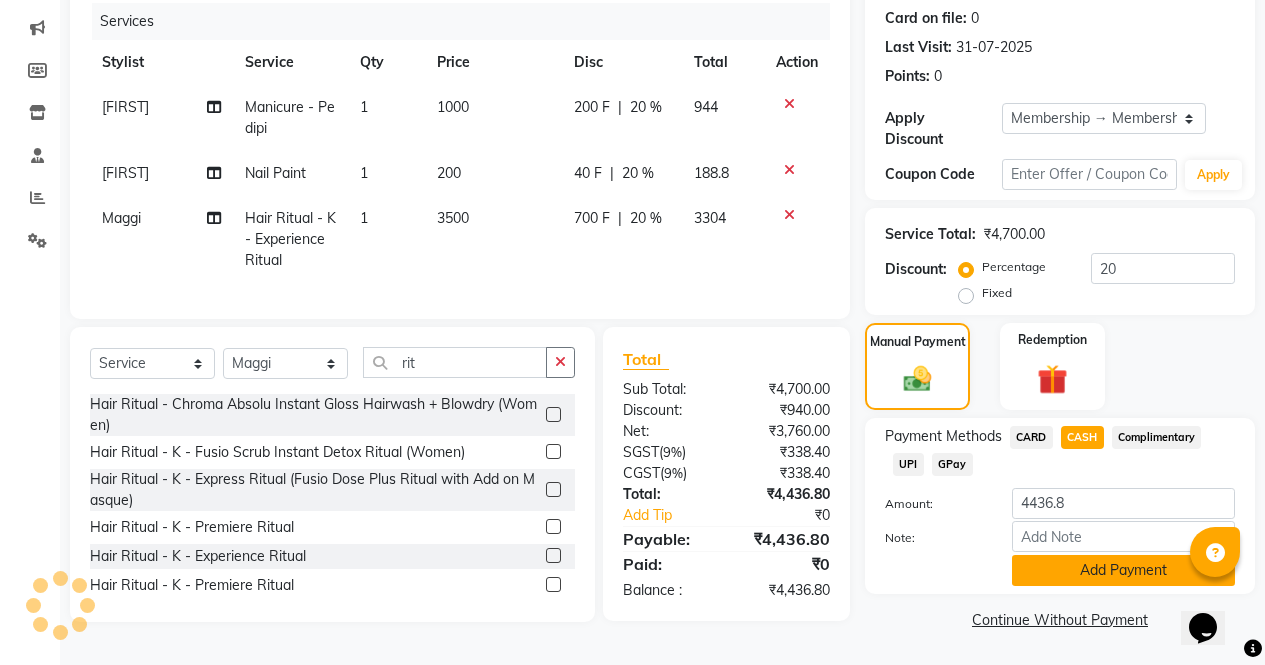 click on "Add Payment" 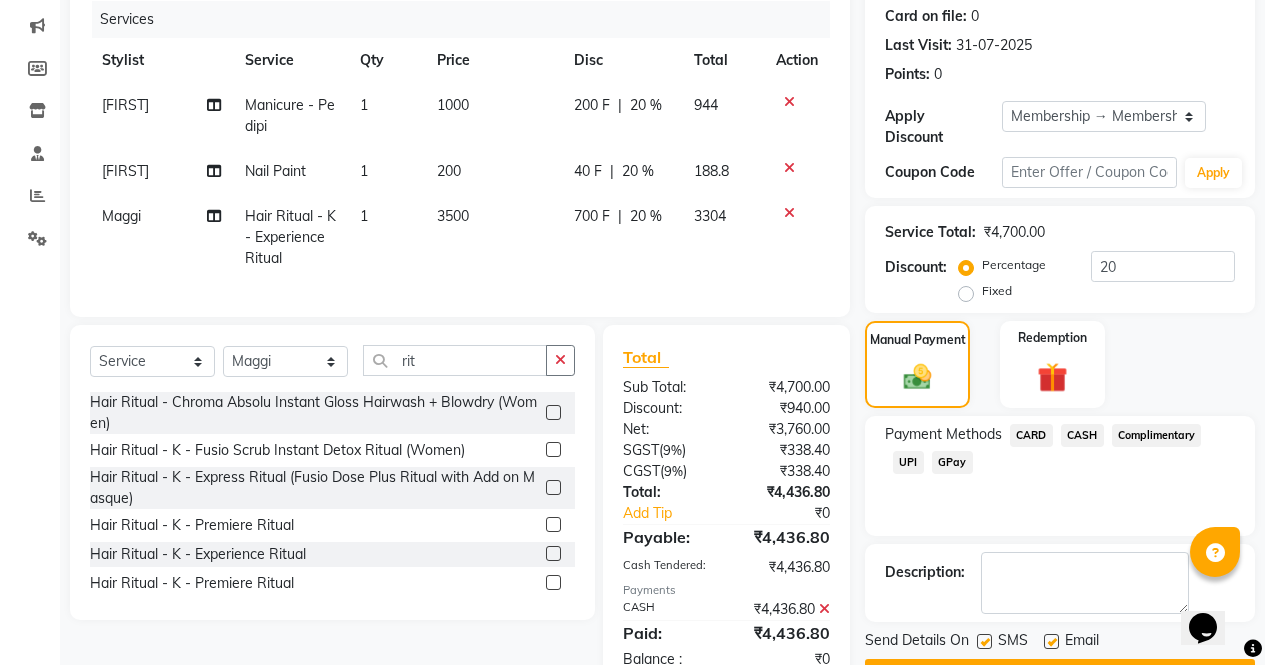 click on "Checkout" 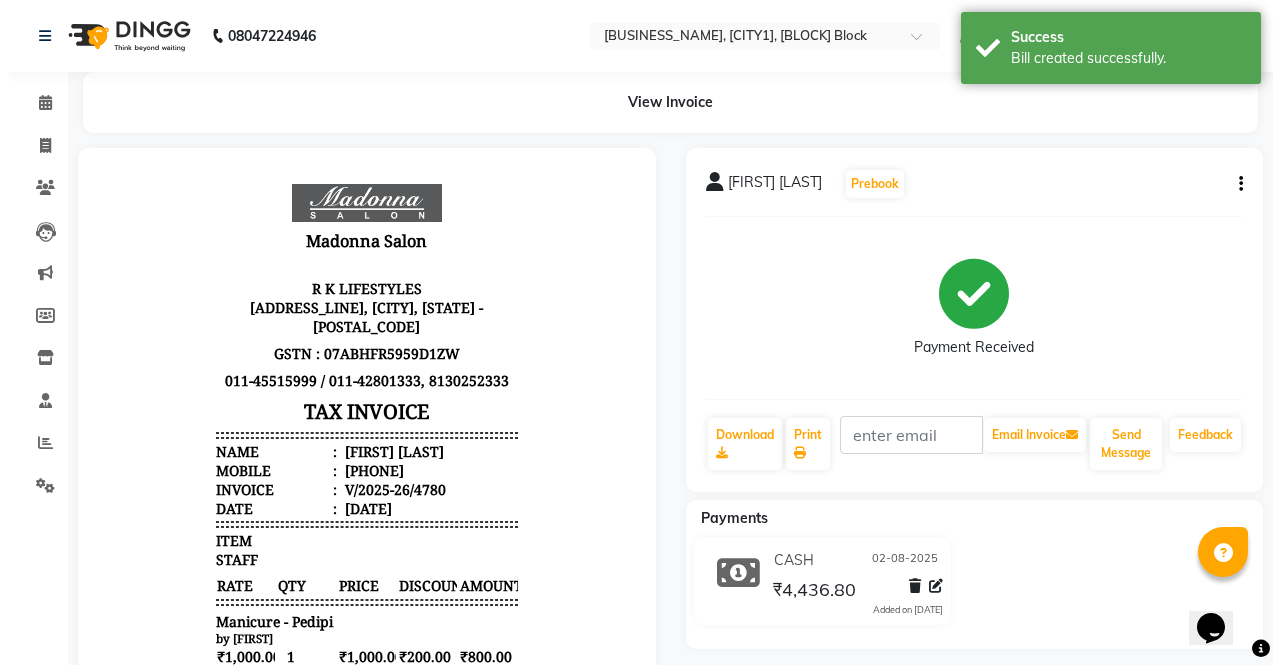scroll, scrollTop: 0, scrollLeft: 0, axis: both 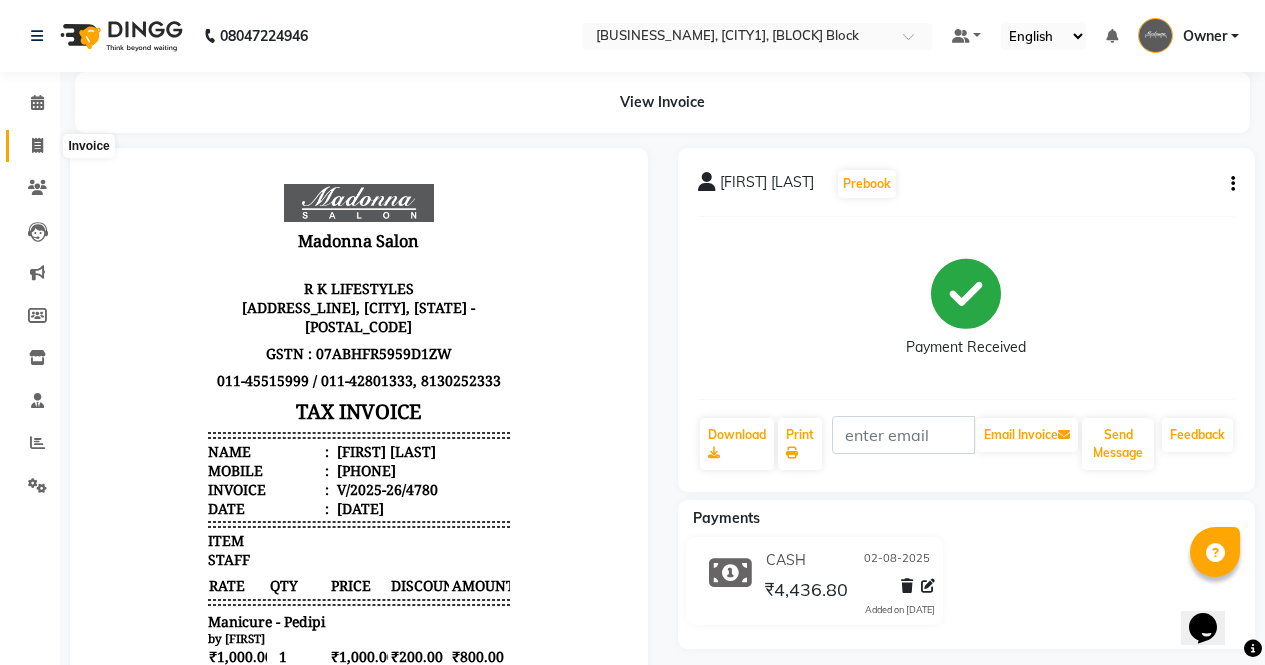 click 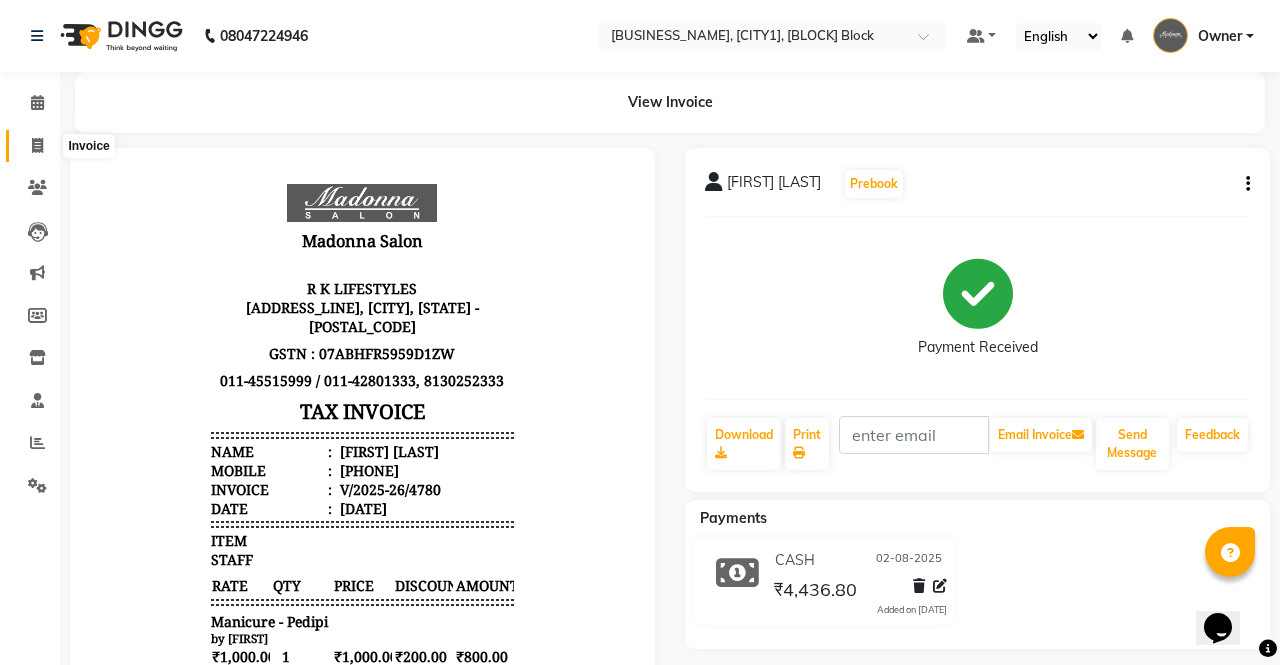 select on "service" 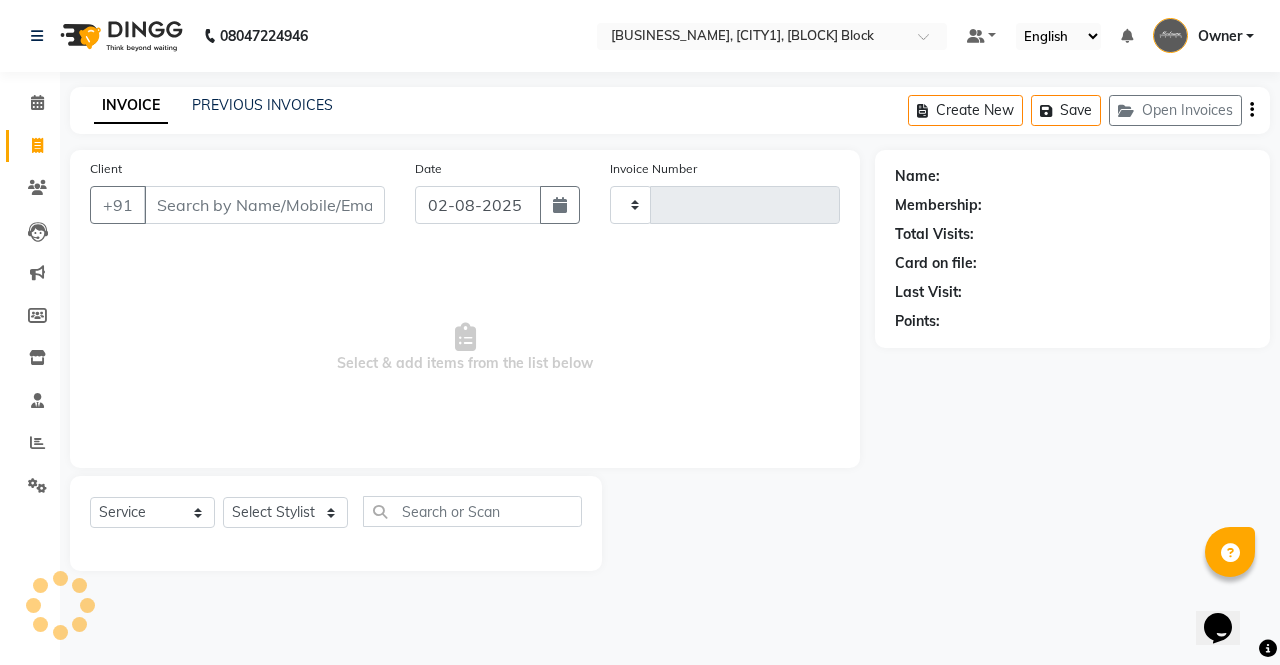 type on "4781" 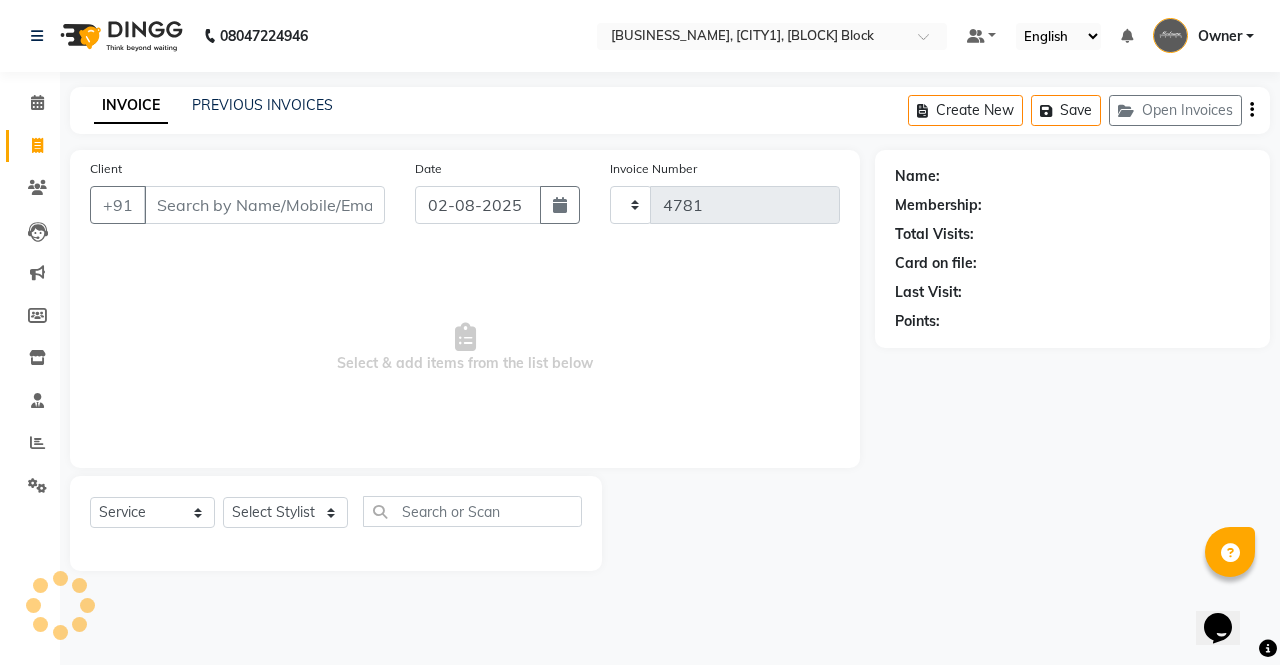 select on "6312" 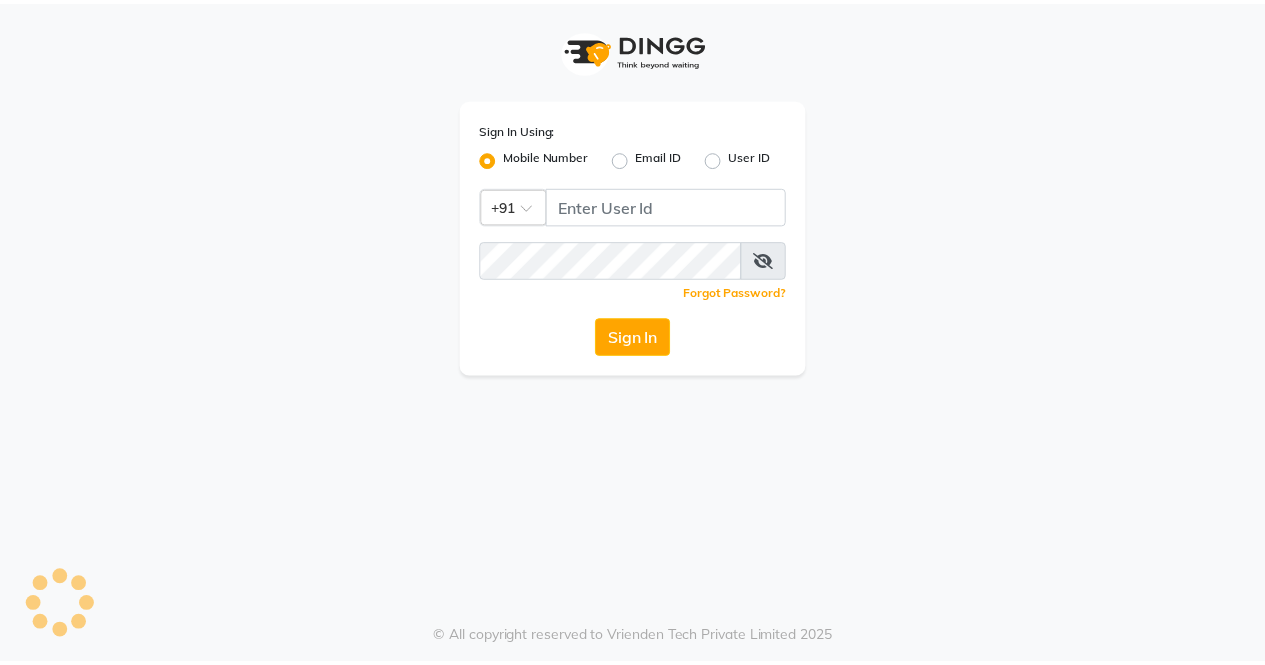 scroll, scrollTop: 0, scrollLeft: 0, axis: both 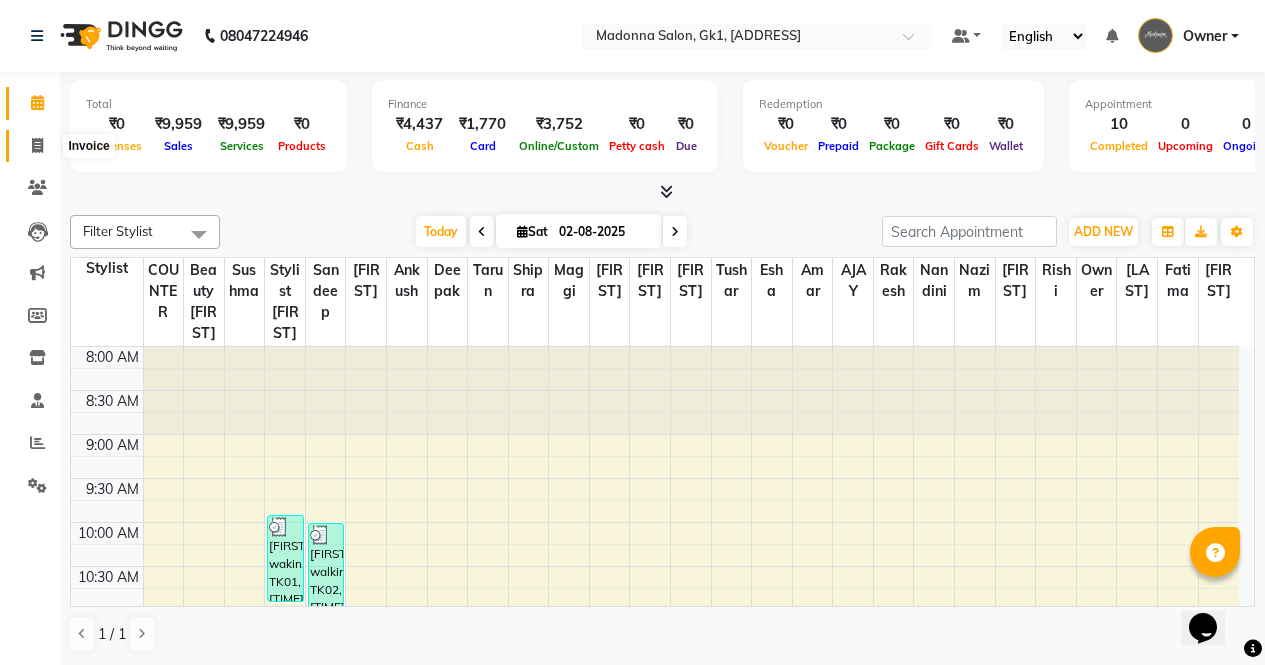 click 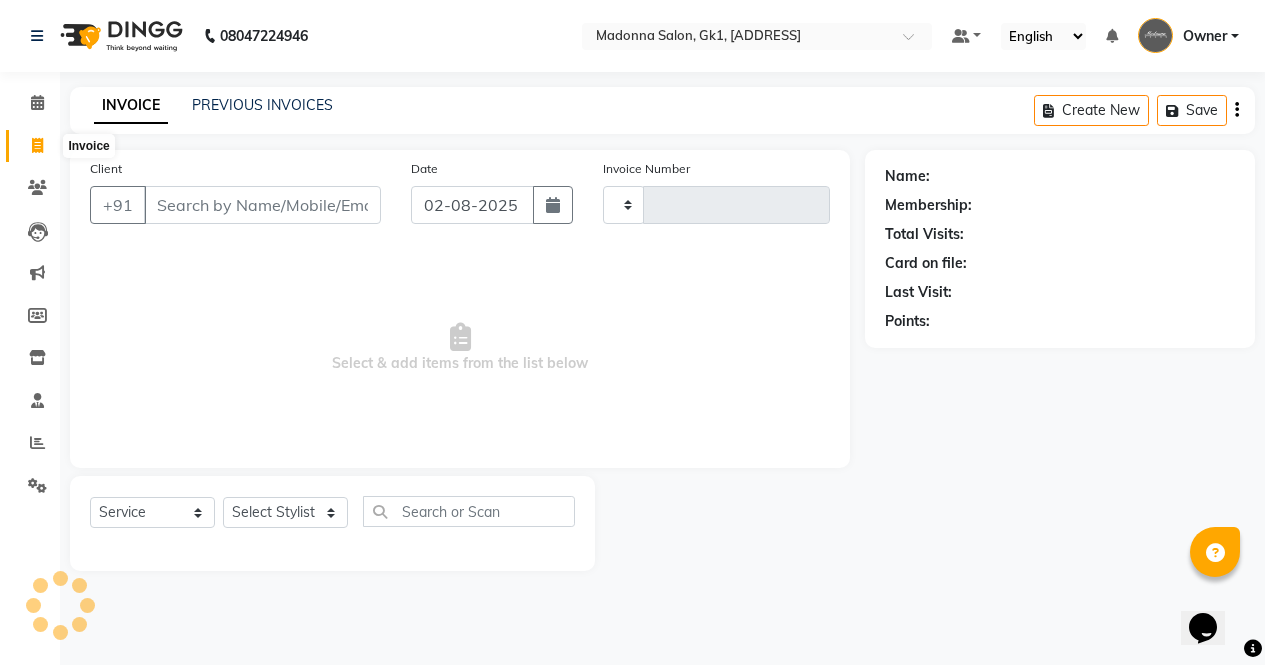 type on "4777" 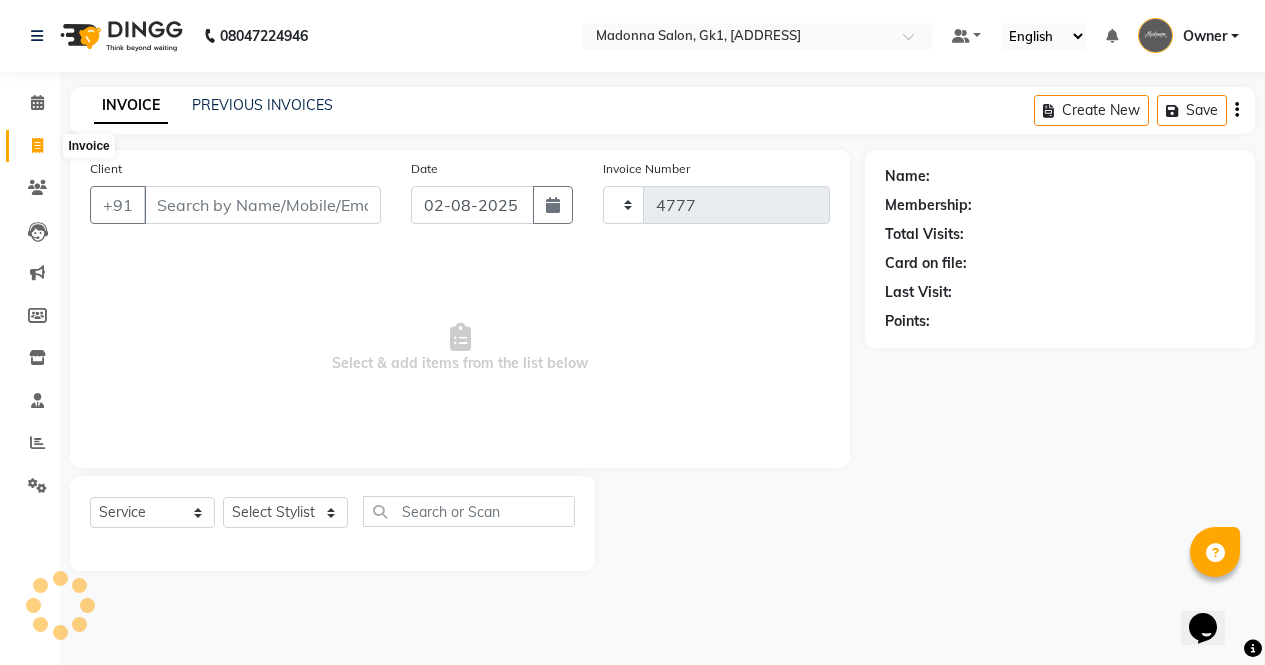 select on "6312" 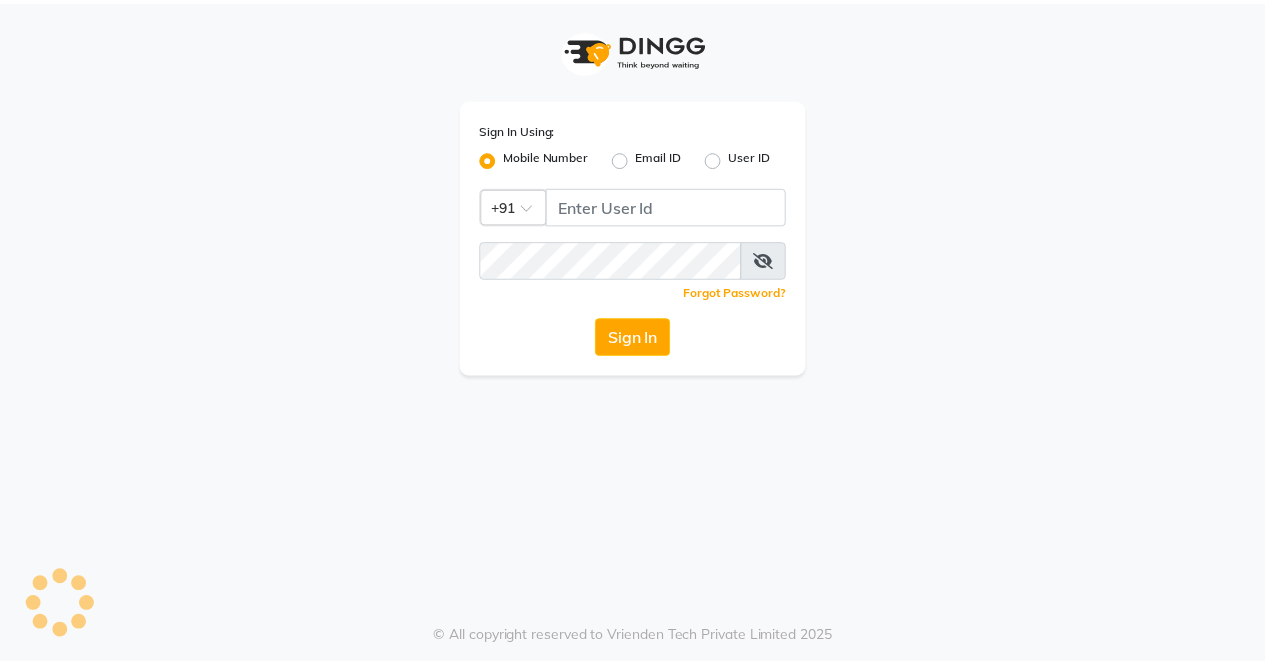 scroll, scrollTop: 0, scrollLeft: 0, axis: both 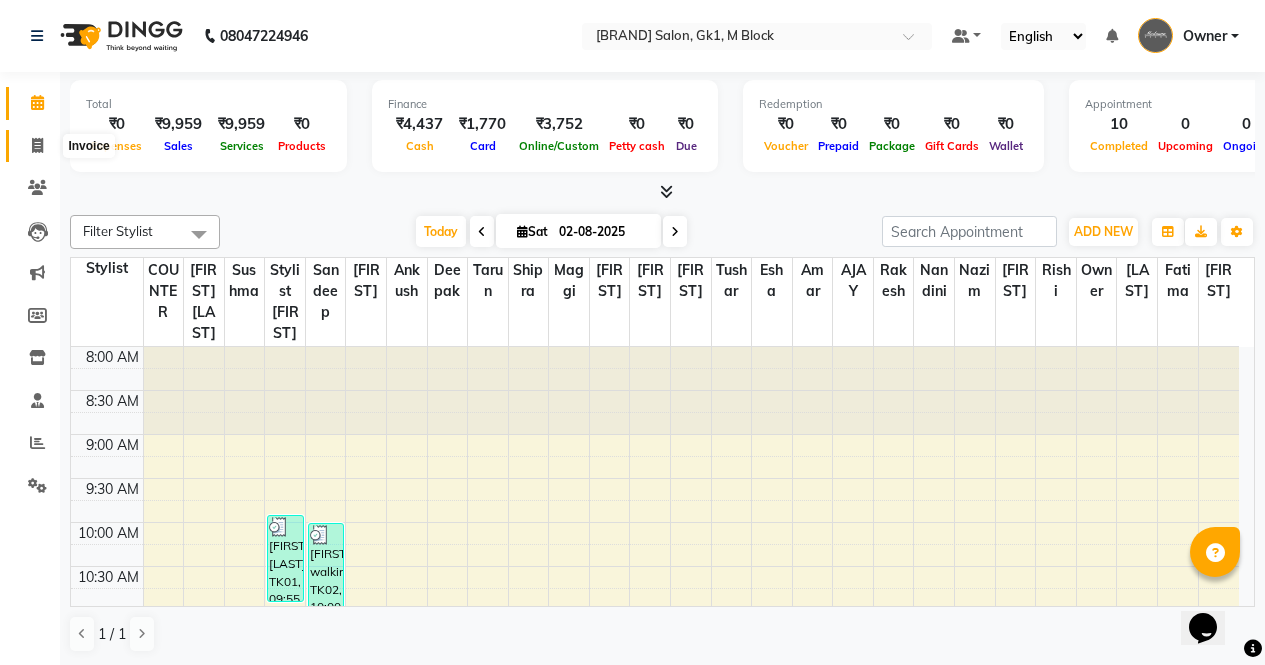 click 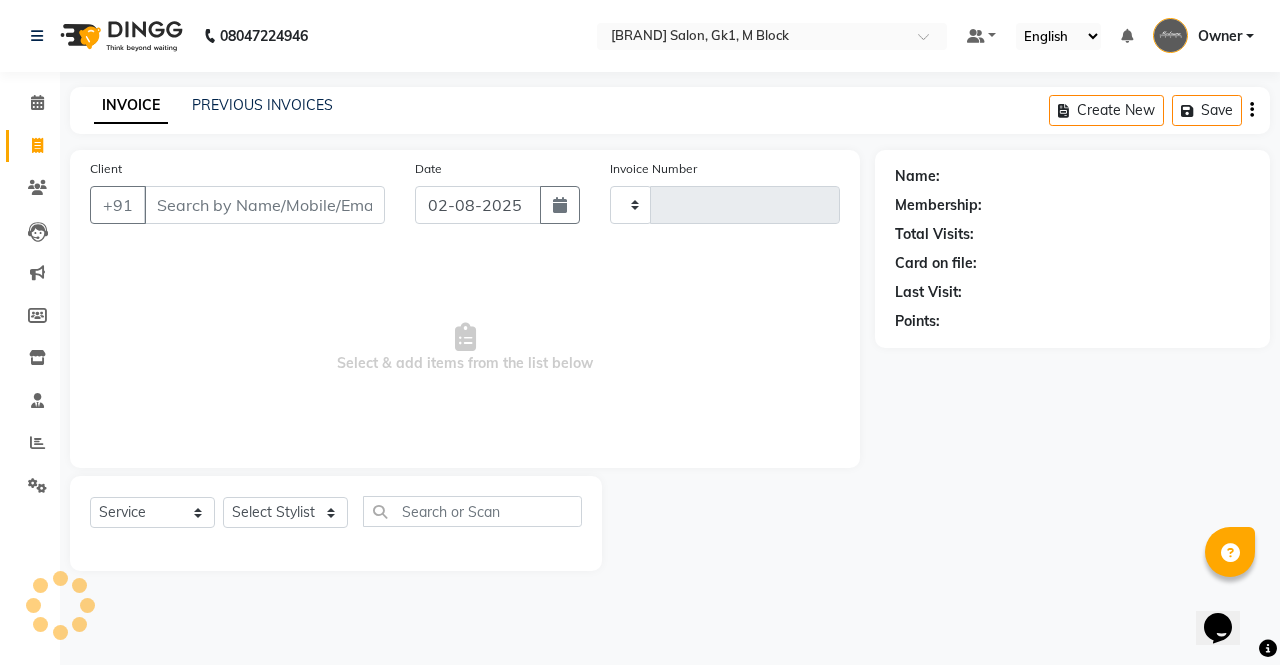 type on "4777" 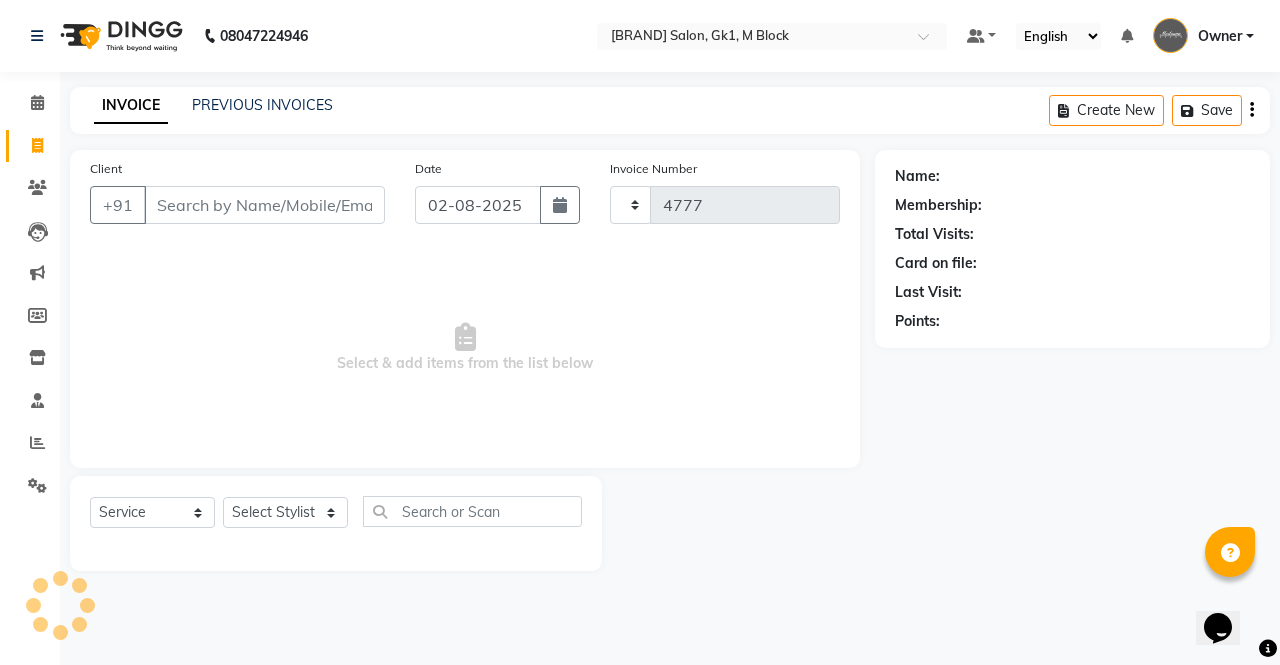 select on "6312" 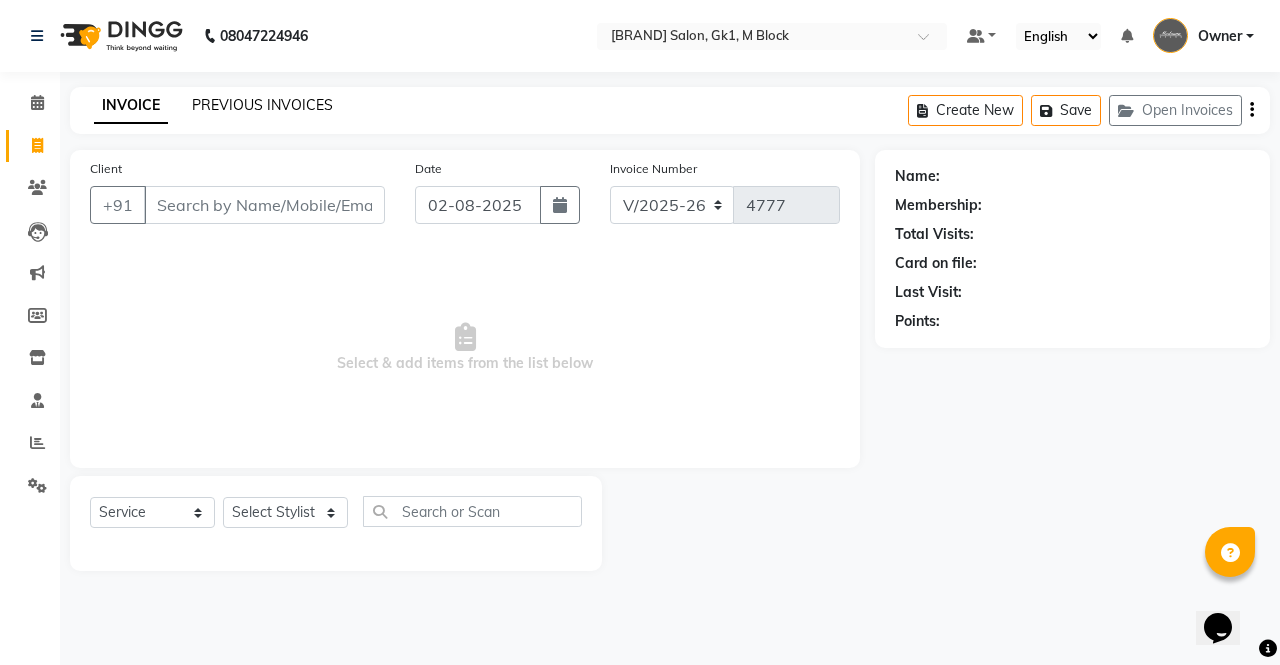 click on "PREVIOUS INVOICES" 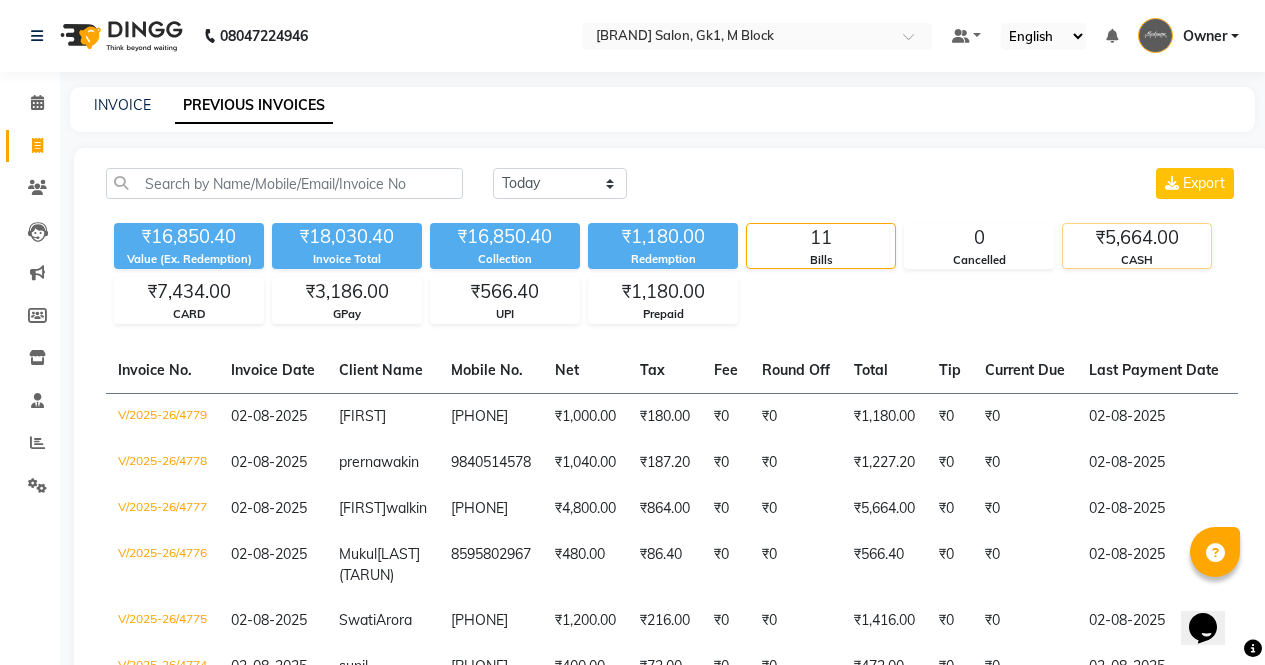click on "₹5,664.00" 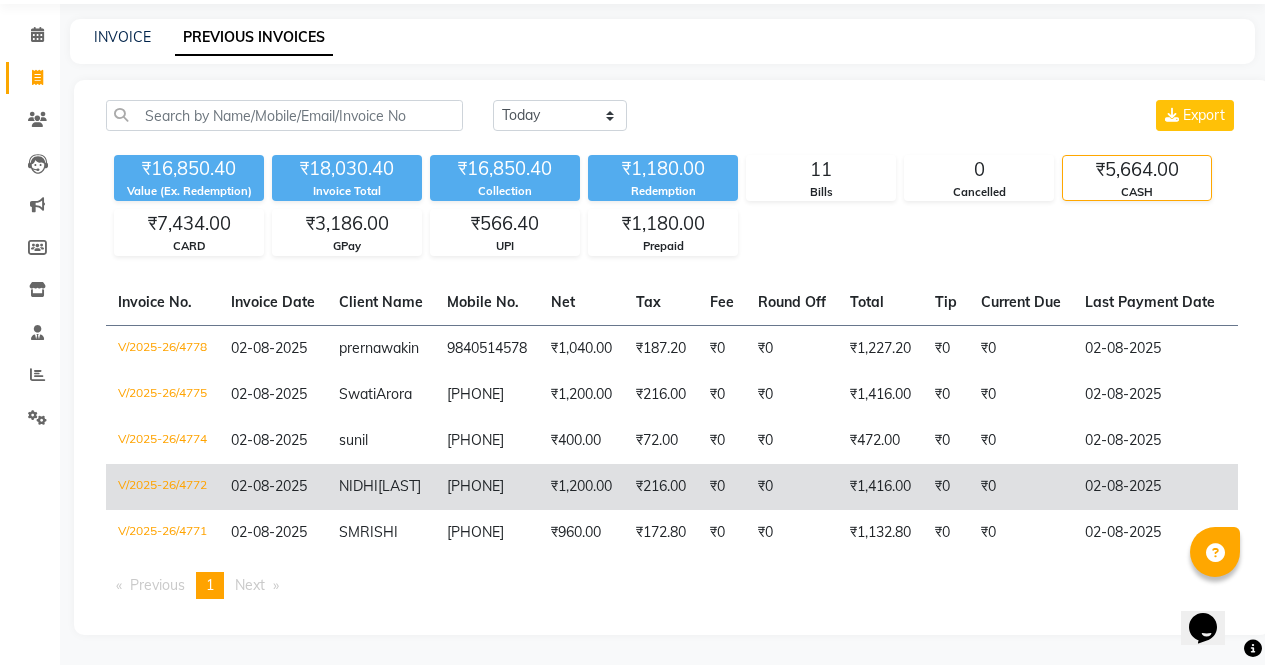 scroll, scrollTop: 120, scrollLeft: 0, axis: vertical 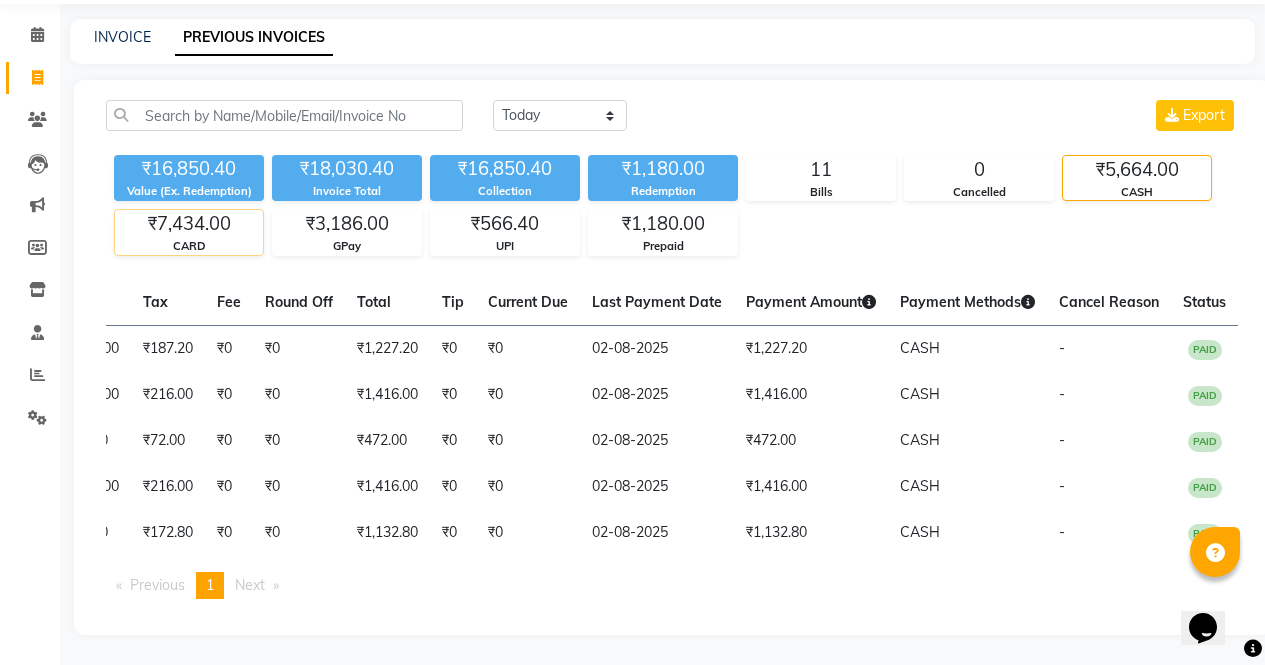 click on "CARD" 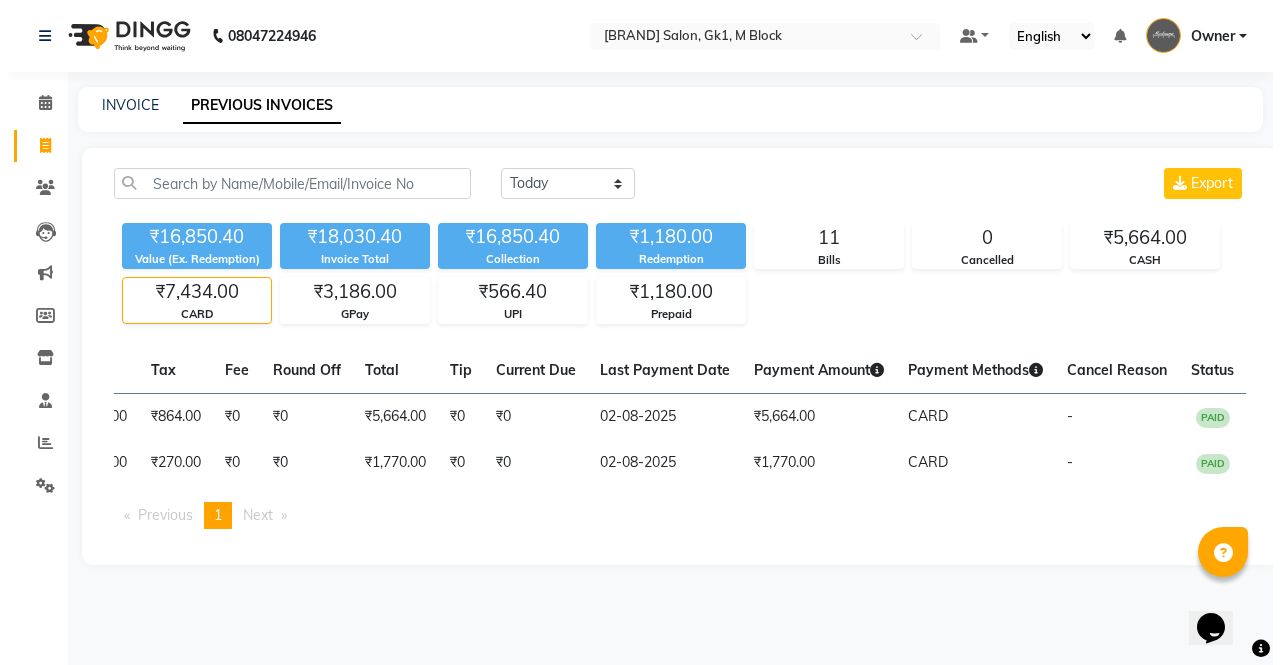 scroll, scrollTop: 0, scrollLeft: 0, axis: both 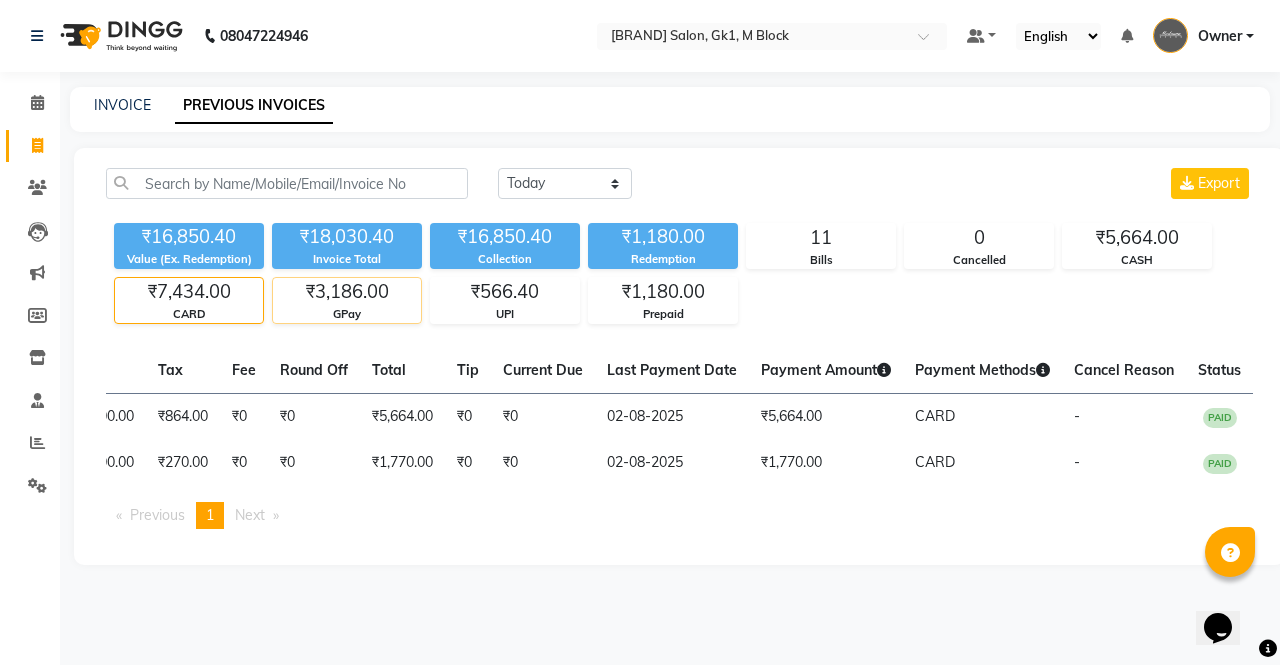 click on "₹3,186.00" 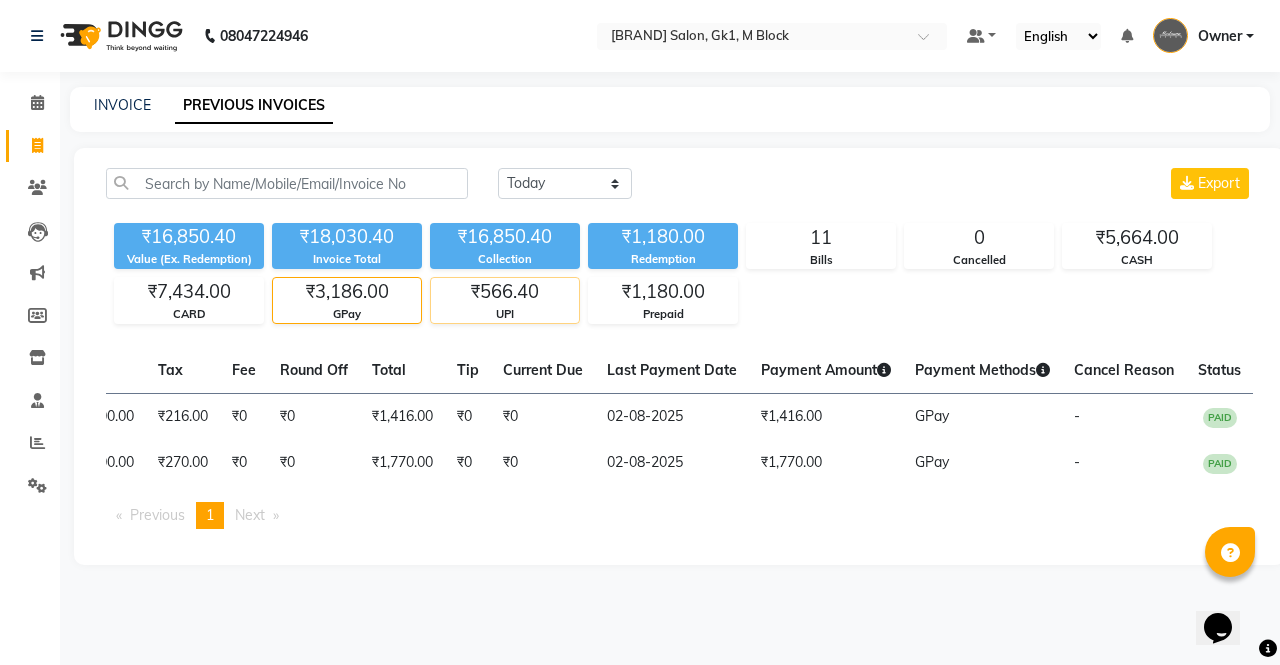 click on "₹566.40" 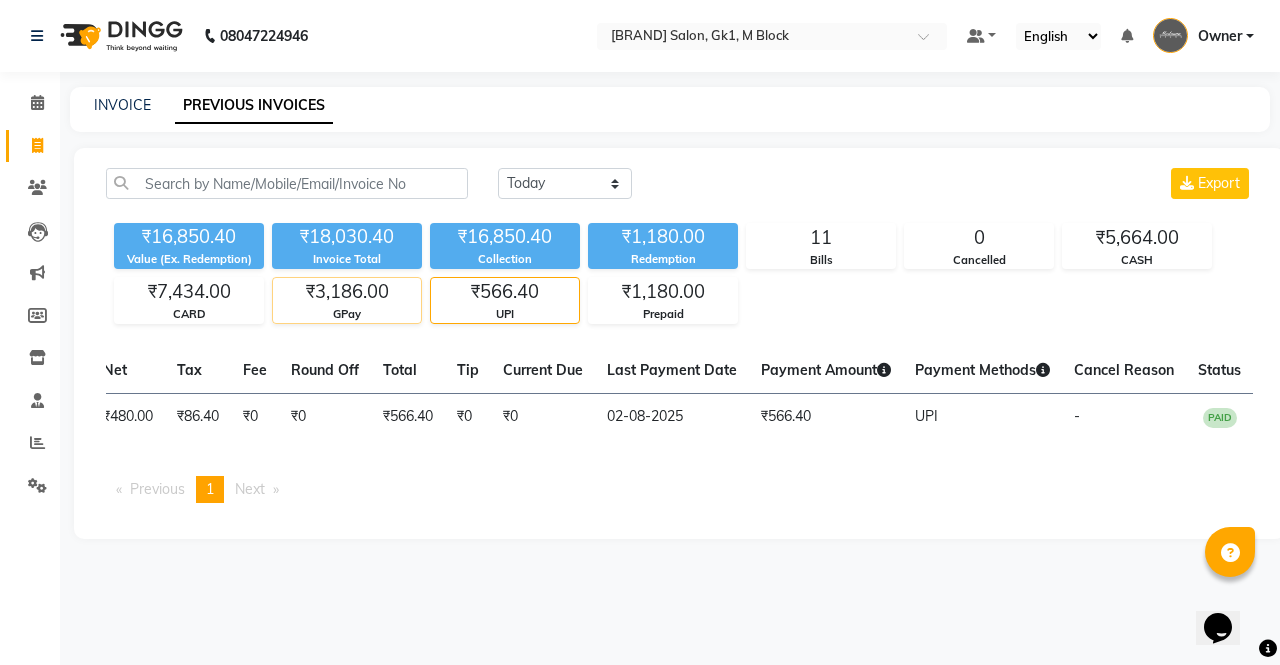 click on "₹3,186.00" 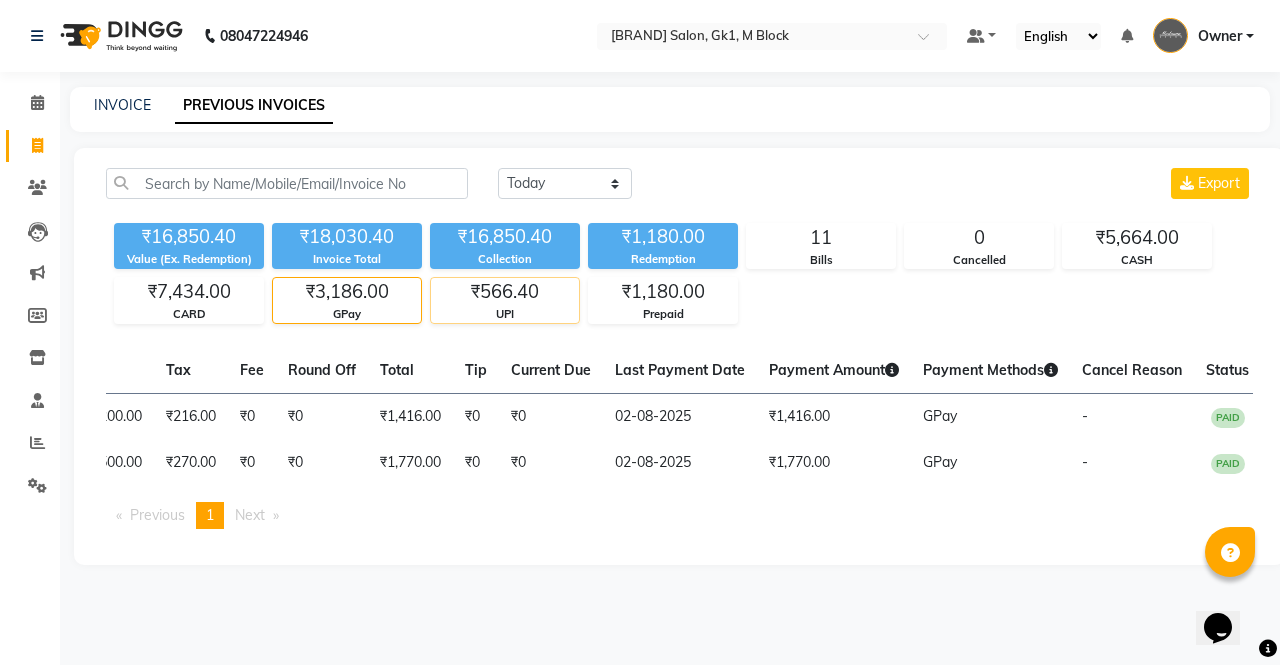 click on "₹566.40" 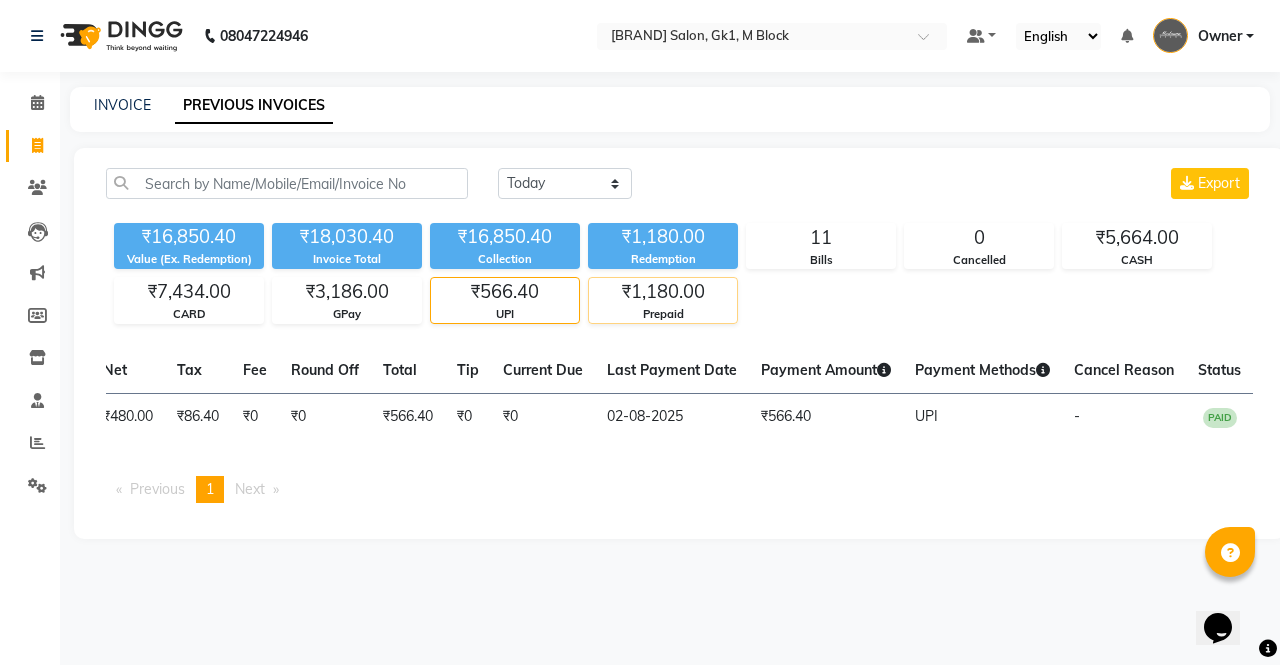 click on "₹1,180.00" 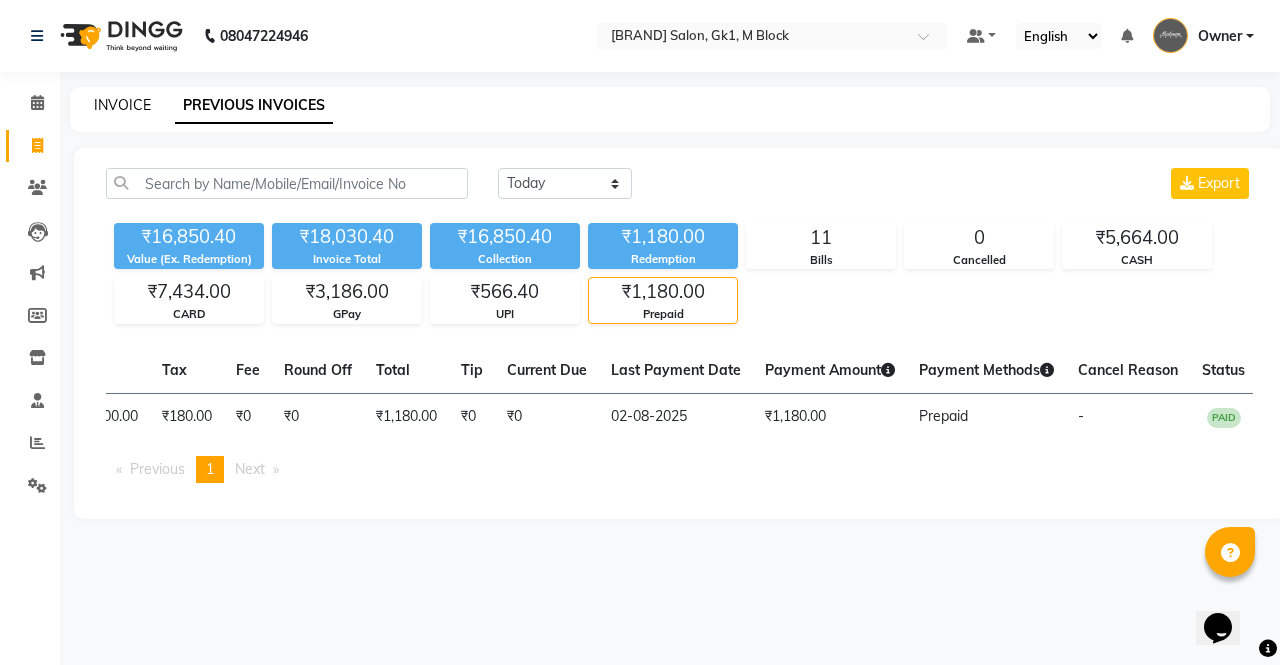 click on "INVOICE" 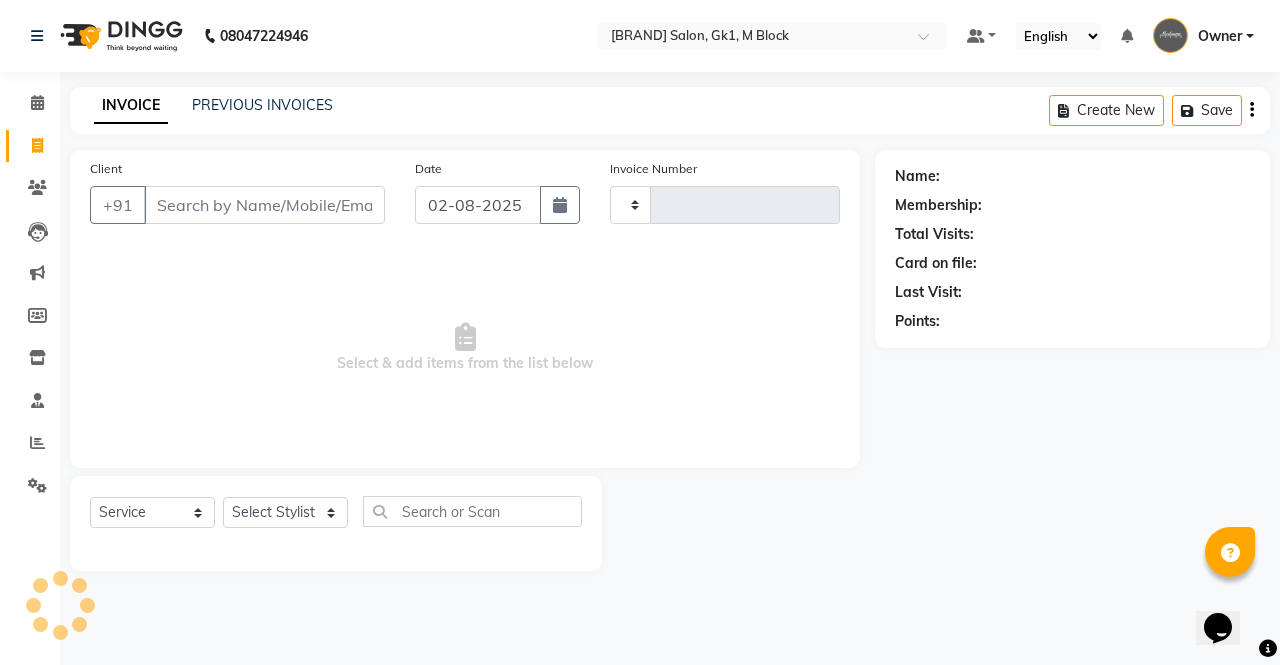 type on "4780" 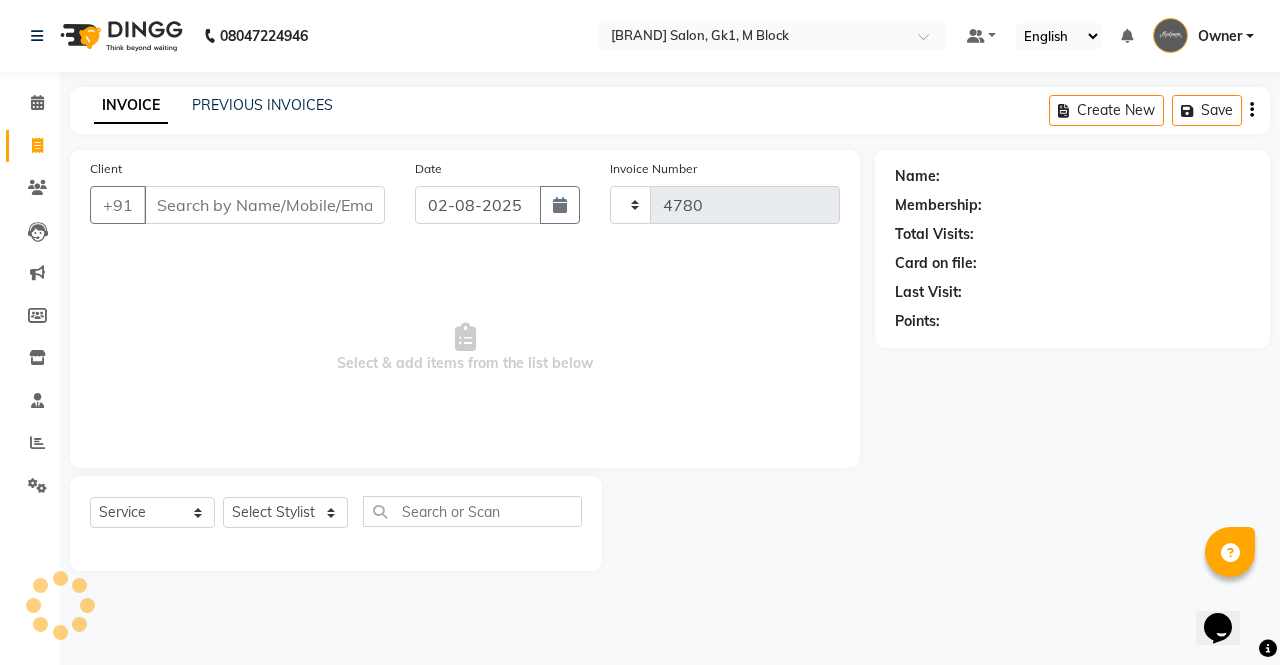 select on "6312" 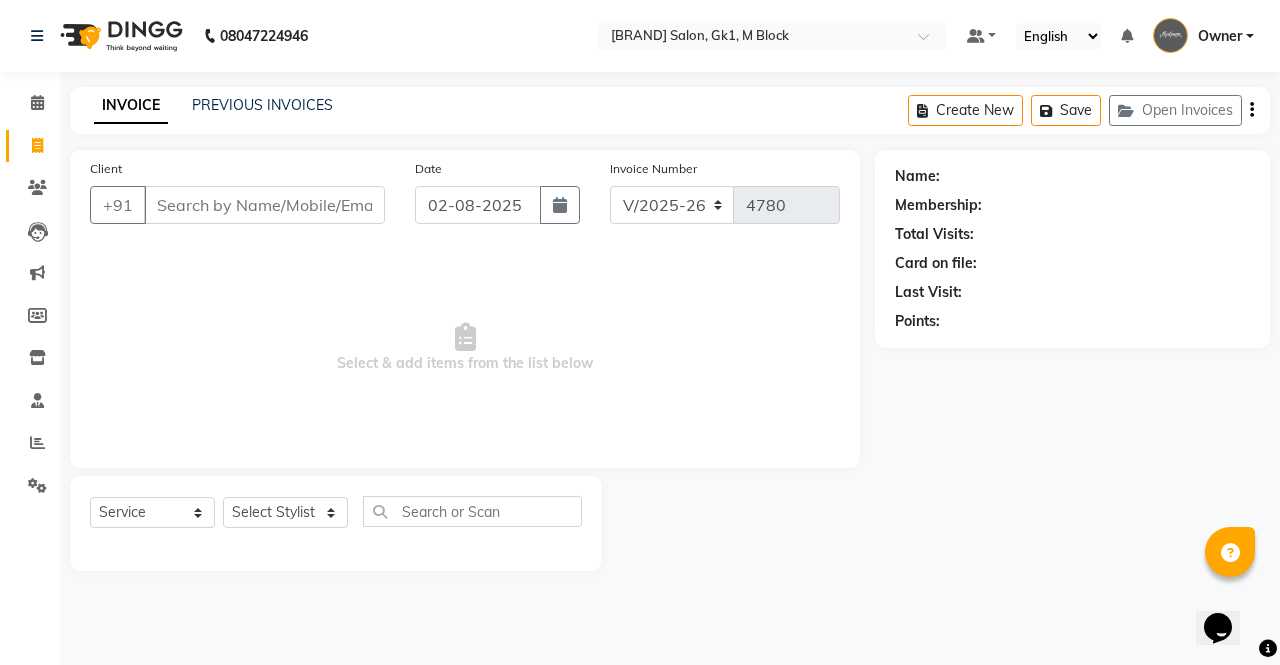 click on "Client" at bounding box center (264, 205) 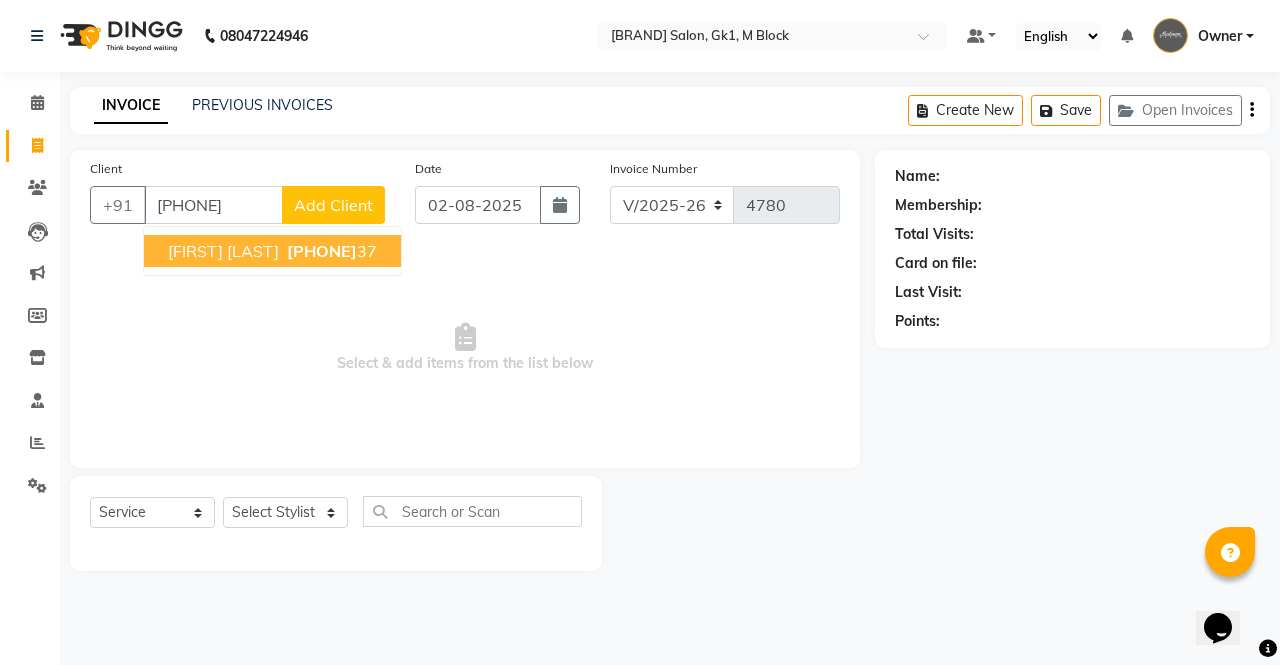 click on "98185625" at bounding box center [322, 251] 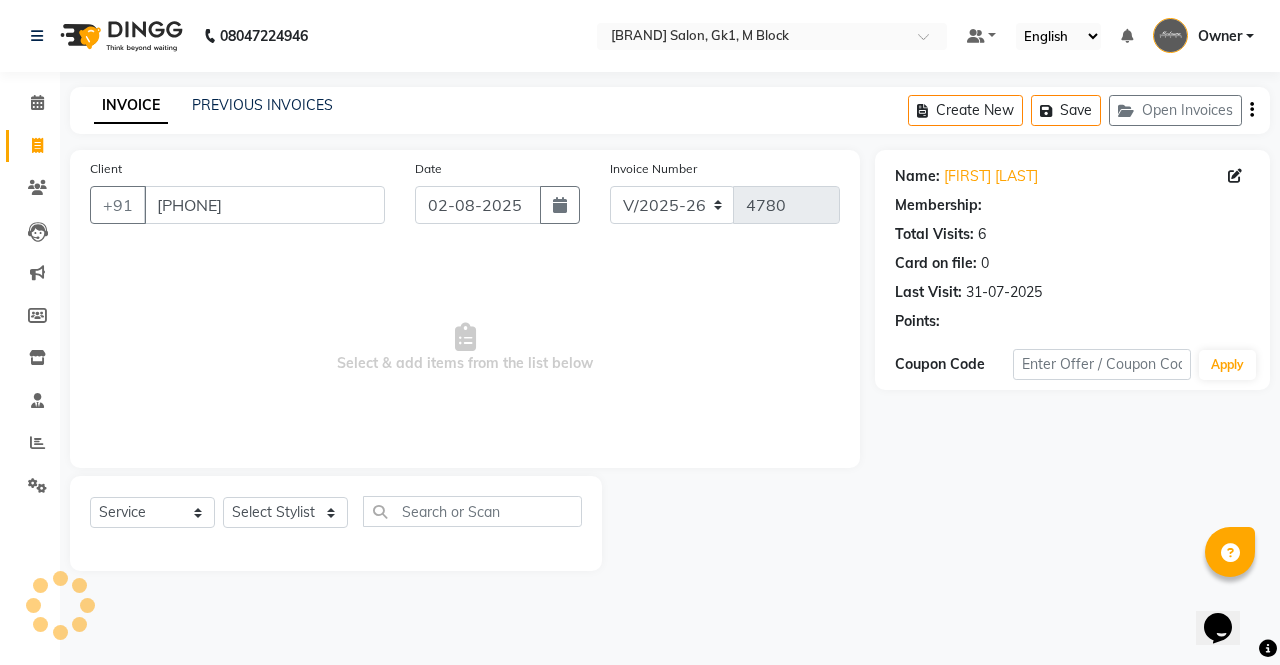 select on "1: Object" 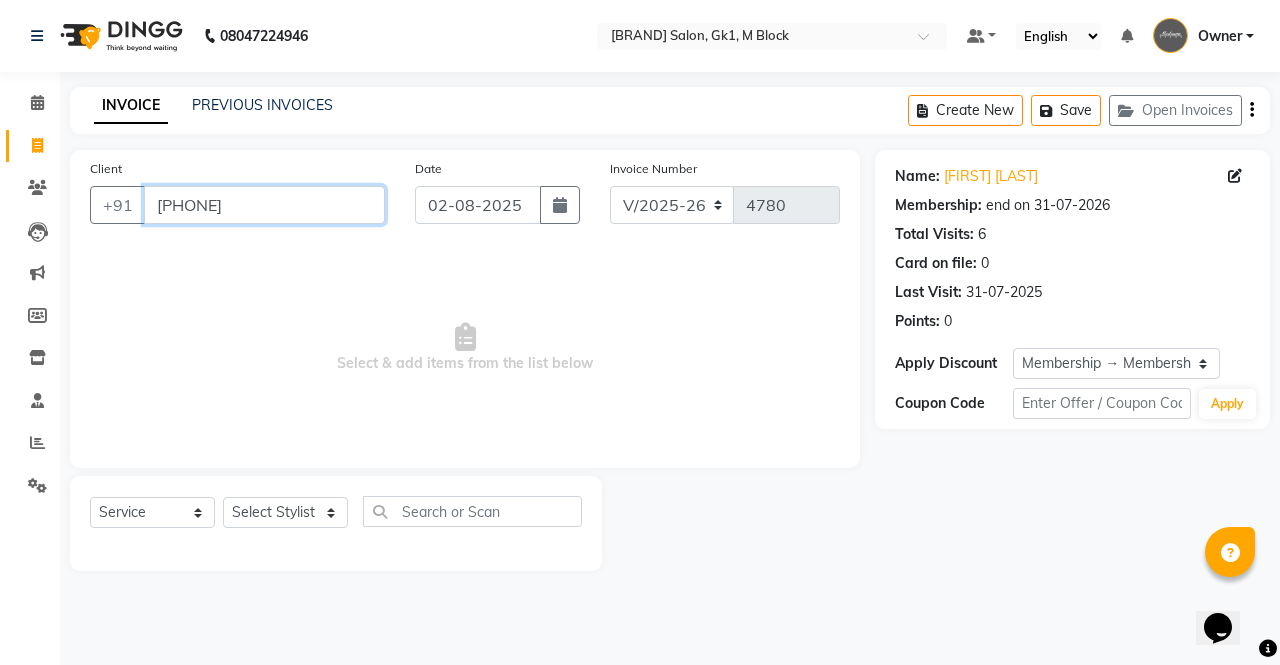 click on "[PHONE]" at bounding box center [264, 205] 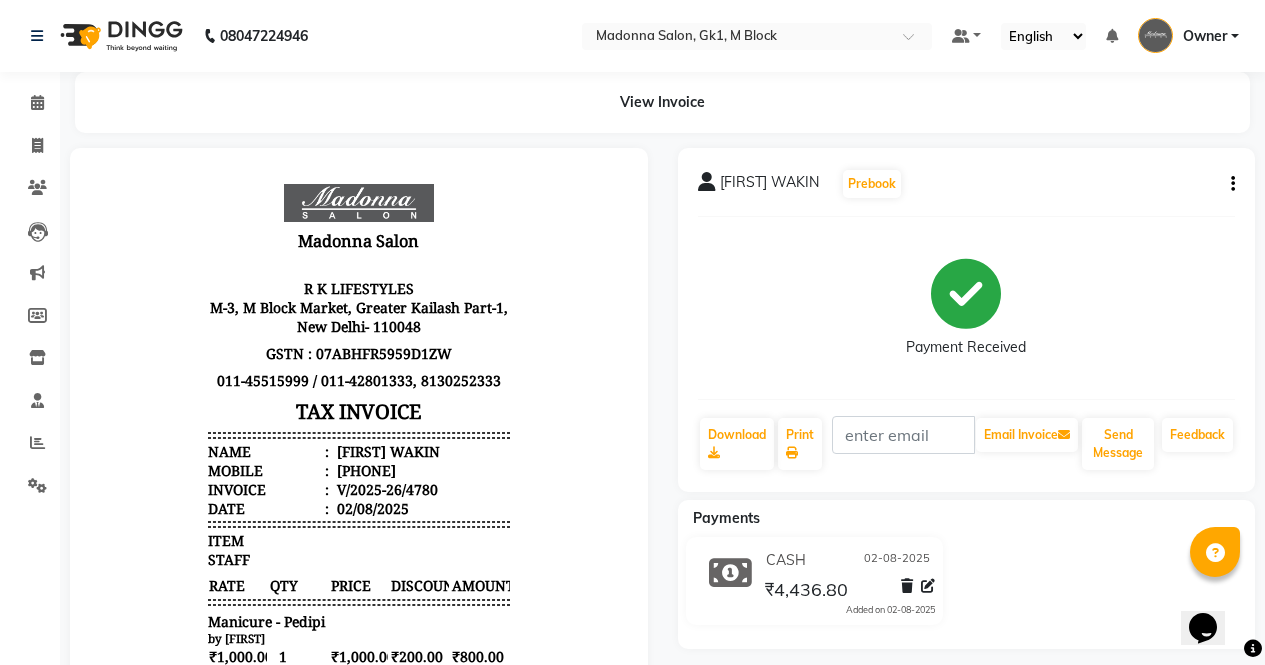 scroll, scrollTop: 0, scrollLeft: 0, axis: both 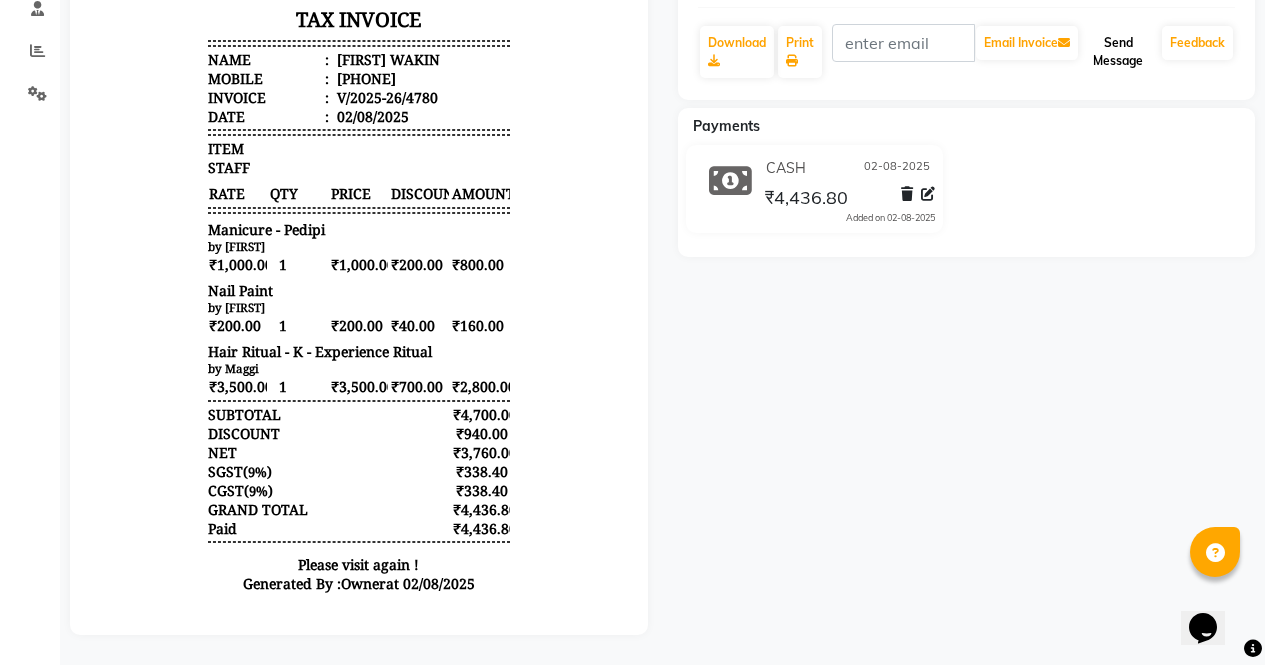 click on "Send Message" 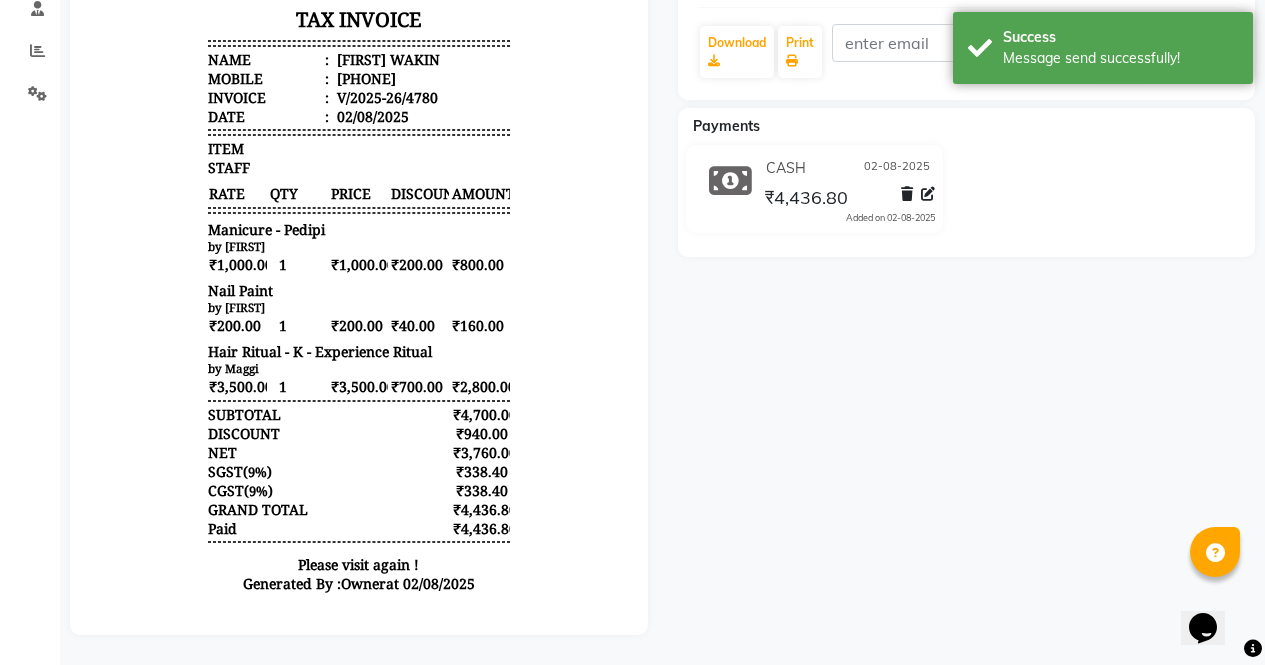 click on "[FIRST] WAKIN Prebook Payment Received Download Print Email Invoice Send Message Feedback Payments CASH [DATE] ₹4,436.80 Added on [DATE]" 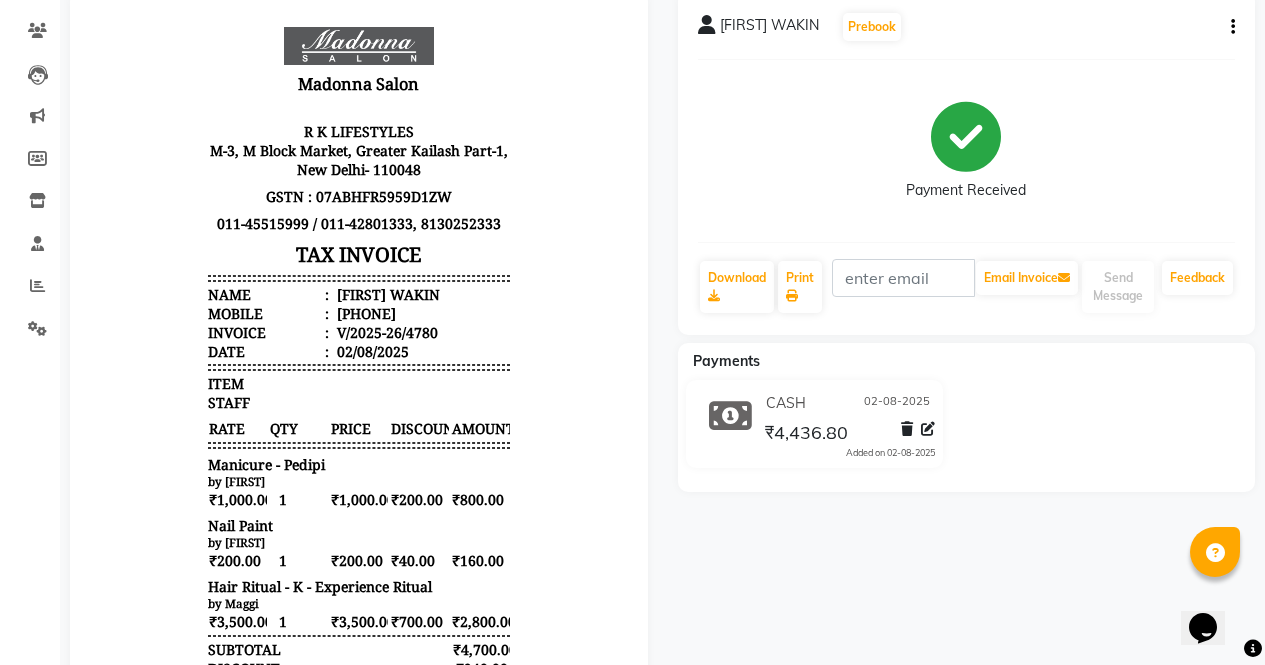 scroll, scrollTop: 0, scrollLeft: 0, axis: both 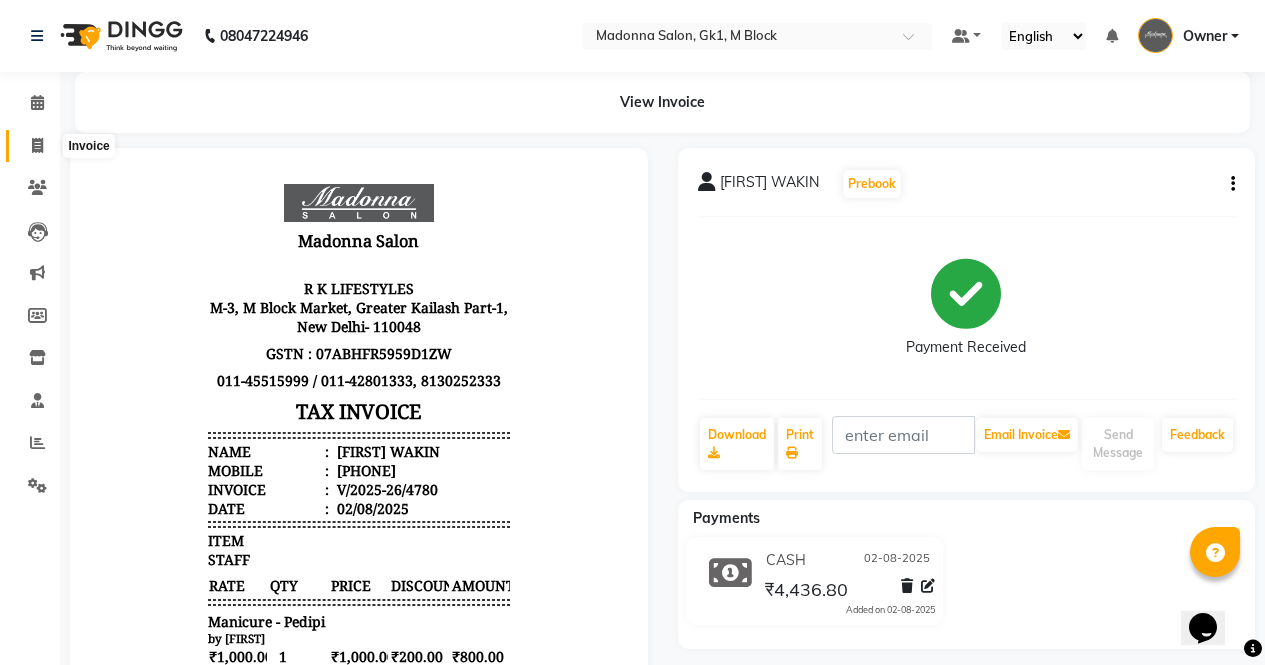 click 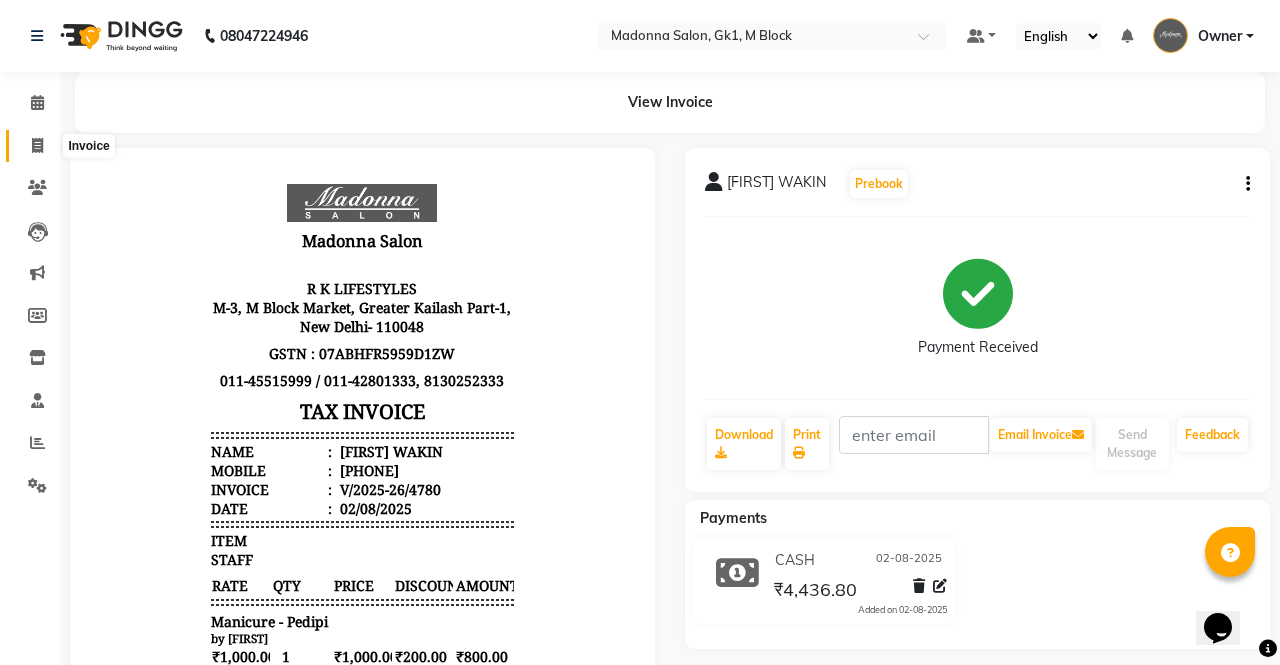 select on "6312" 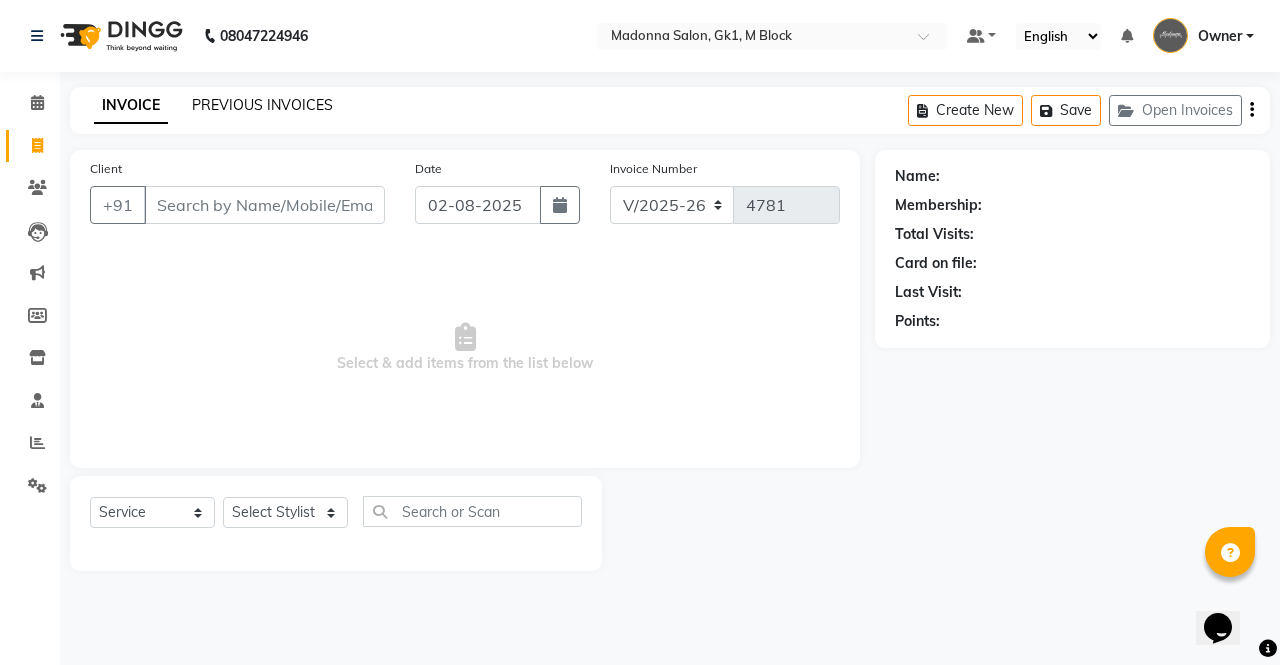 click on "PREVIOUS INVOICES" 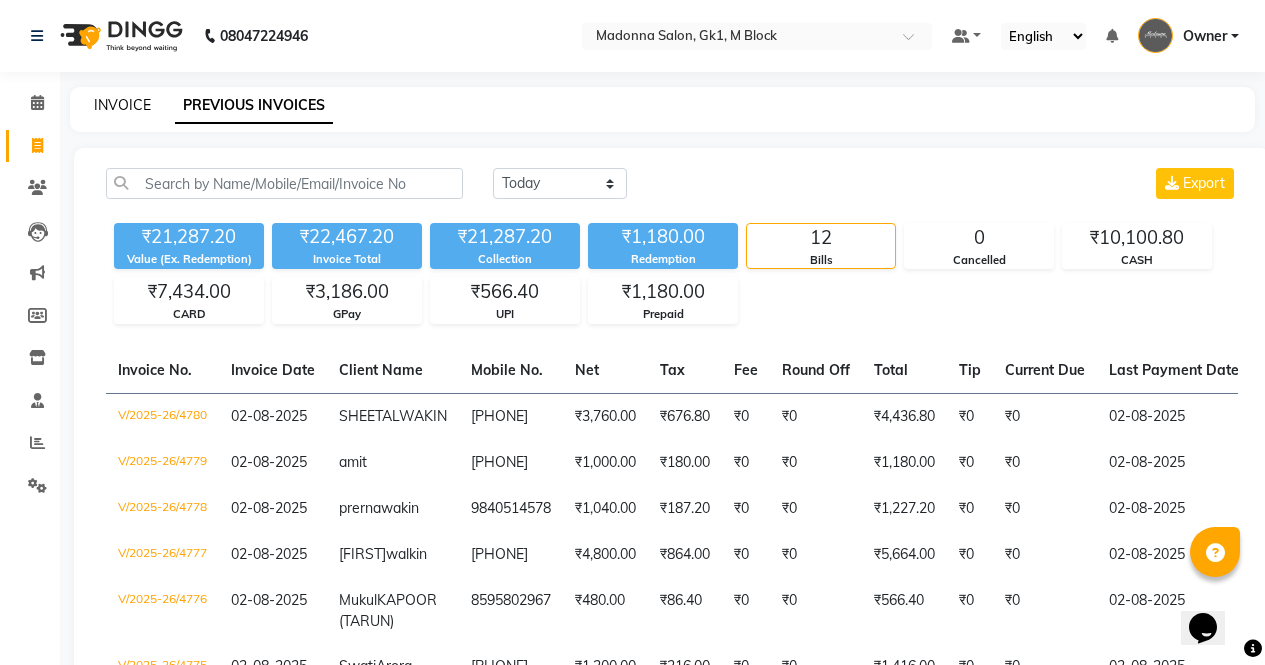 click on "INVOICE" 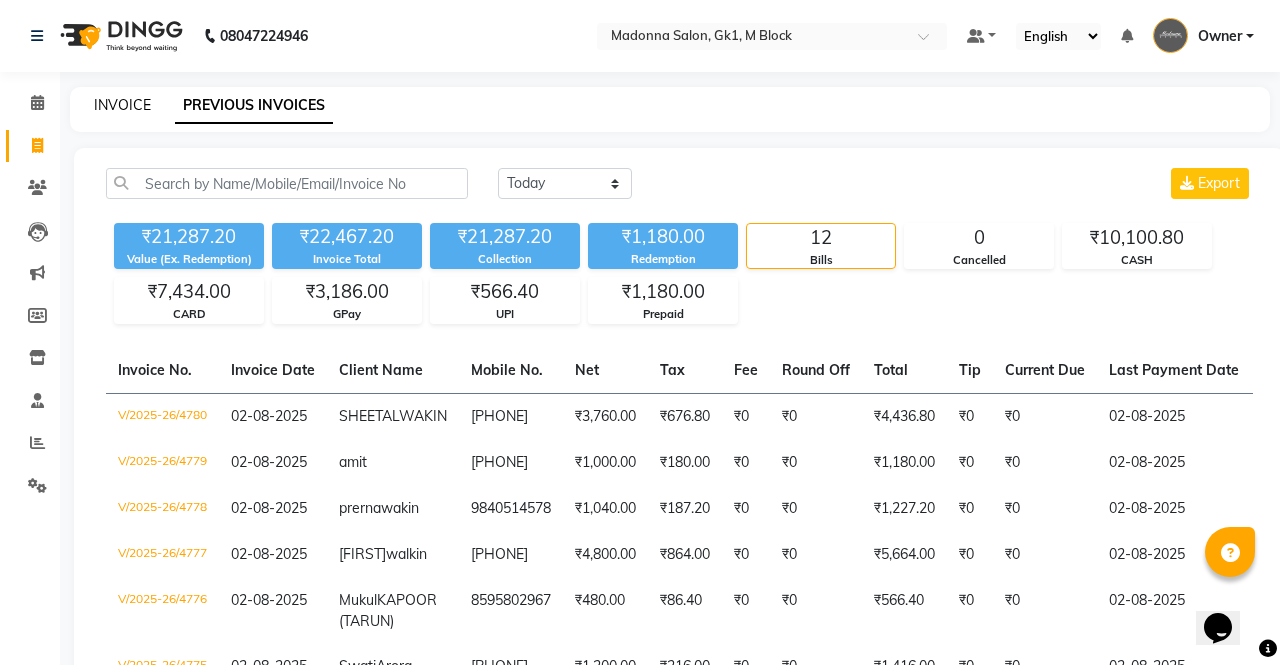 select on "6312" 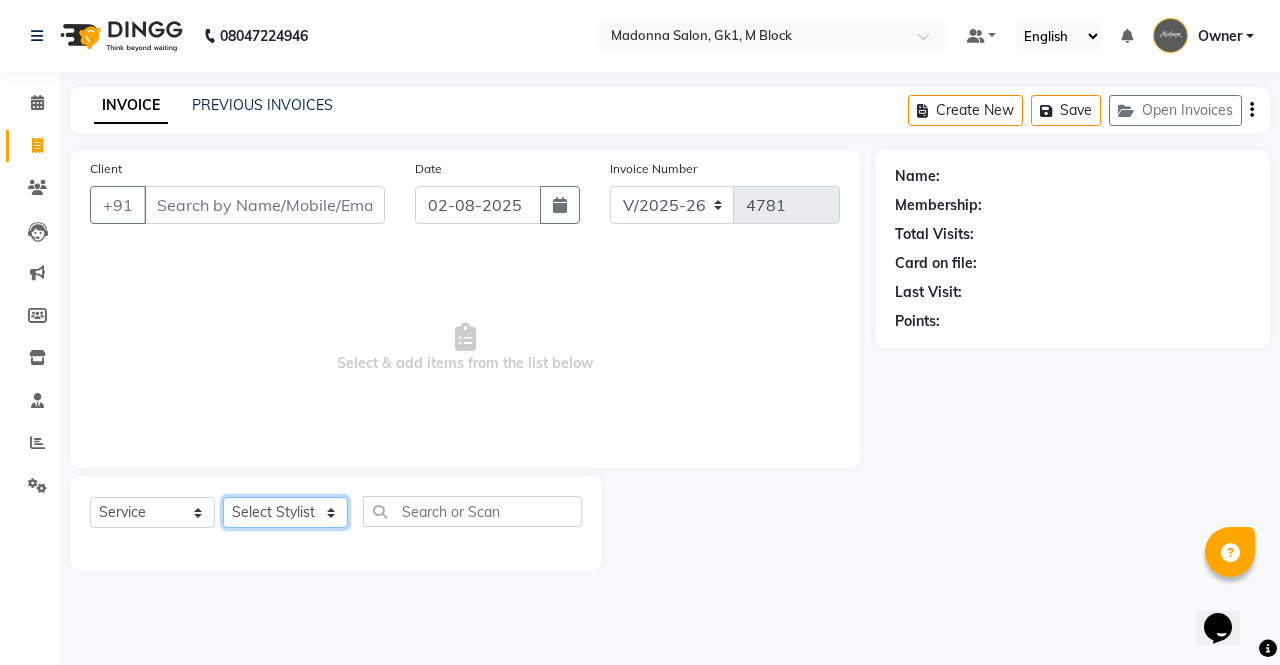 click on "Select Stylist AJAY Amar Ankush Ashu Beauty Tanuja COUNTER Deepak Esha Fatima Husain Maggi Manjit Nandini Nazim Owner Owner Rakesh Rishi Sandeep Shipra Sonu Stylist Rajesh Sushma Tarun Tushar Vaibhav Vijay  Vipin" 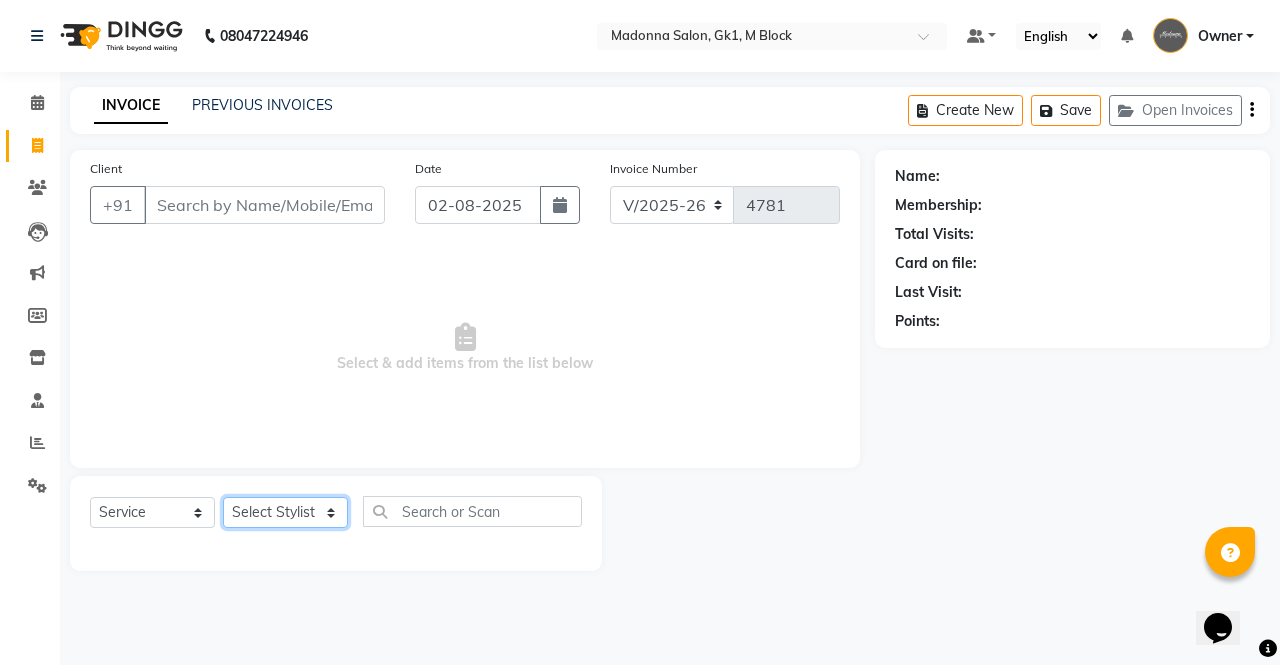 select on "47643" 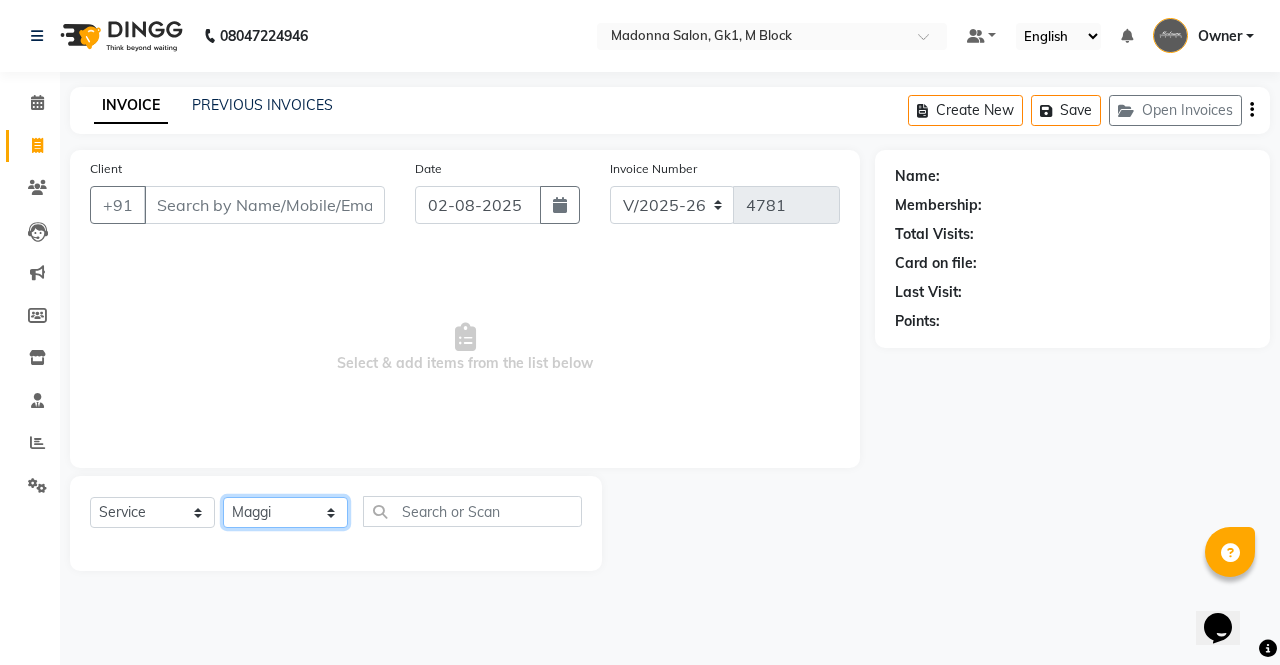 click on "Select Stylist AJAY Amar Ankush Ashu Beauty Tanuja COUNTER Deepak Esha Fatima Husain Maggi Manjit Nandini Nazim Owner Owner Rakesh Rishi Sandeep Shipra Sonu Stylist Rajesh Sushma Tarun Tushar Vaibhav Vijay  Vipin" 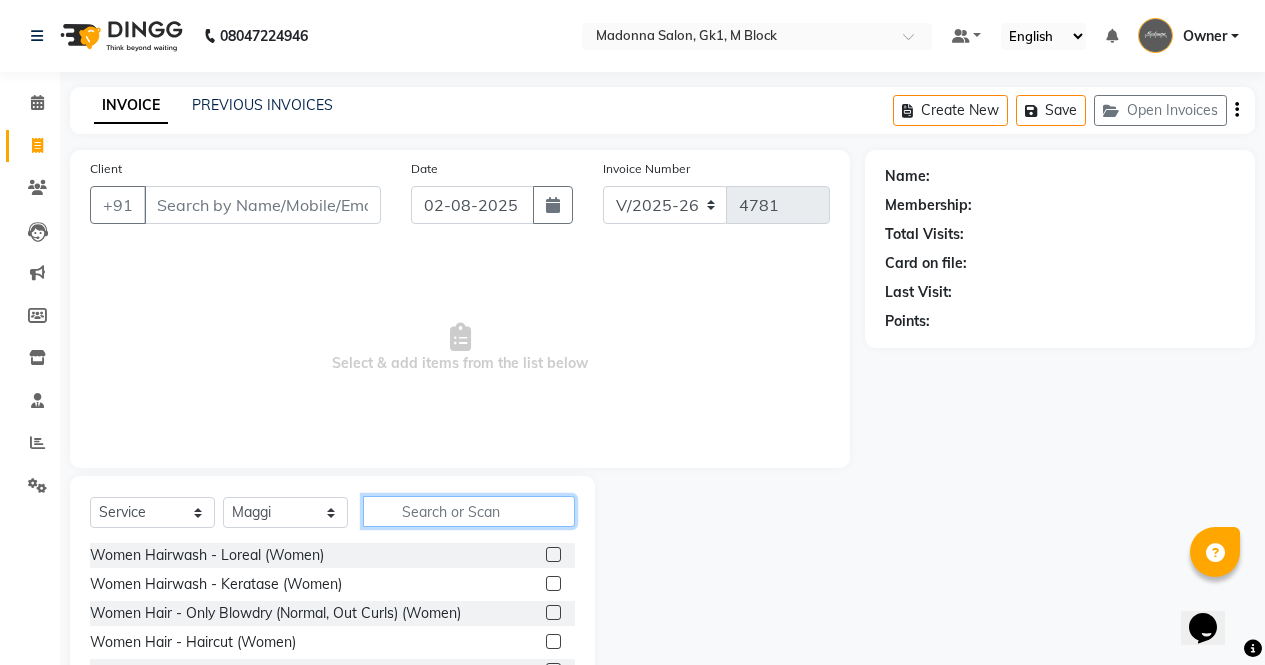 click 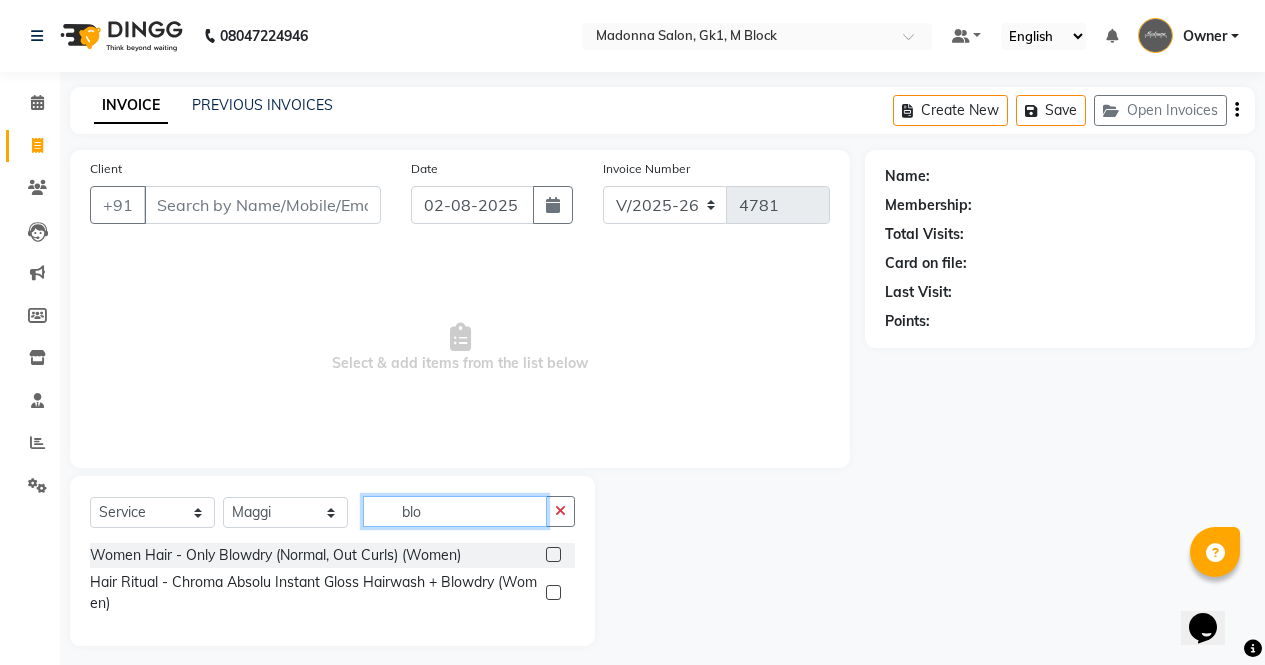 type on "blo" 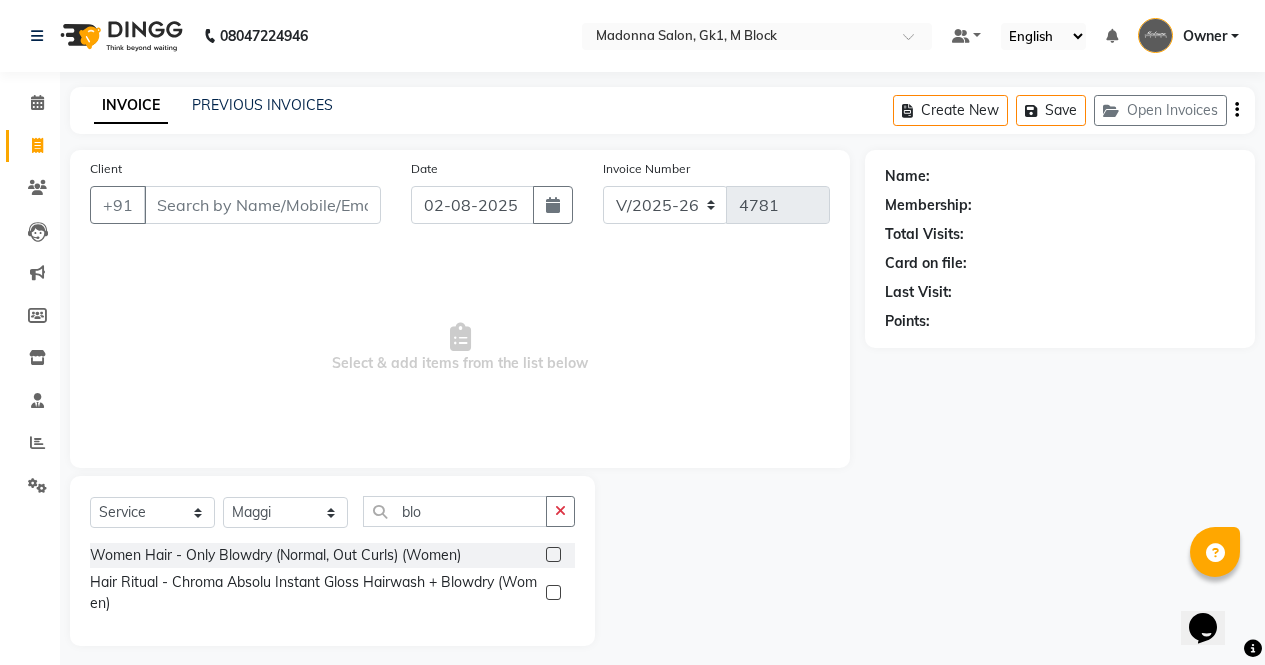 click 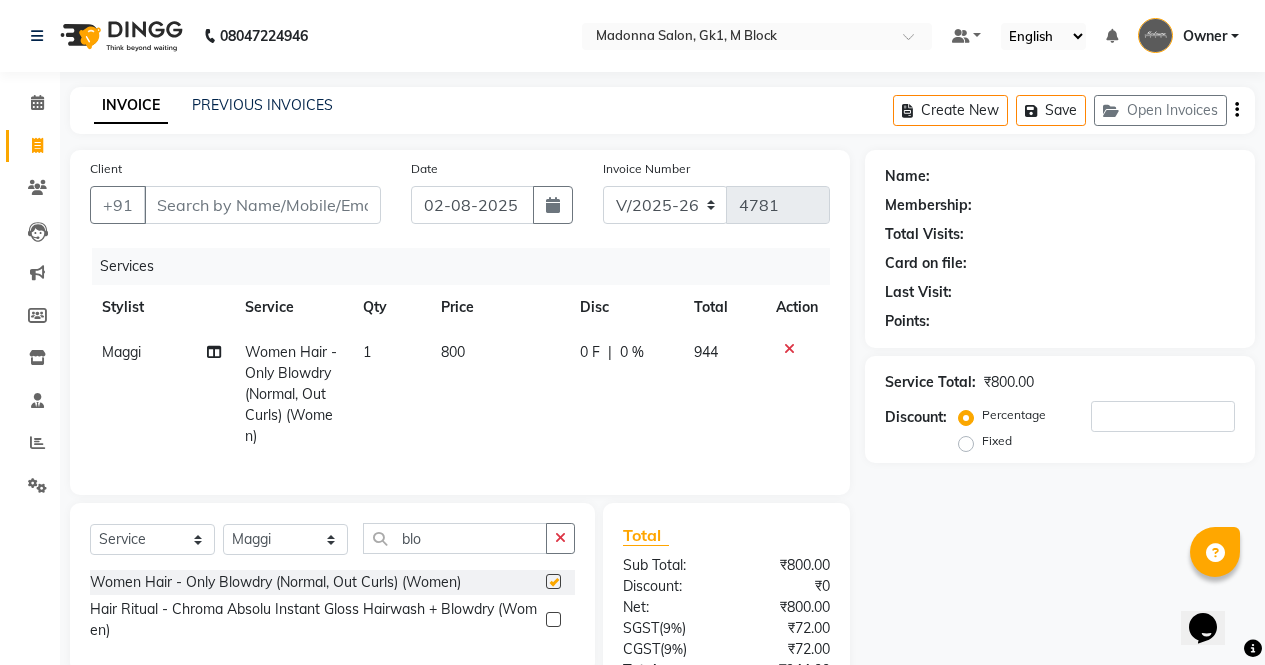 checkbox on "false" 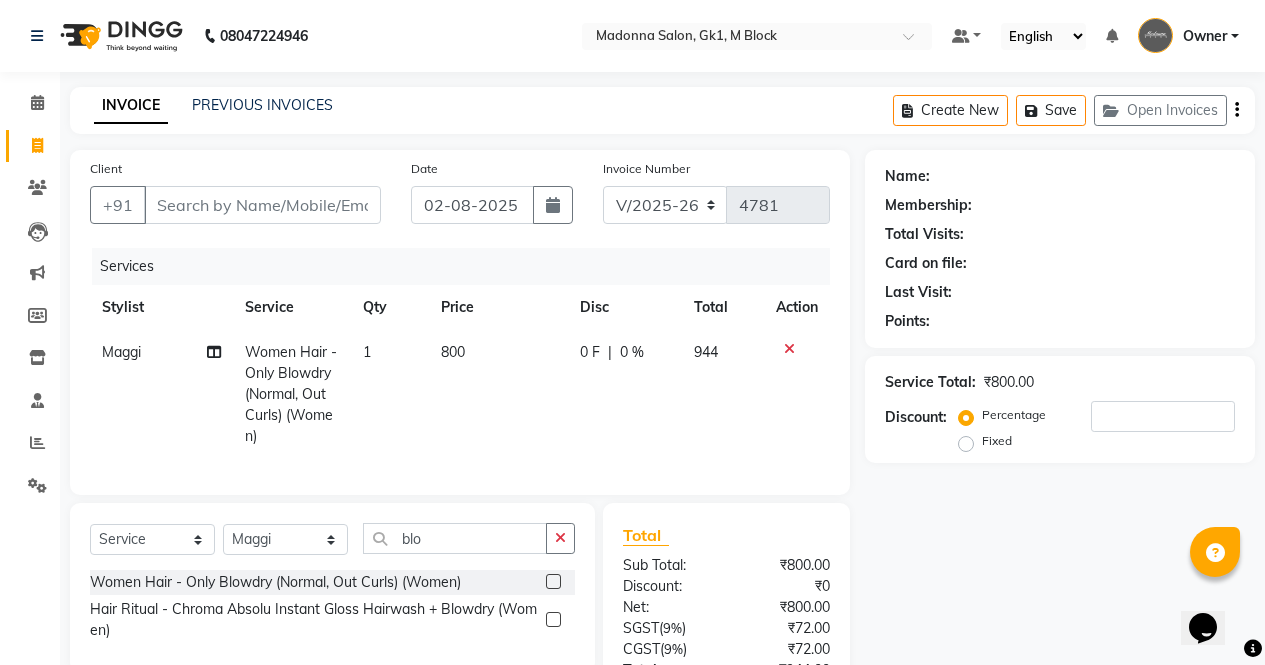 click on "800" 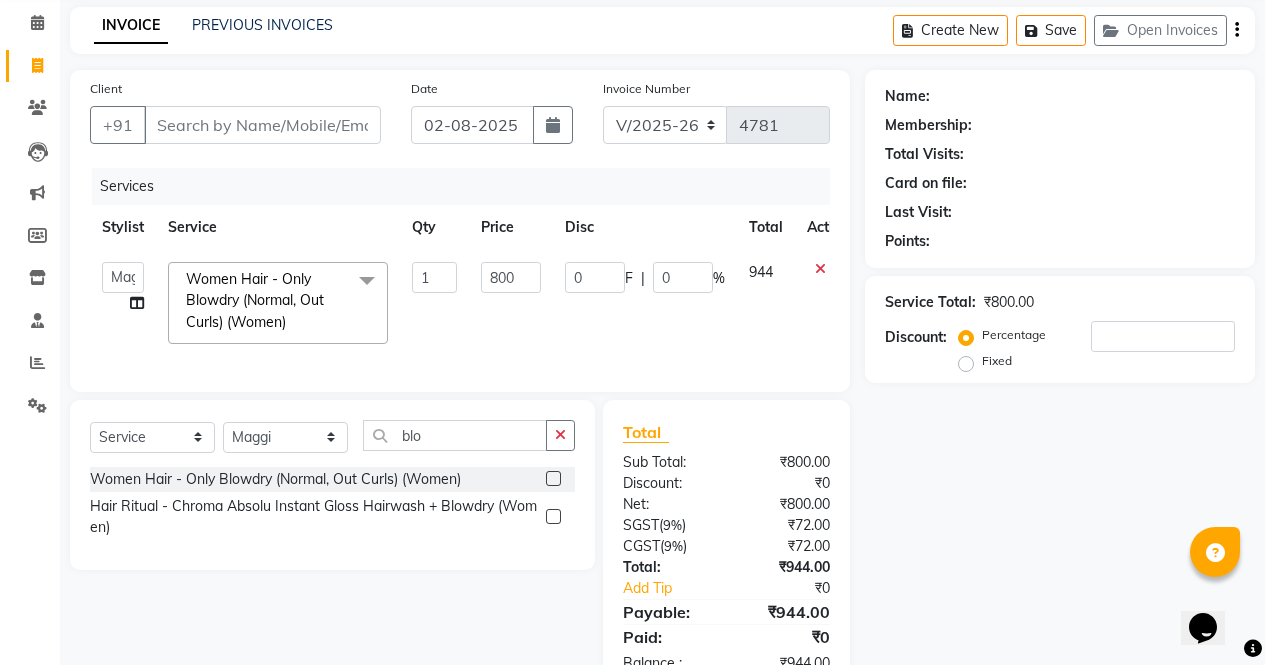 scroll, scrollTop: 120, scrollLeft: 0, axis: vertical 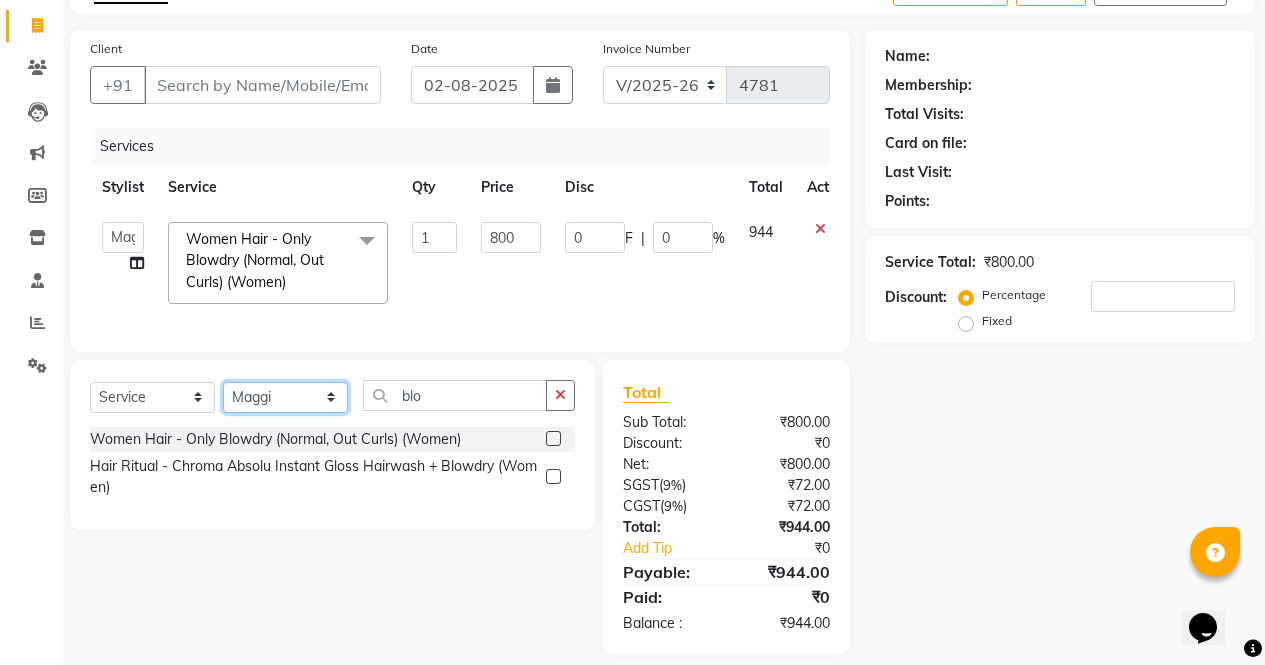 click on "Select Stylist AJAY Amar Ankush Ashu Beauty Tanuja COUNTER Deepak Esha Fatima Husain Maggi Manjit Nandini Nazim Owner Owner Rakesh Rishi Sandeep Shipra Sonu Stylist Rajesh Sushma Tarun Tushar Vaibhav Vijay  Vipin" 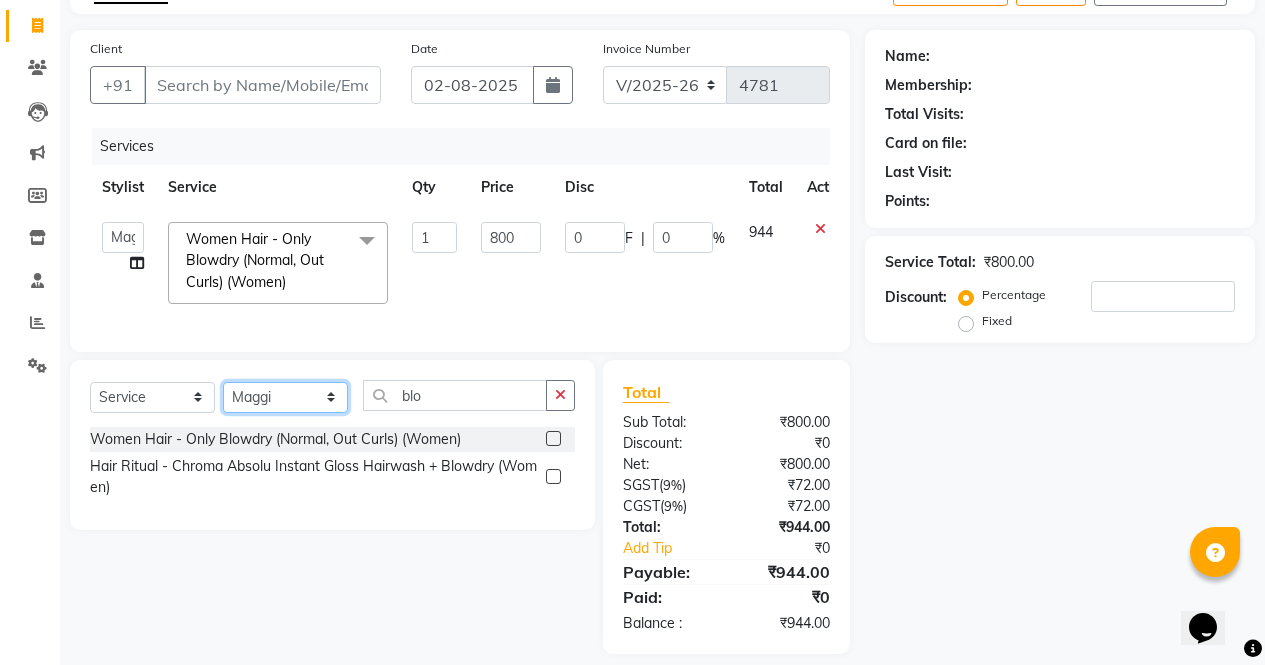 select on "47646" 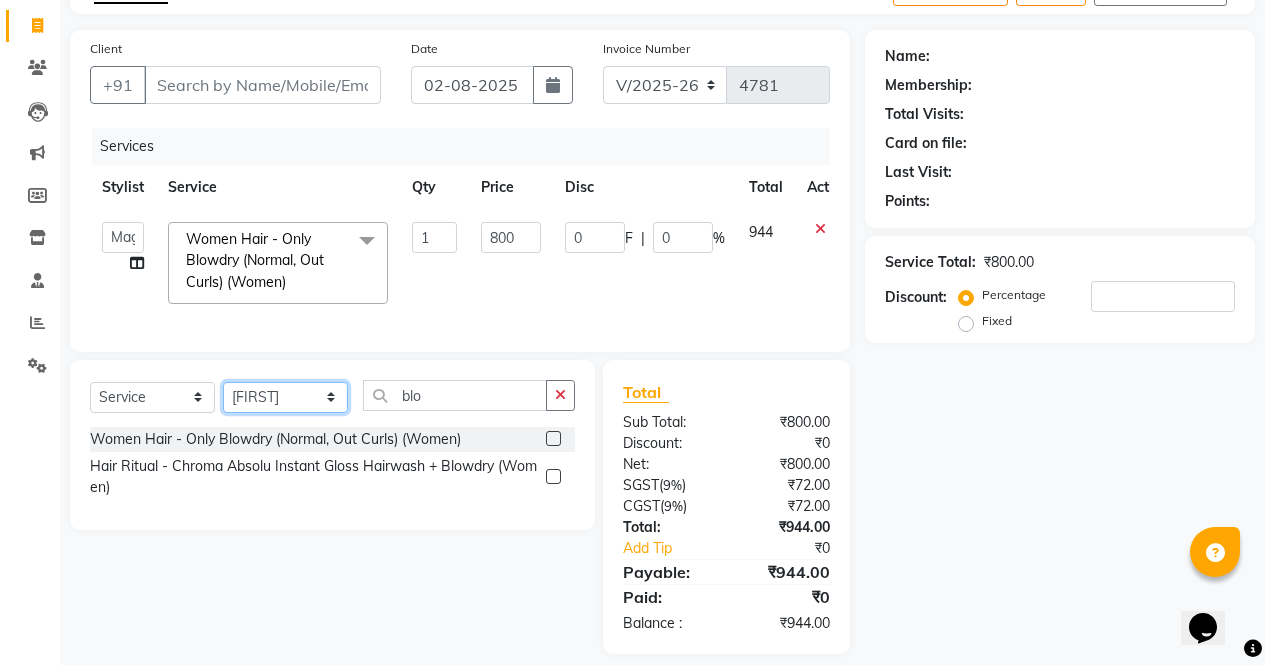 click on "Select Stylist AJAY Amar Ankush Ashu Beauty Tanuja COUNTER Deepak Esha Fatima Husain Maggi Manjit Nandini Nazim Owner Owner Rakesh Rishi Sandeep Shipra Sonu Stylist Rajesh Sushma Tarun Tushar Vaibhav Vijay  Vipin" 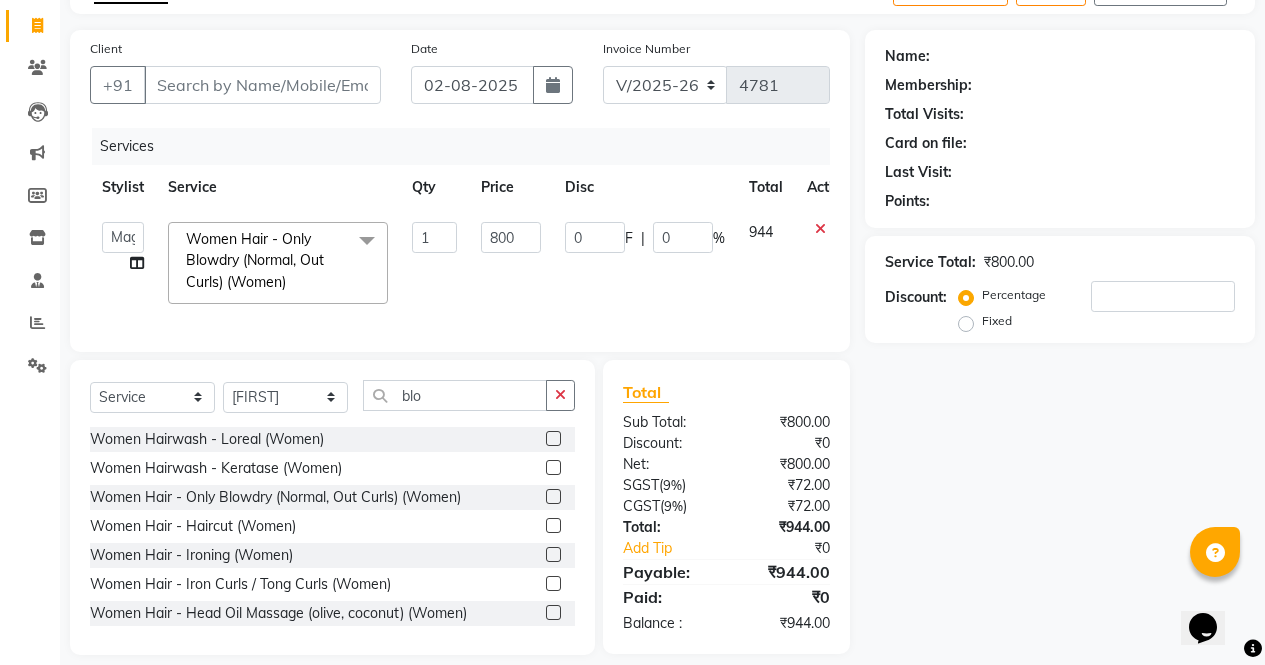 click 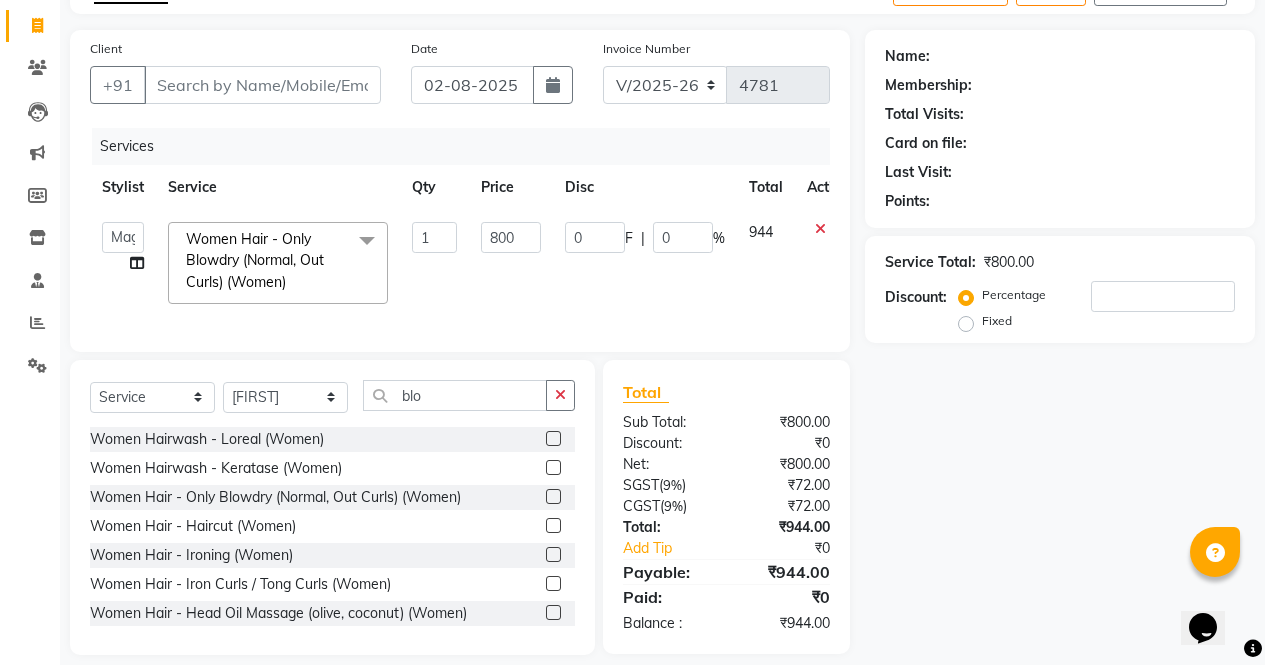 click at bounding box center (552, 468) 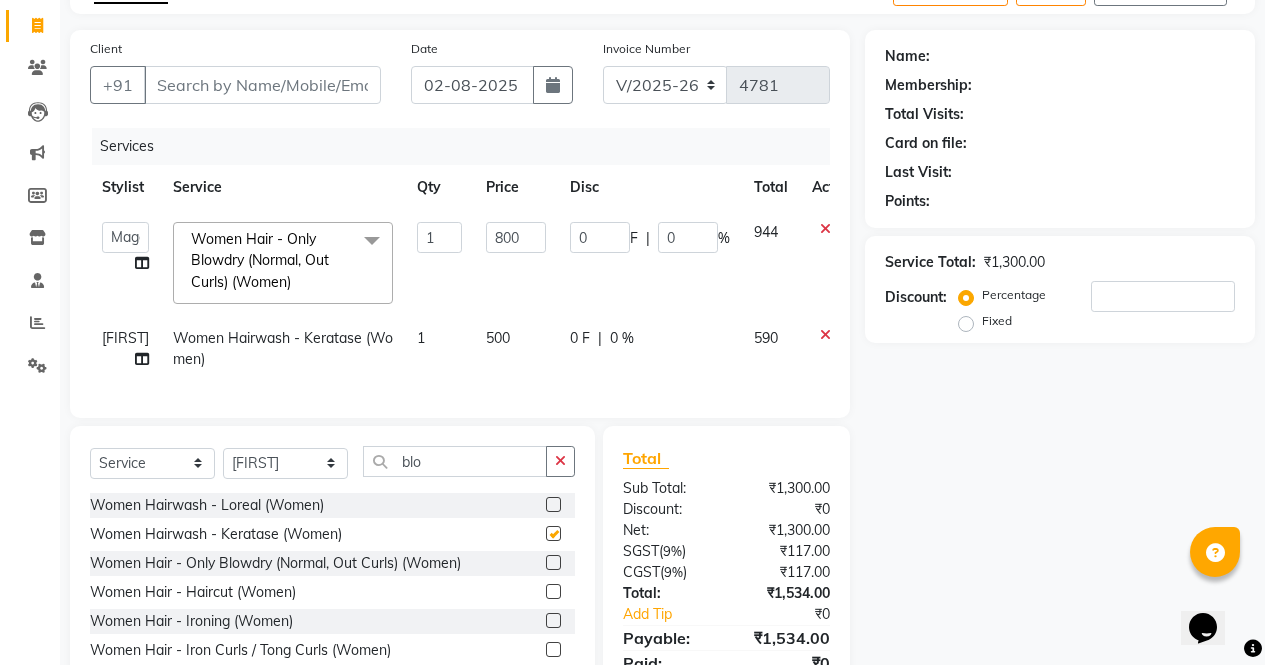 checkbox on "false" 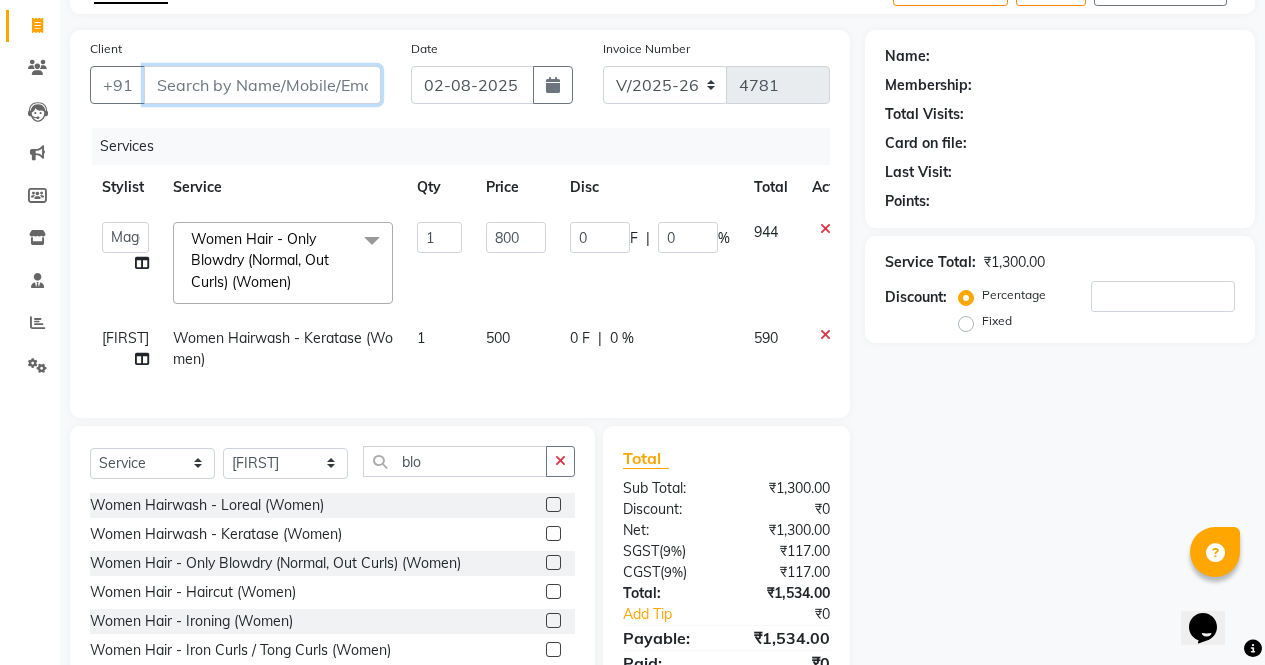 click on "Client" at bounding box center [262, 85] 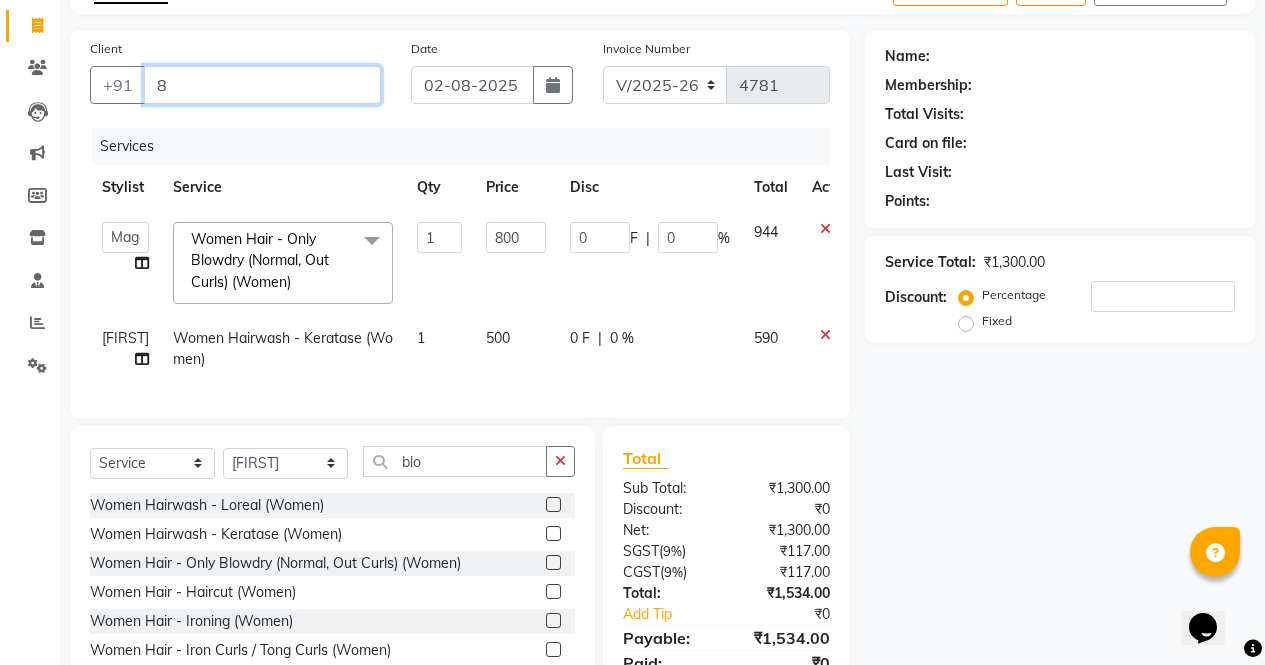 type on "0" 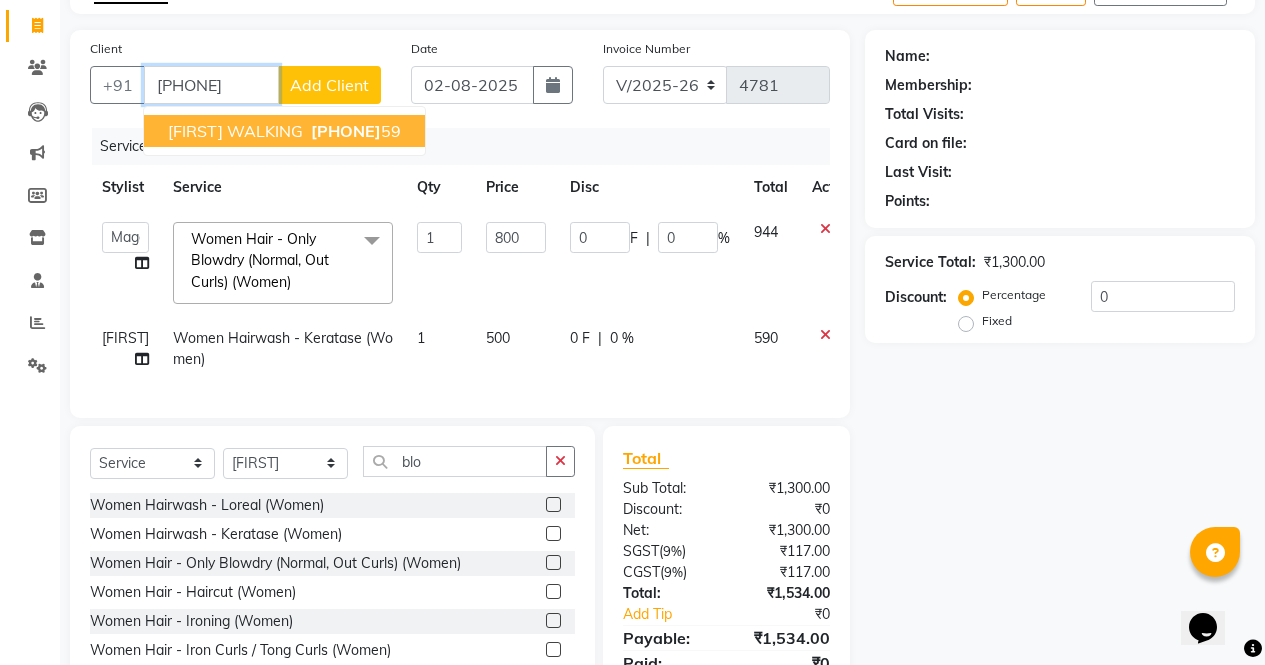 click on "[PHONE]" at bounding box center (346, 131) 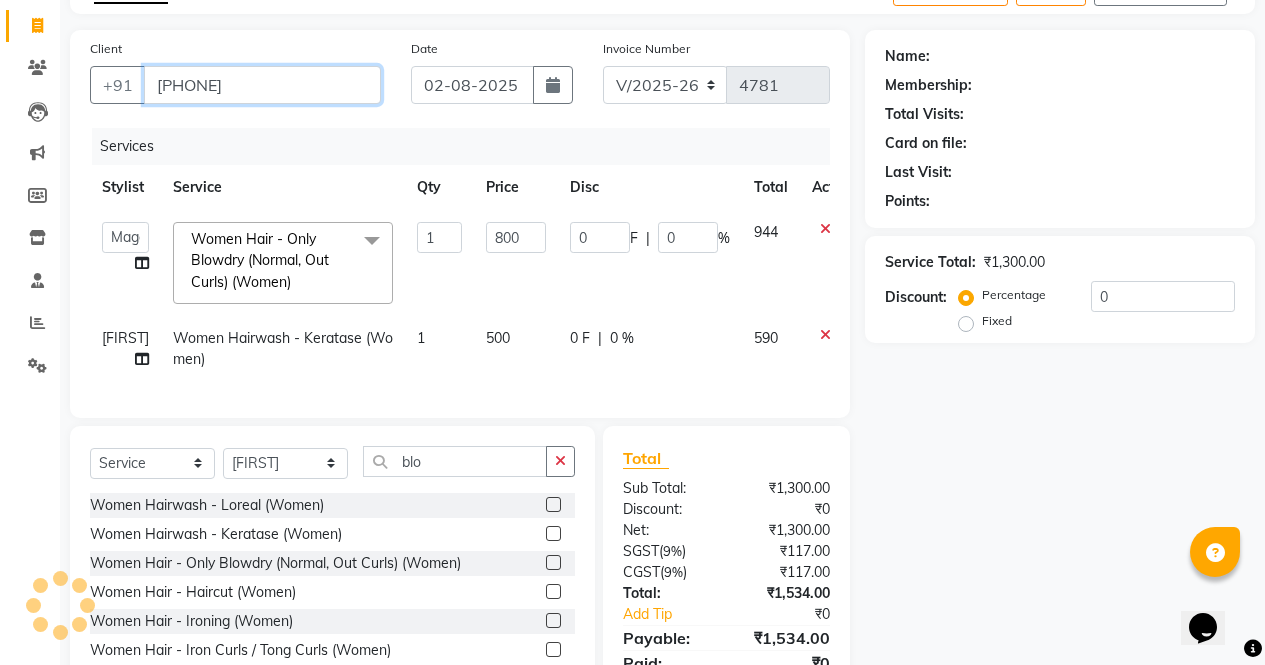 type on "[PHONE]" 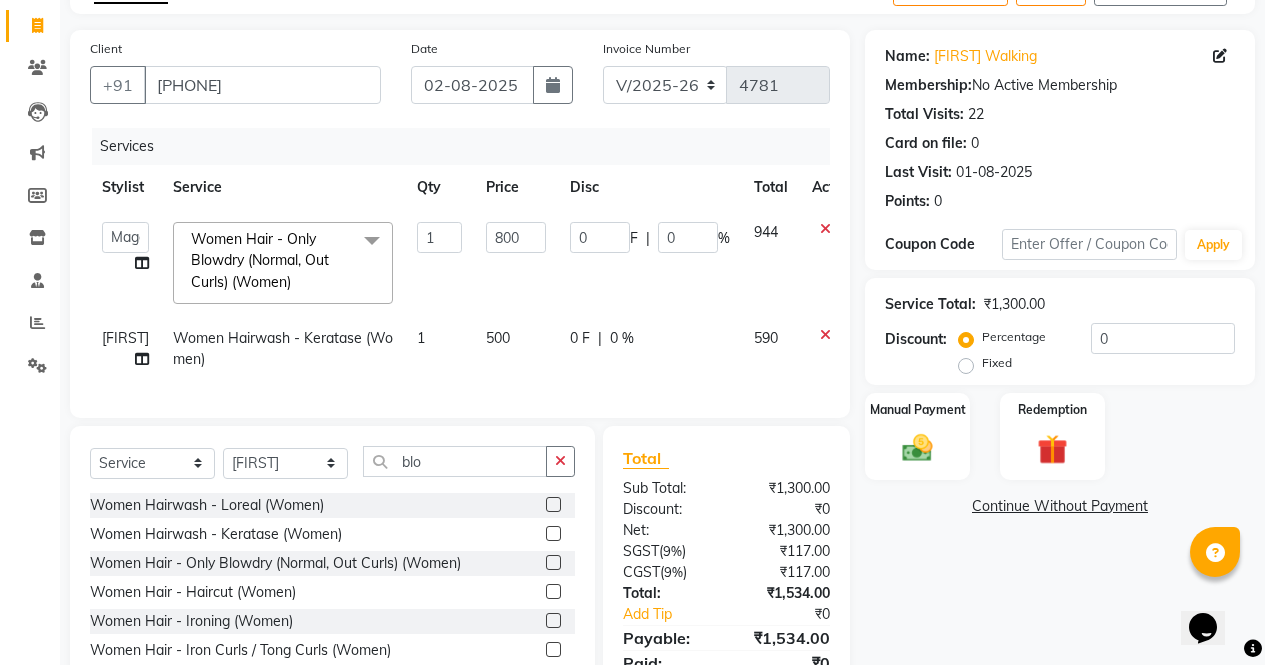 click on "Name: [FIRST] Walking Membership: No Active Membership Total Visits: 22 Card on file: 0 Last Visit: [DATE] Points: 0 Coupon Code Apply Service Total: ₹1,300.00 Discount: Percentage Fixed 0 Manual Payment Redemption Continue Without Payment" 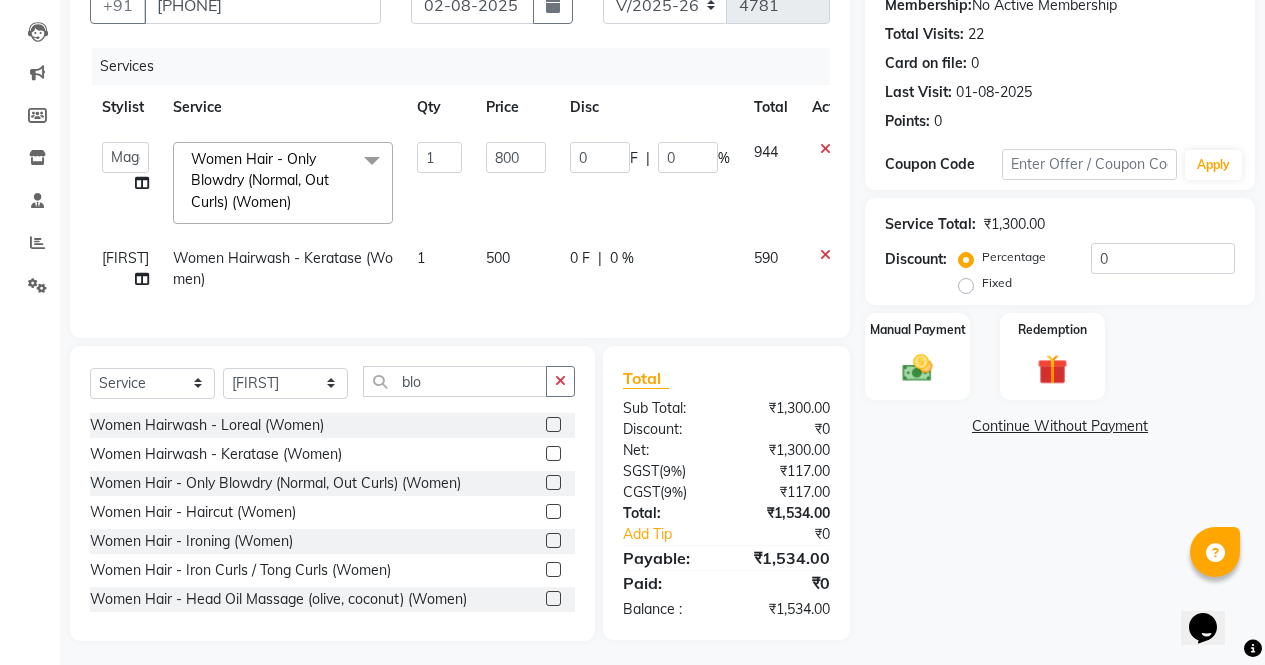 scroll, scrollTop: 221, scrollLeft: 0, axis: vertical 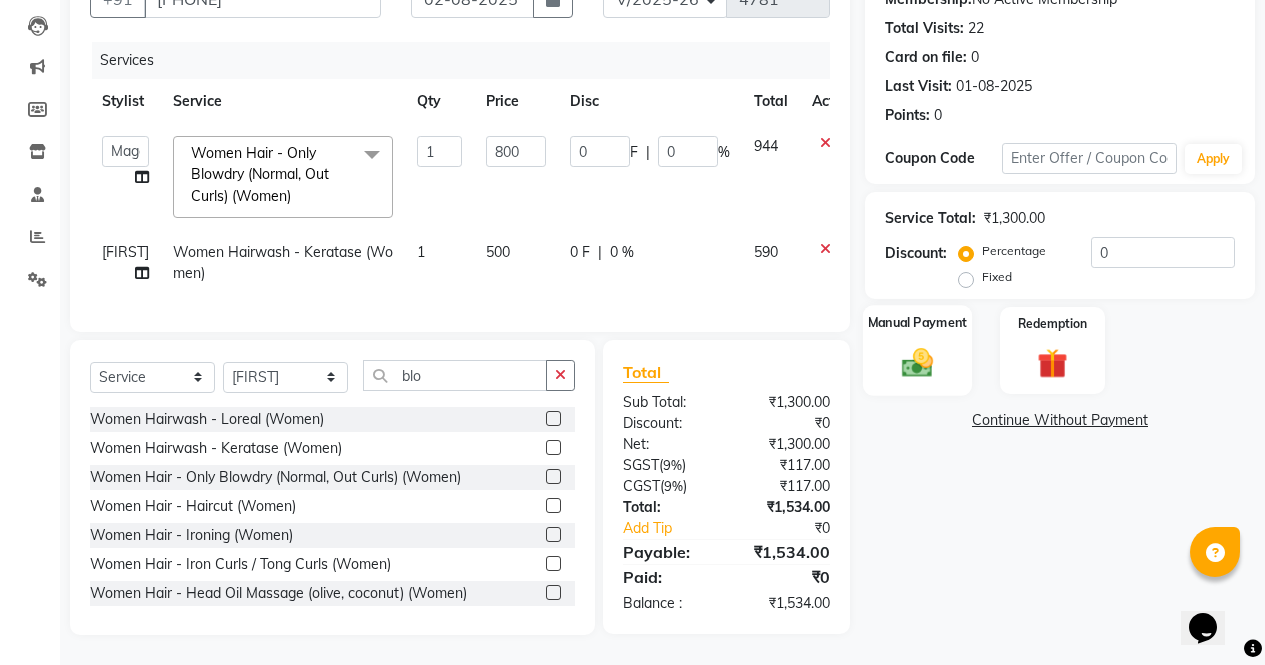 click 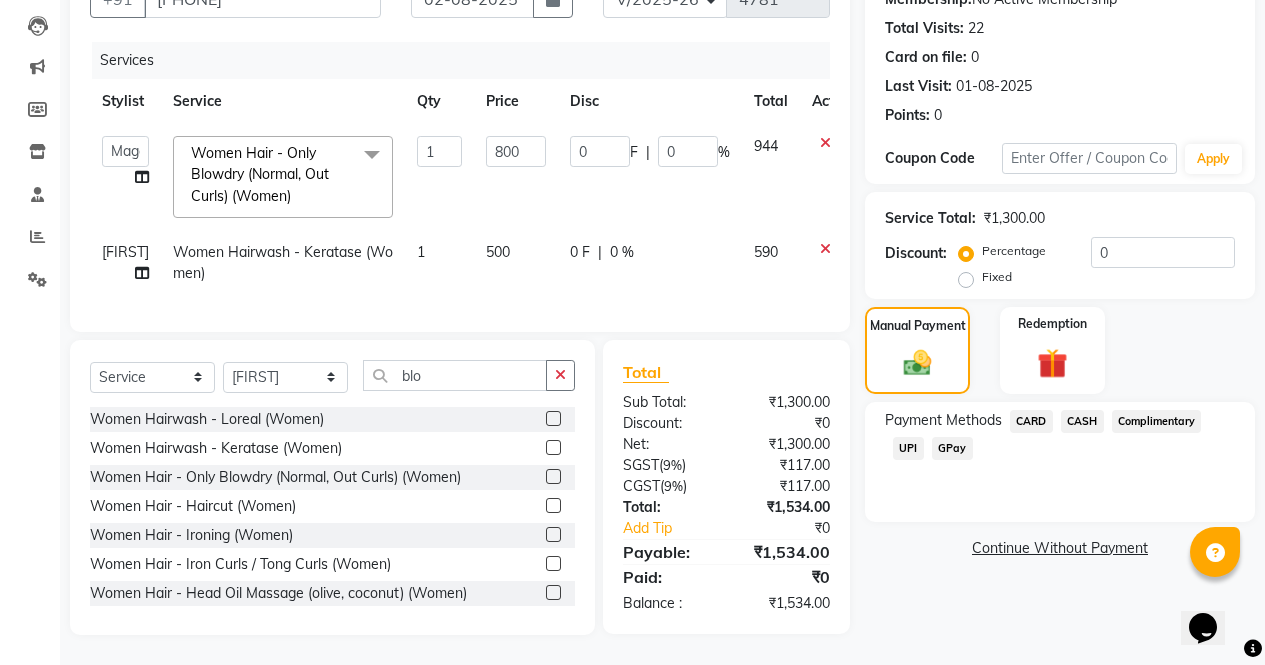 click on "CASH" 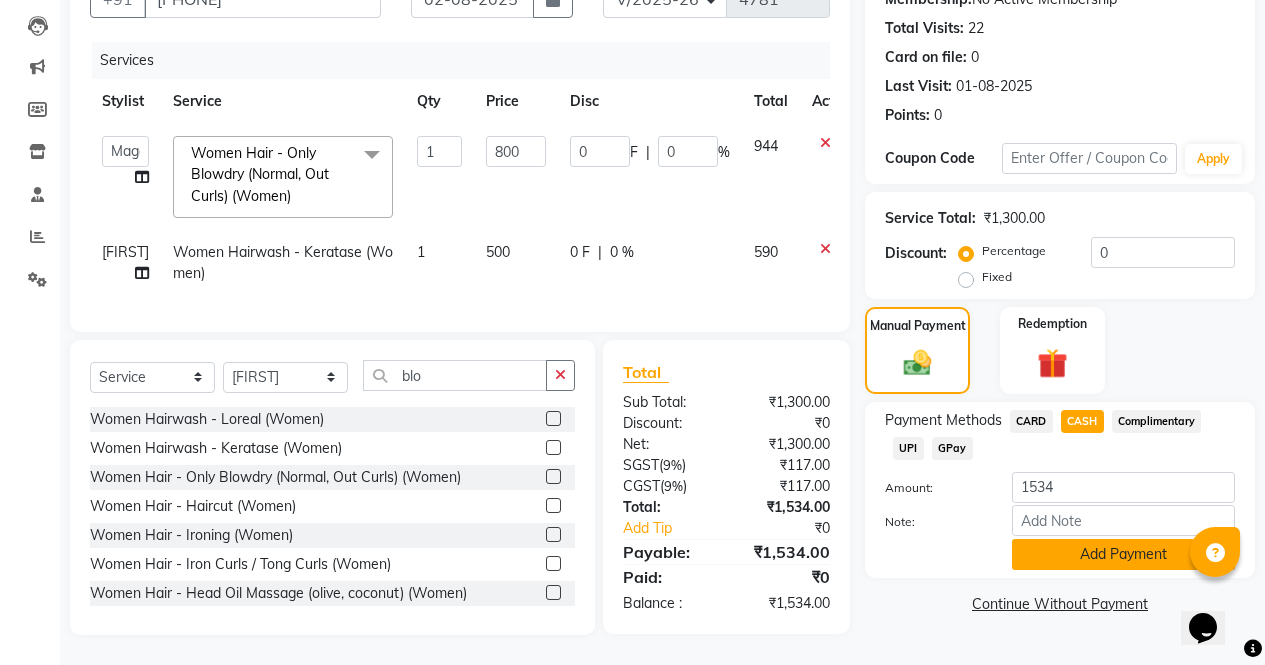 click on "Add Payment" 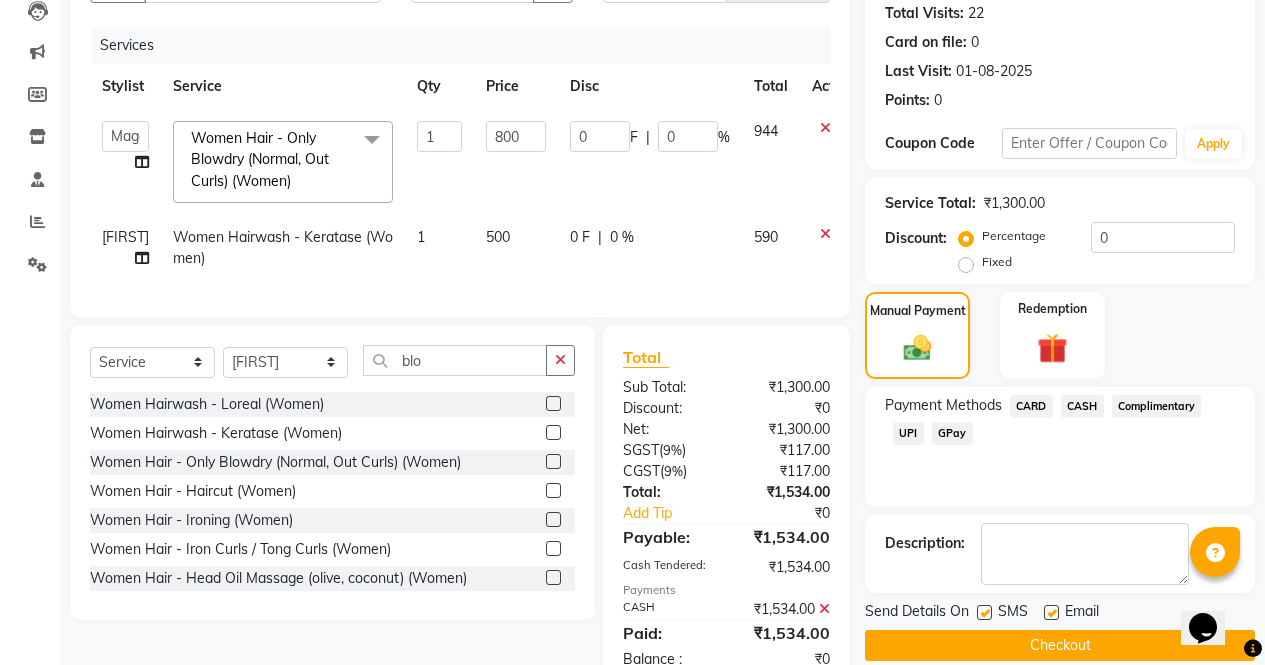 click on "Checkout" 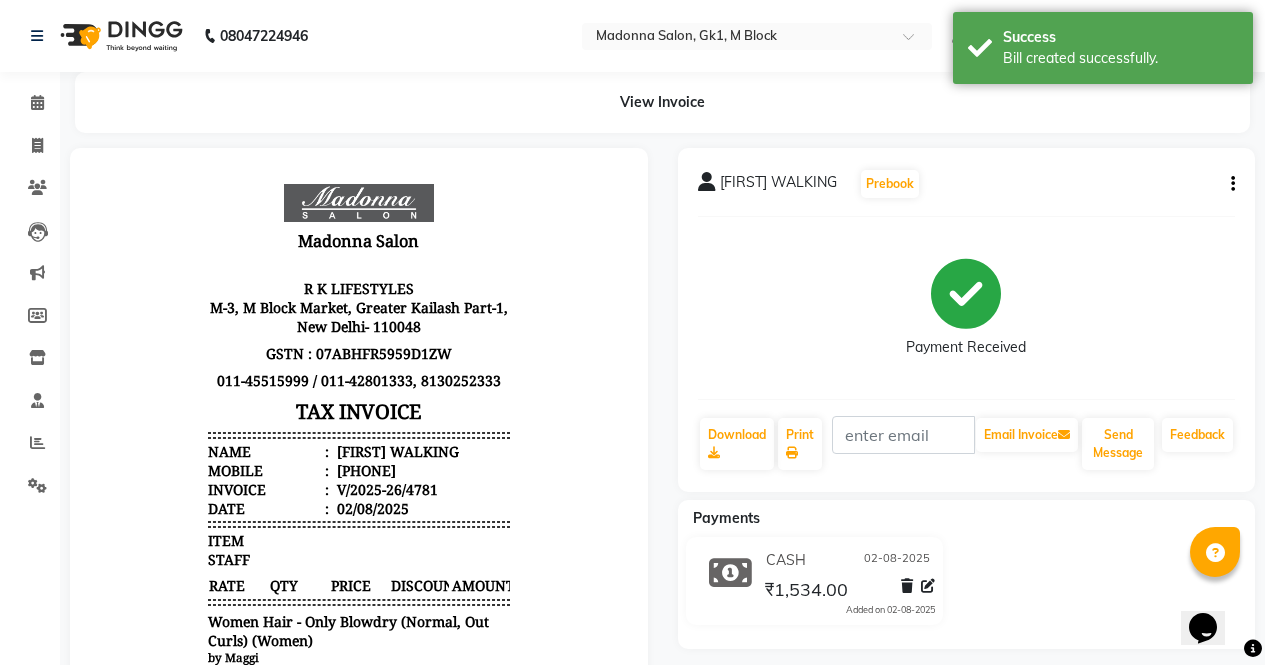scroll, scrollTop: 0, scrollLeft: 0, axis: both 